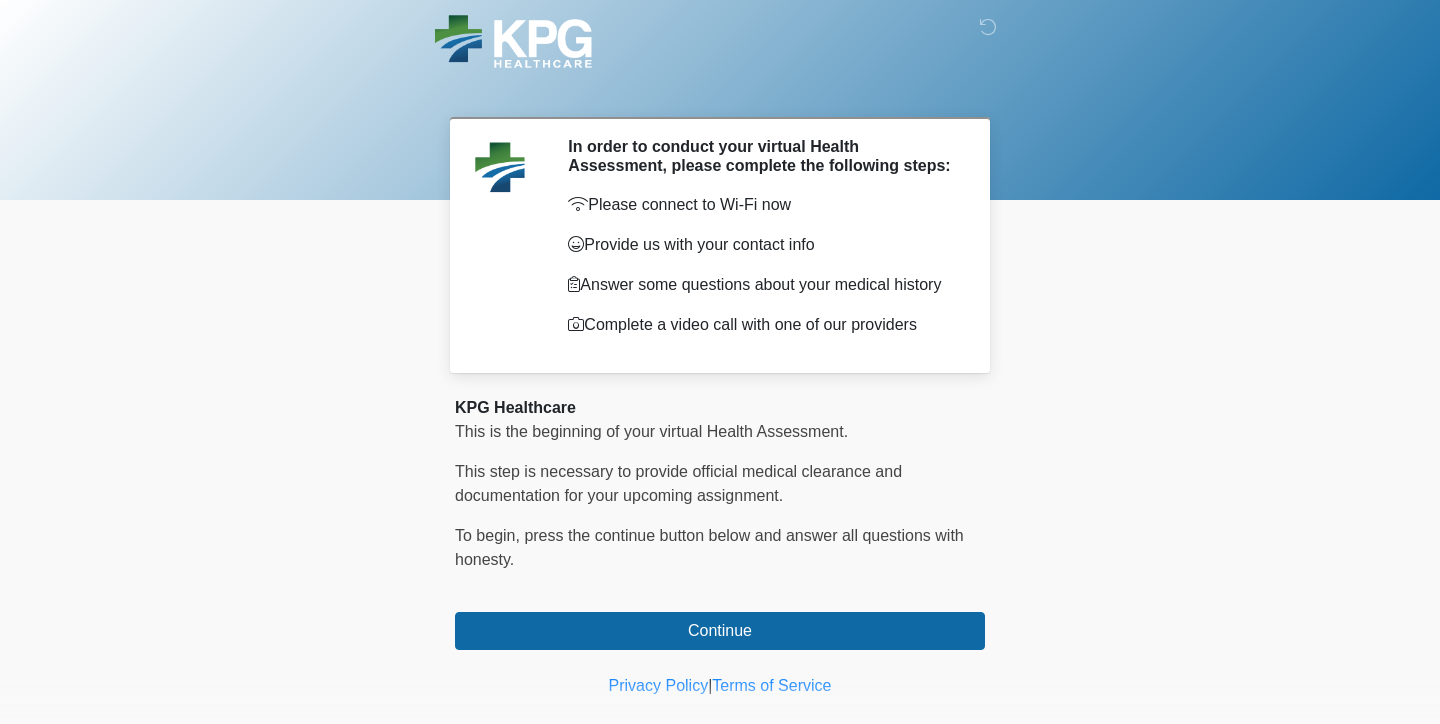 scroll, scrollTop: 0, scrollLeft: 0, axis: both 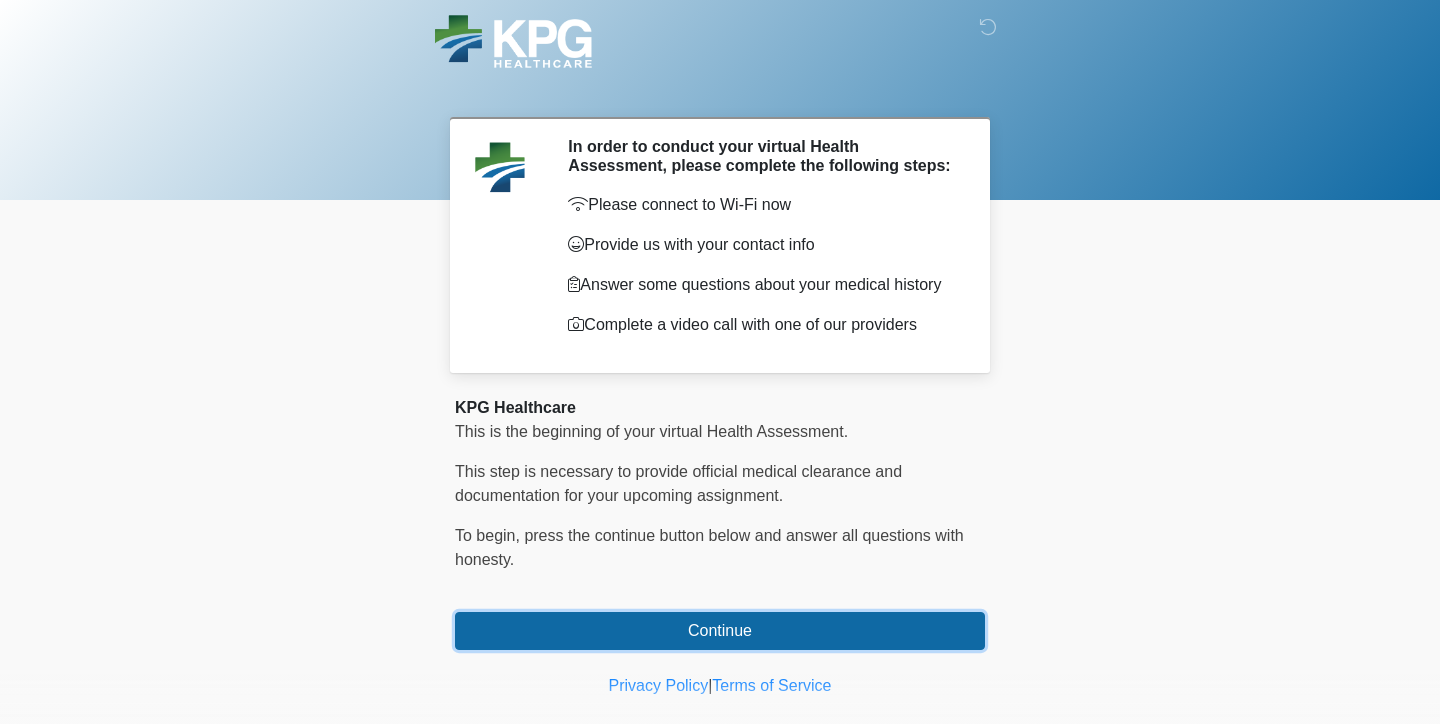 click on "Continue" at bounding box center (720, 631) 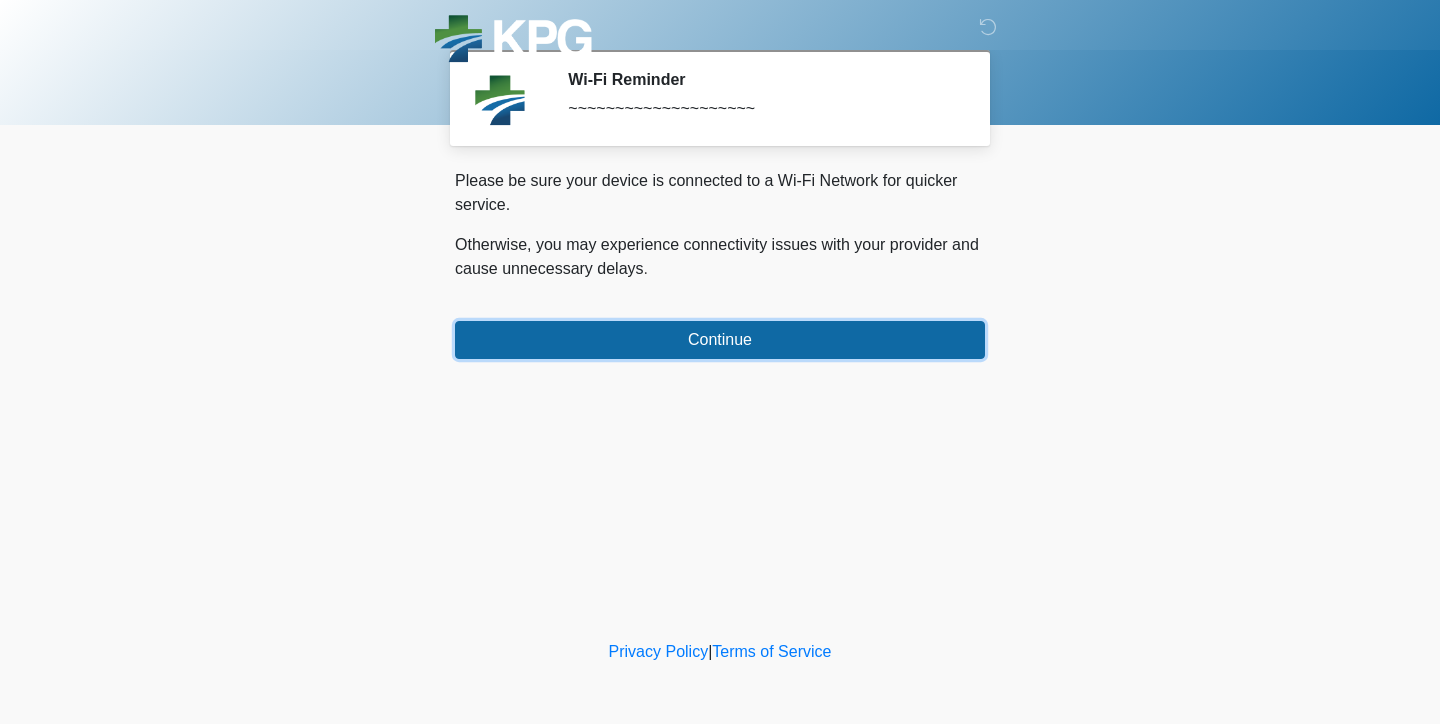 click on "Continue" at bounding box center [720, 340] 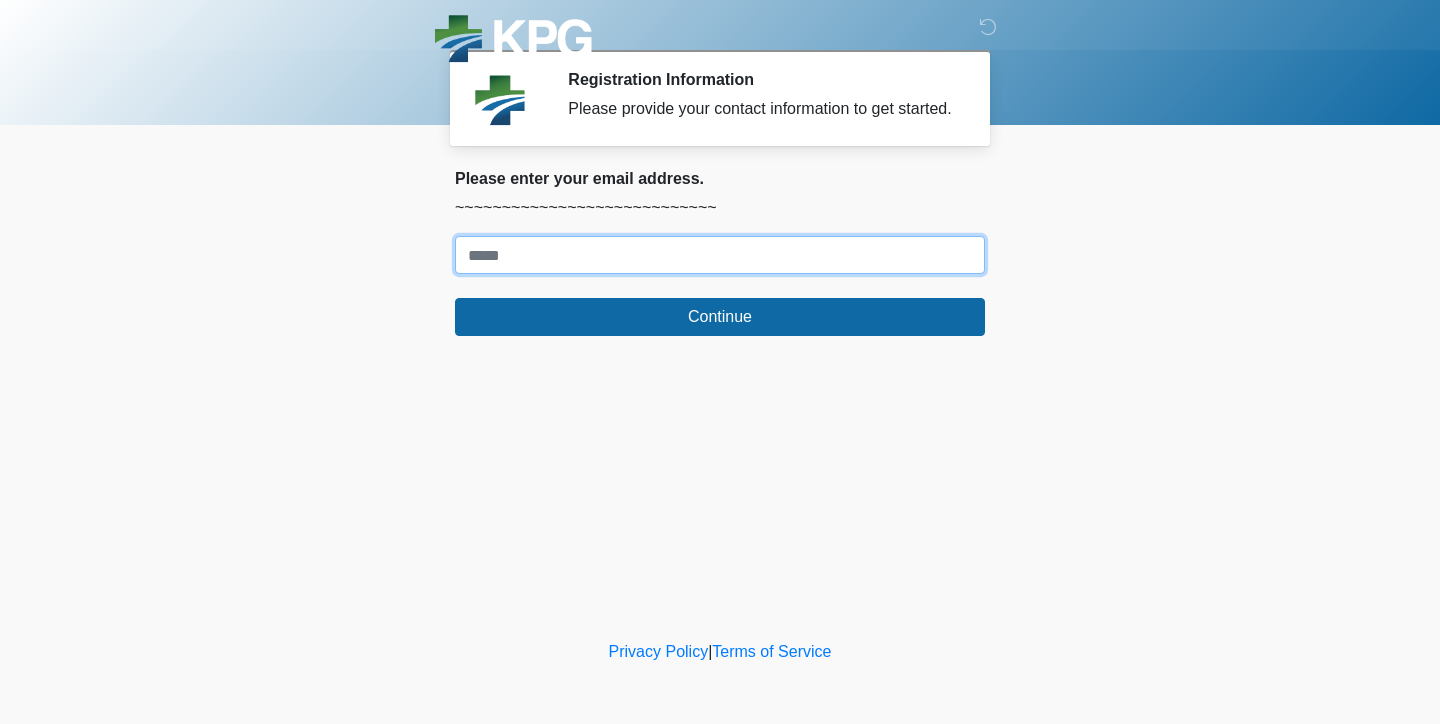 click on "Where should we email your response?" at bounding box center (720, 255) 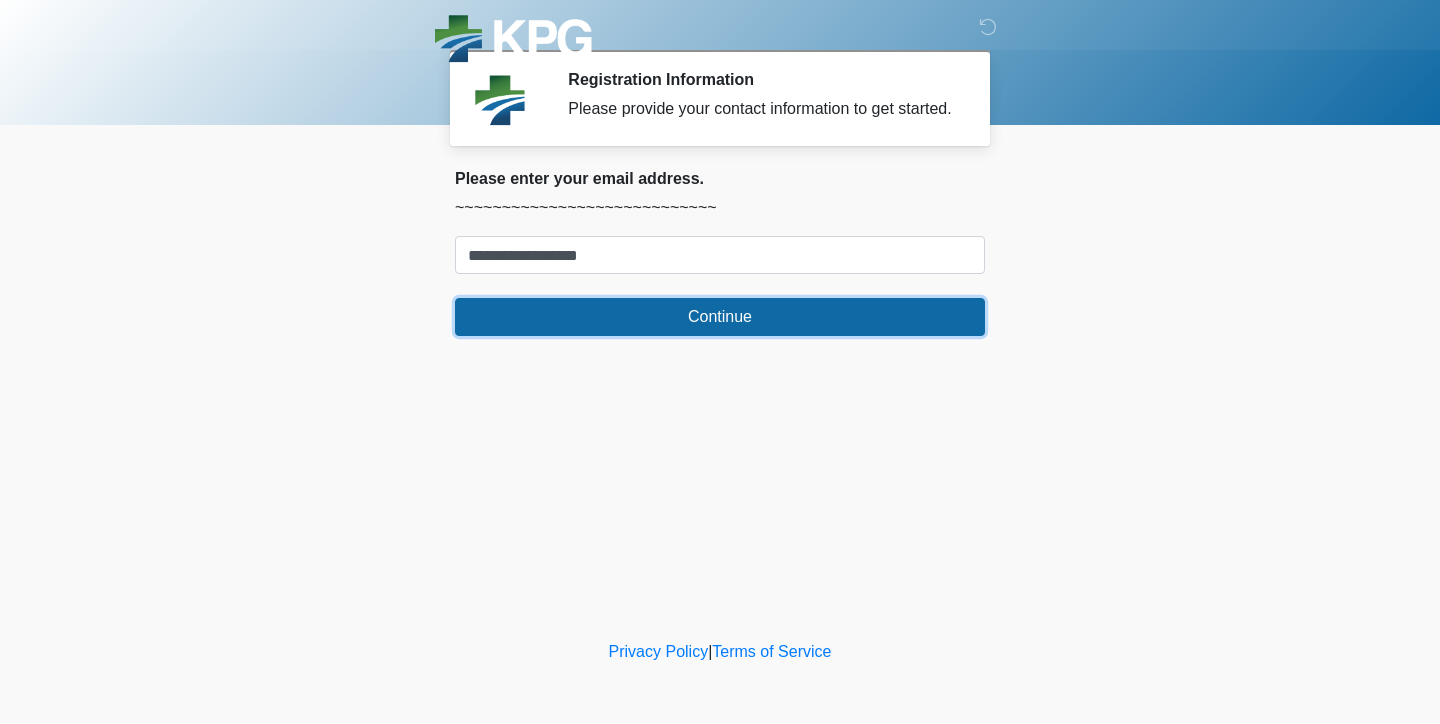 click on "Continue" at bounding box center [720, 317] 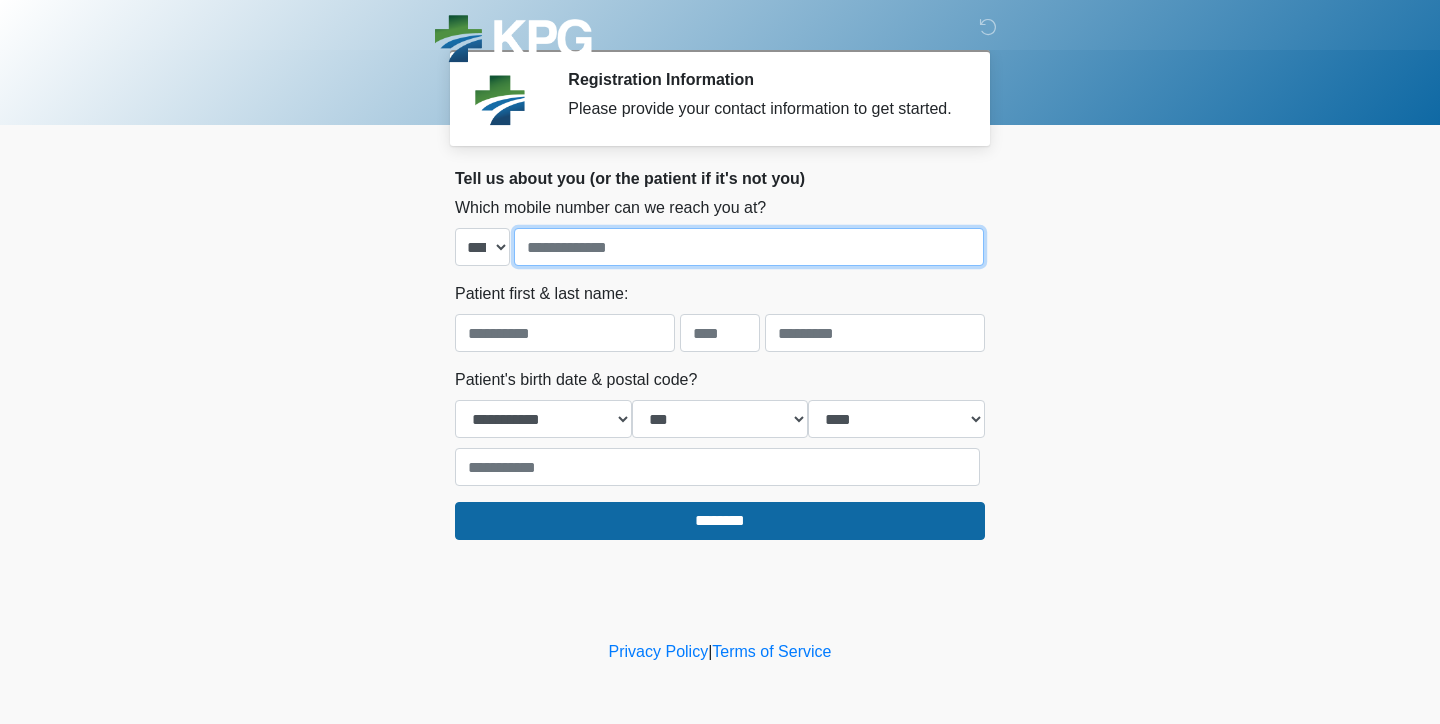 click at bounding box center (749, 247) 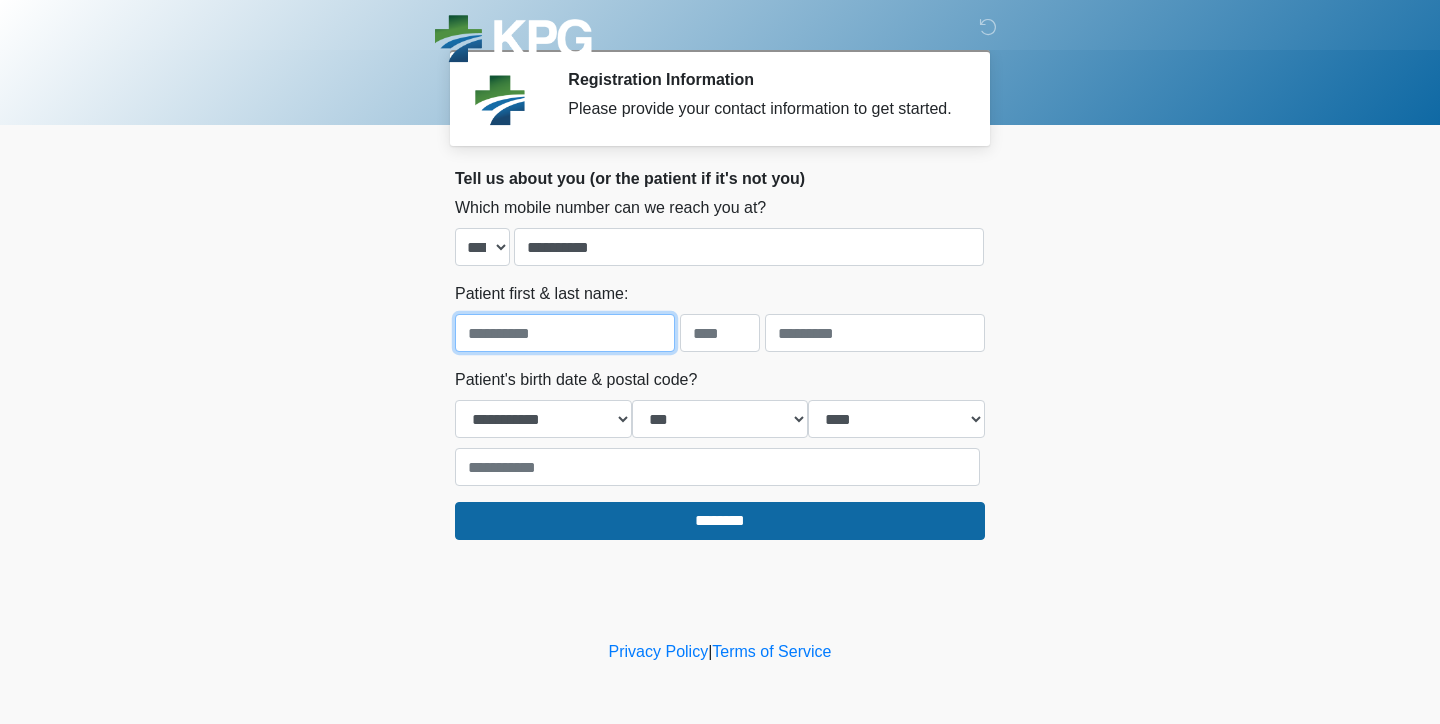 type on "******" 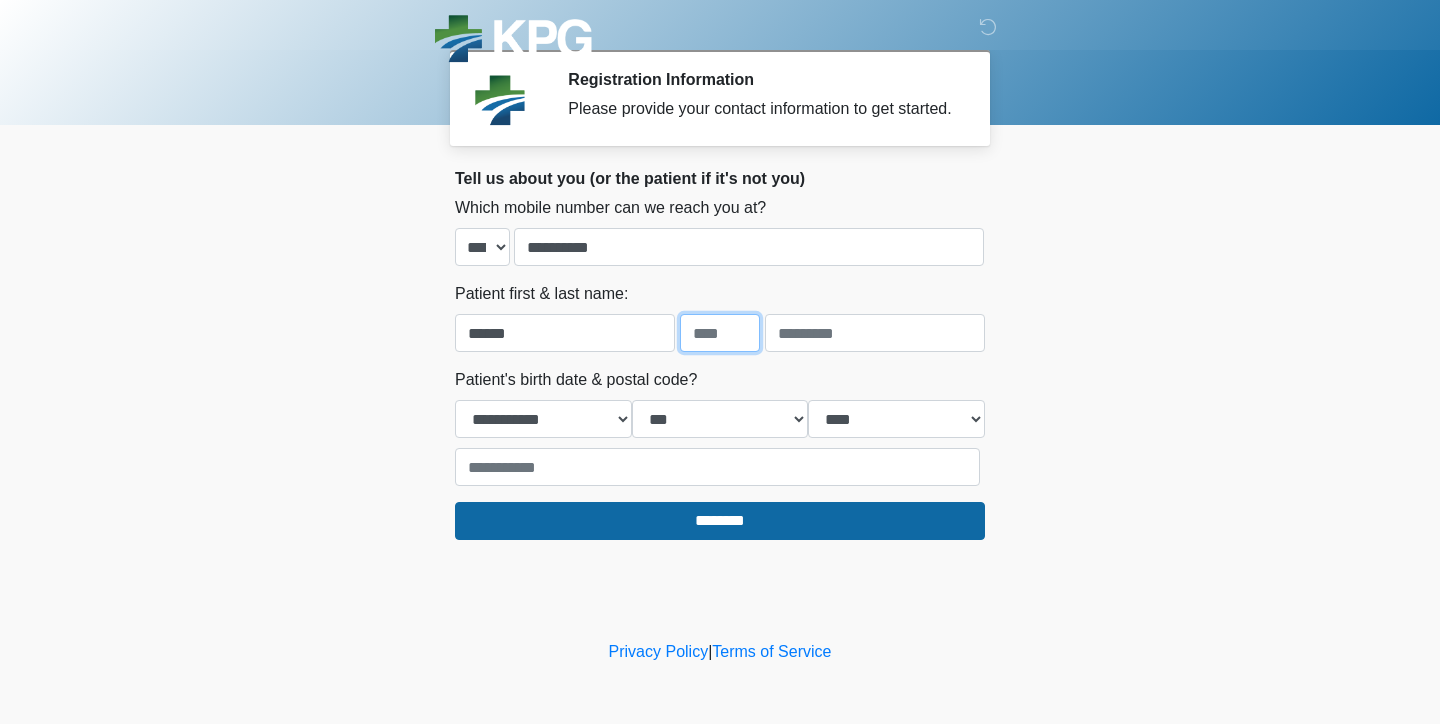 type on "*" 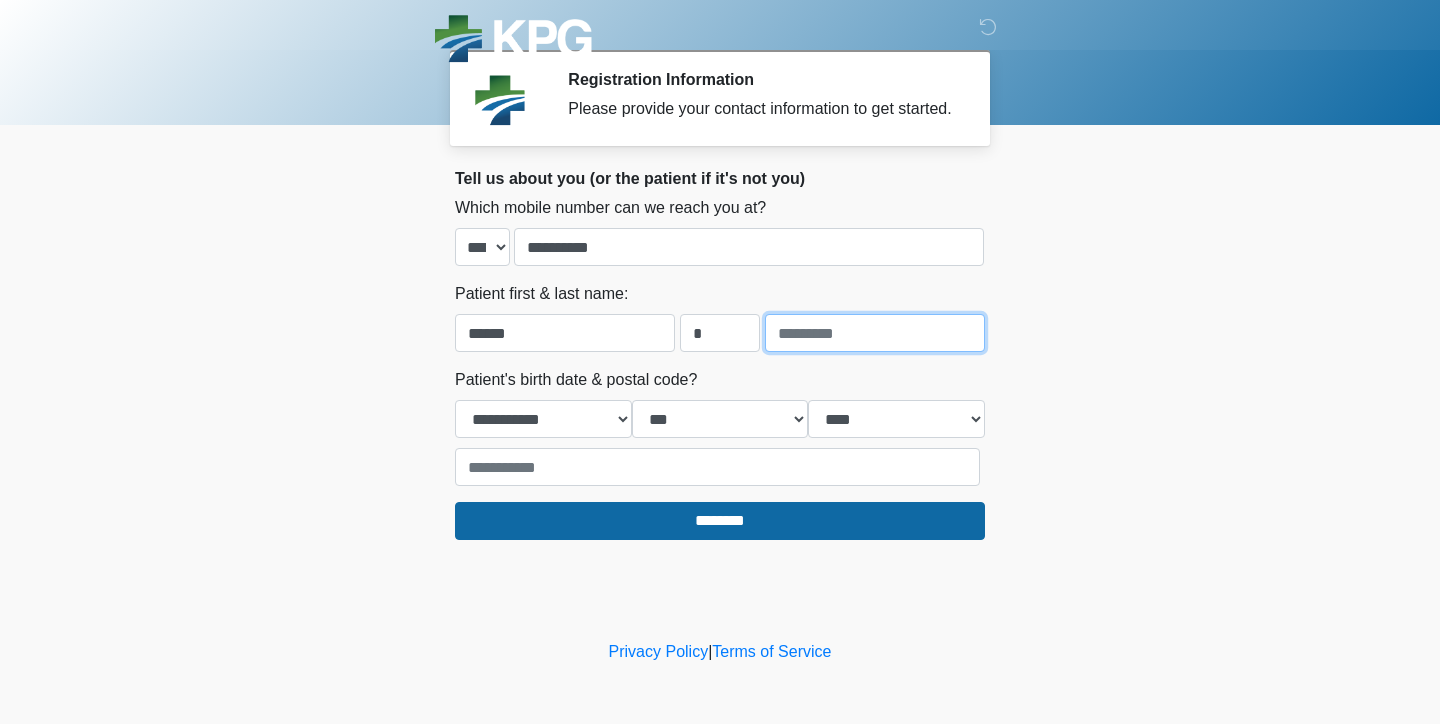 type on "********" 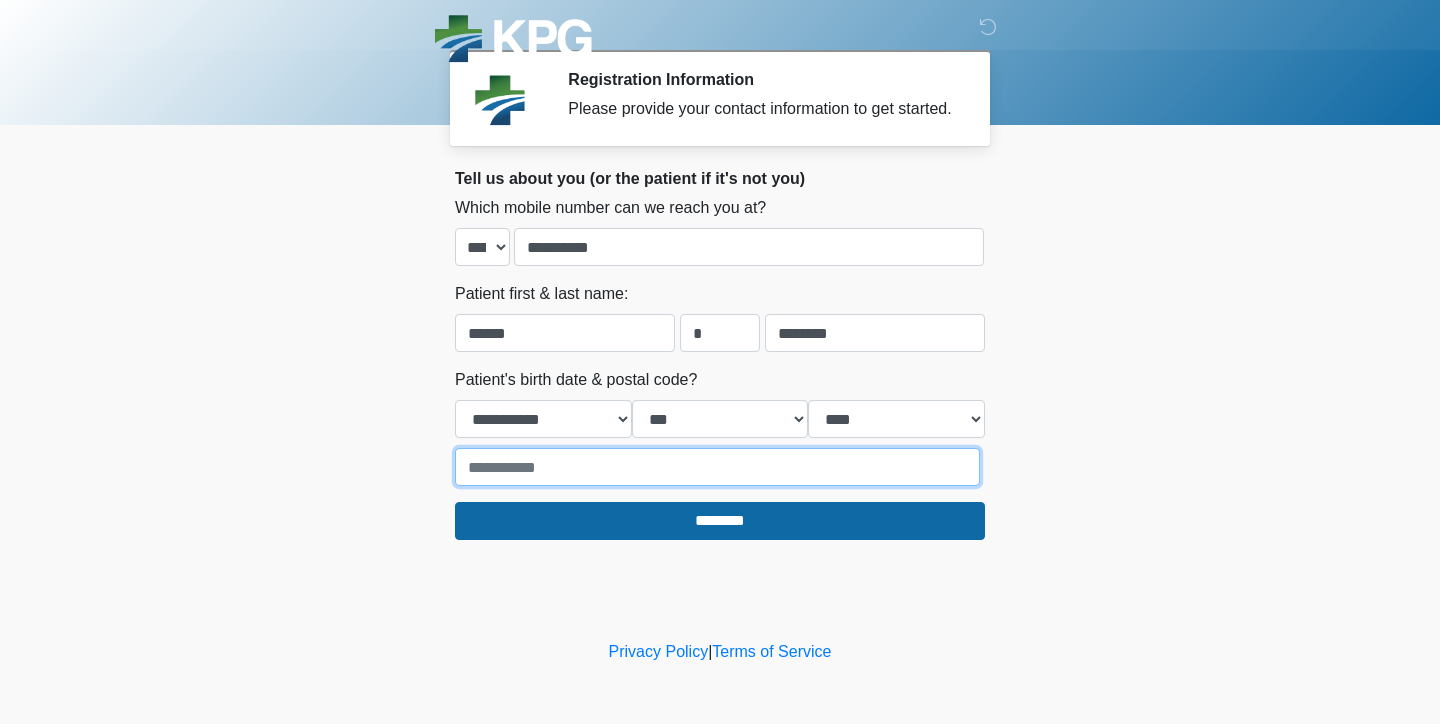 type on "*****" 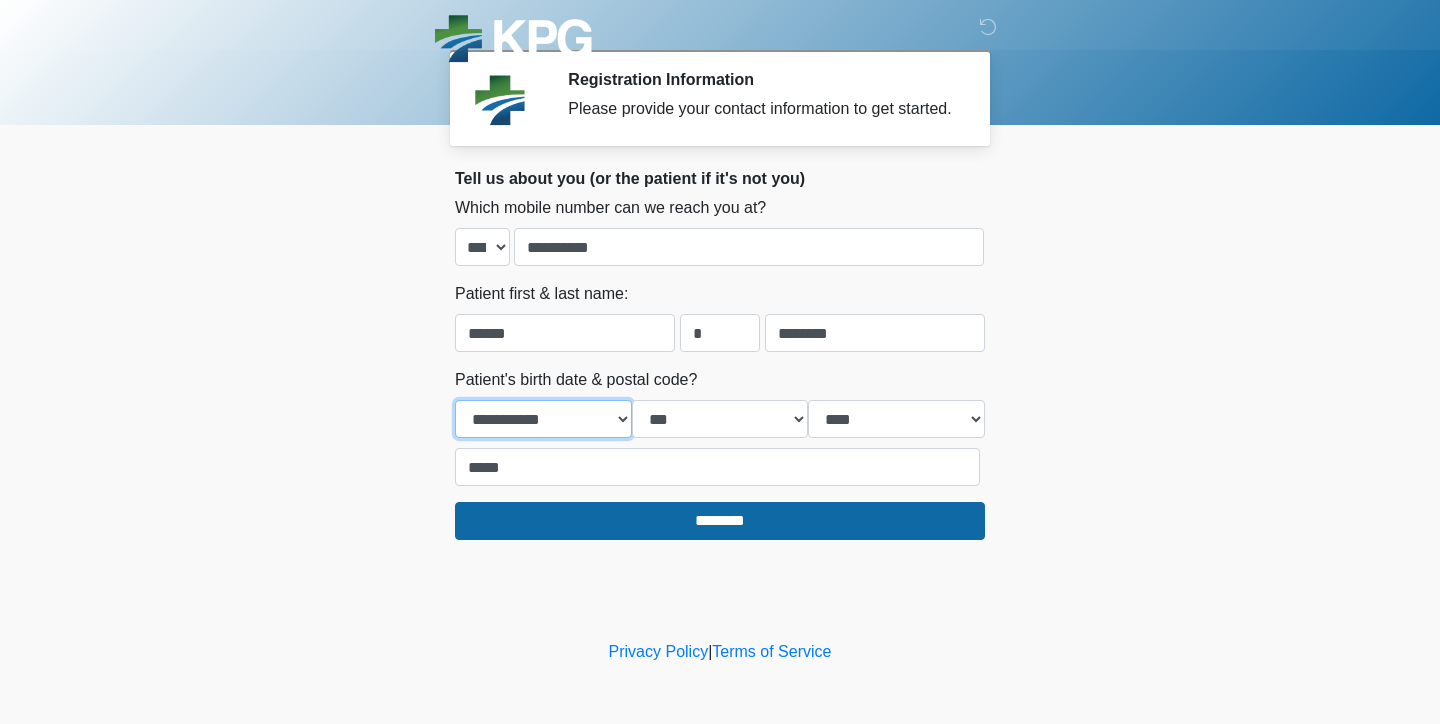 click on "**********" at bounding box center [543, 419] 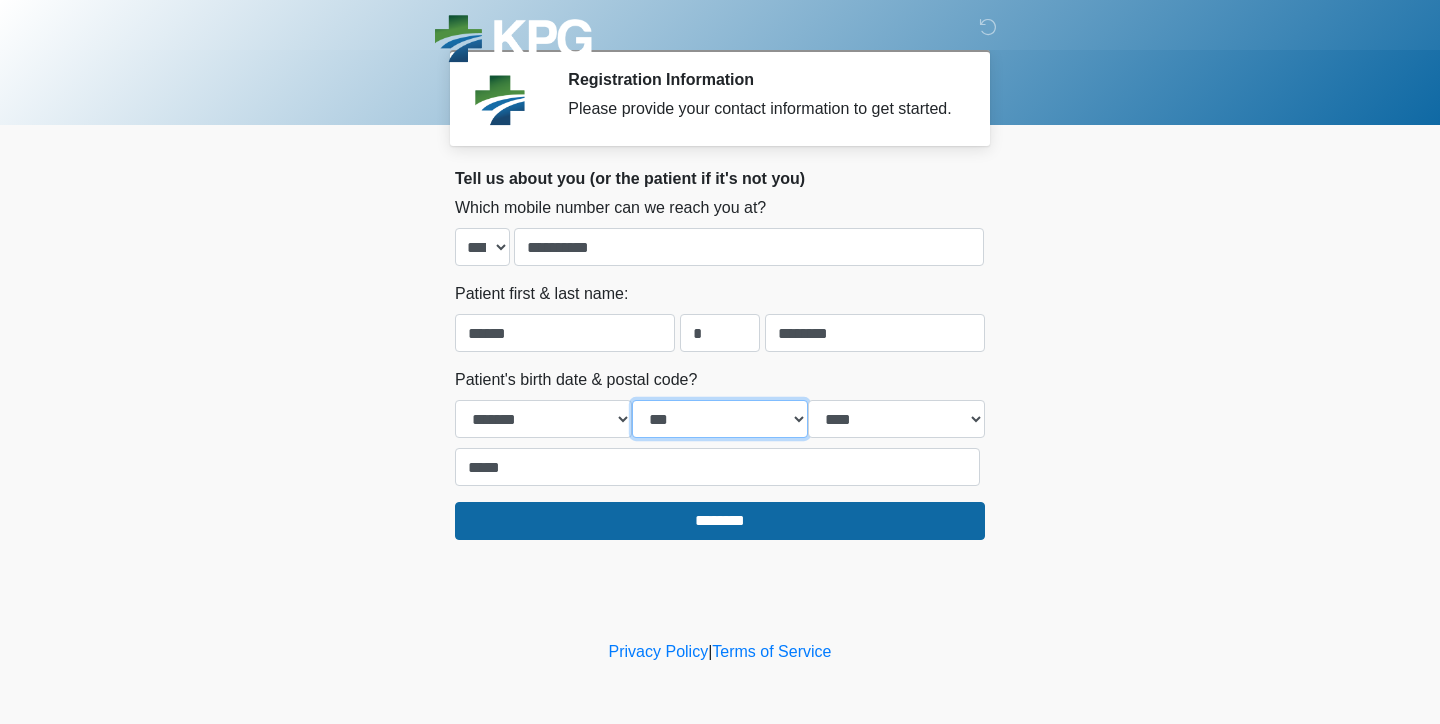 click on "***
*
*
*
*
*
*
*
*
*
**
**
**
**
**
**
**
**
**
**
**
**
**
**
**
**
**
**
**
**
**
**" at bounding box center (720, 419) 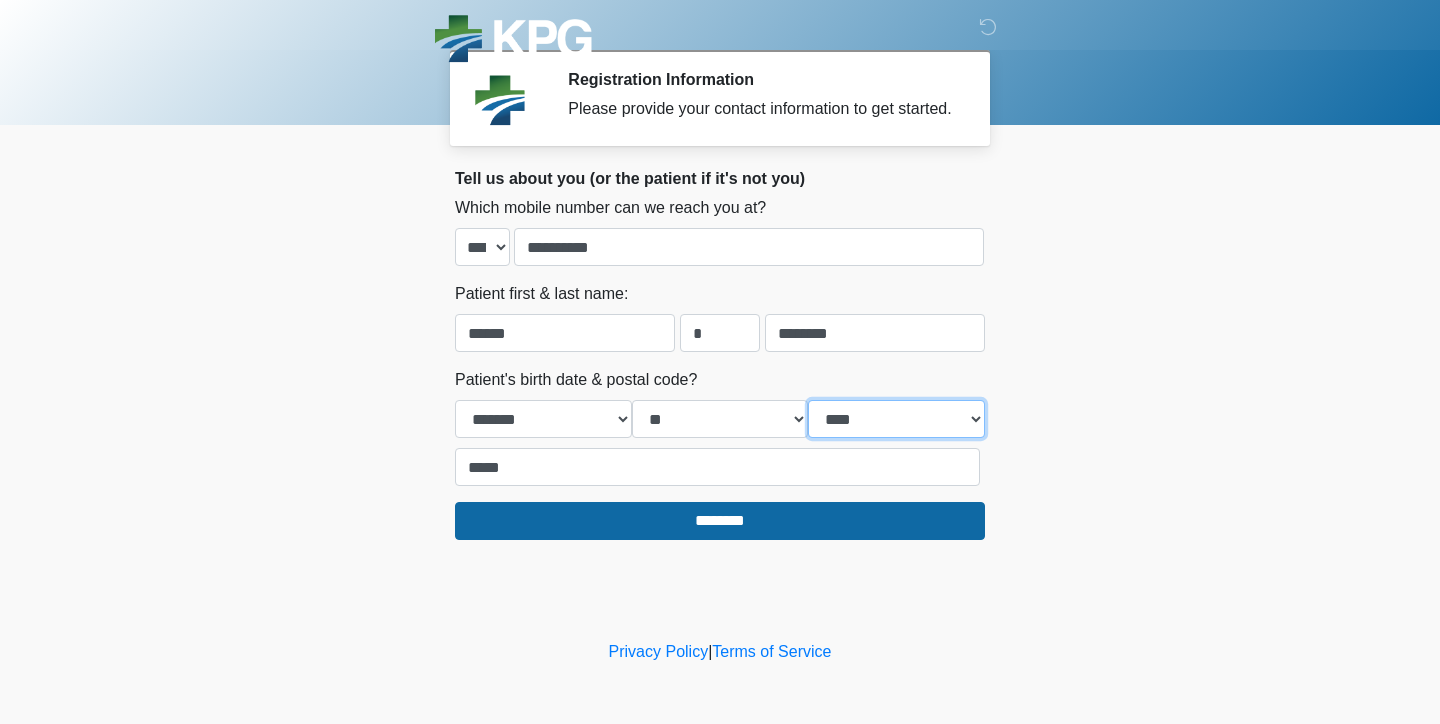 click on "****
****
****
****
****
****
****
****
****
****
****
****
****
****
****
****
****
****
****
****
****
****
****
****
****
****
****
****
****
****
****
****
****
****
****
****
****
****
****
****
****
****
****
****
****
****
****
****
****
****
****
****
****
****
****
****
****
****
****
****
****
****
****
****
****
****
****
****
****
****
****
****
****
****
****
****
****
****
****
****
****
****
****
****
****
****
****
****
****
****
****
****
****
****
****
****
****
****
****
****
****
****" at bounding box center (896, 419) 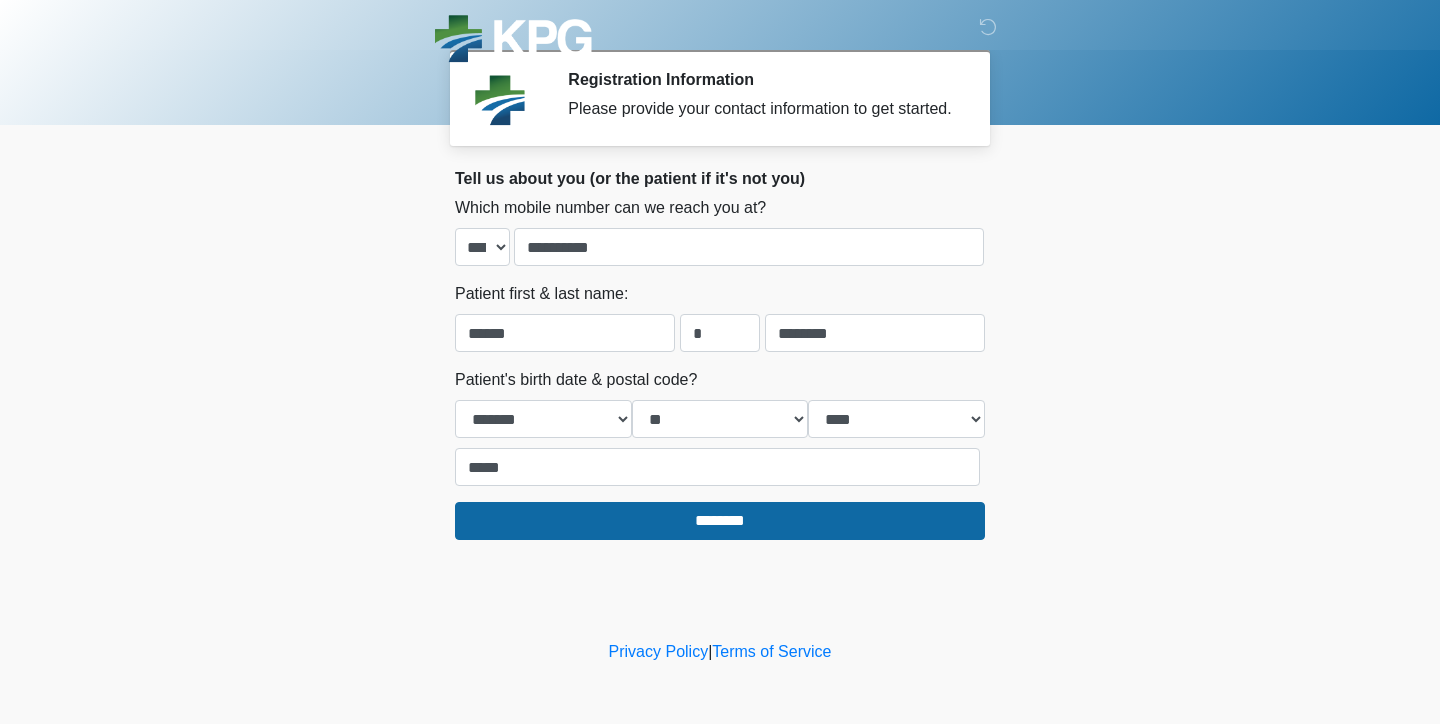 click on "‎ ‎ ‎
Registration Information
Please provide your contact information to get started.
Please connect to Wi-Fi now   Provide us with your contact info  Answer some questions about your medical history  Complete a video call with one of our providers
KPG Healthcare
This is the beginning of your virtual Health Assessment.  ﻿﻿﻿﻿﻿﻿﻿﻿﻿﻿﻿﻿﻿﻿﻿﻿﻿﻿﻿This step is necessary to provide official medical clearance and documentation for your upcoming assignment.  ﻿﻿﻿﻿﻿﻿To begin, ﻿﻿﻿﻿﻿﻿﻿﻿﻿﻿﻿﻿﻿﻿﻿﻿﻿press the continue button below and answer all questions with honesty.
Continue
Please be sure your device is connected to a Wi-Fi Network for quicker service.  ." at bounding box center (720, 318) 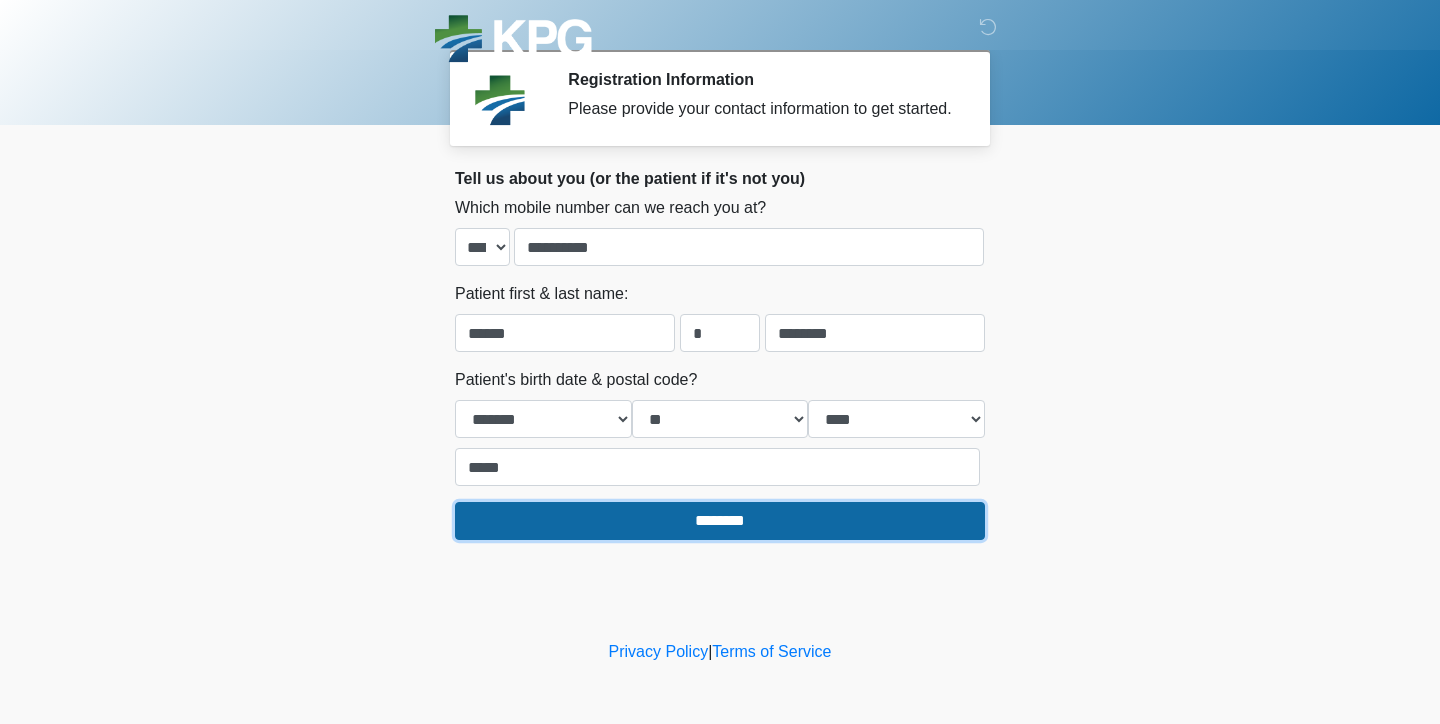 click on "********" at bounding box center [720, 521] 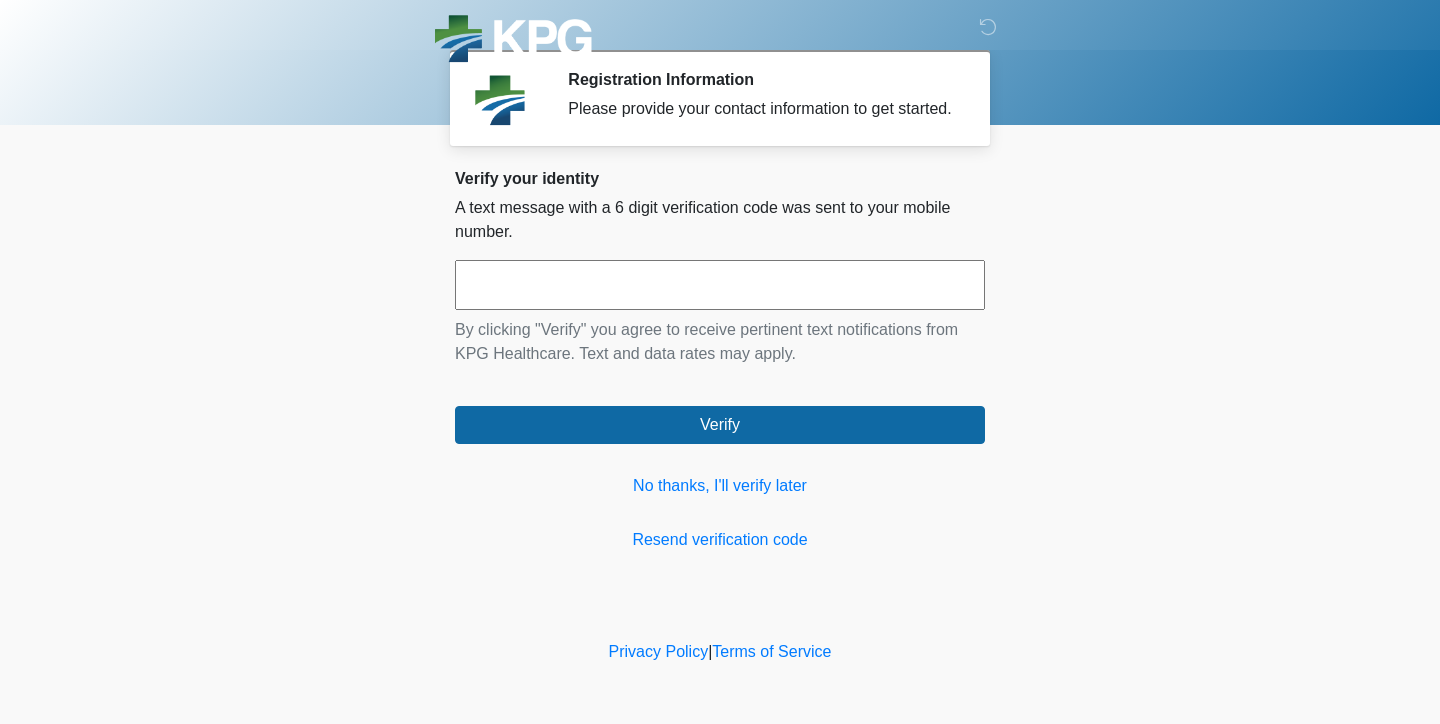 click on "Resend verification code" at bounding box center (720, 540) 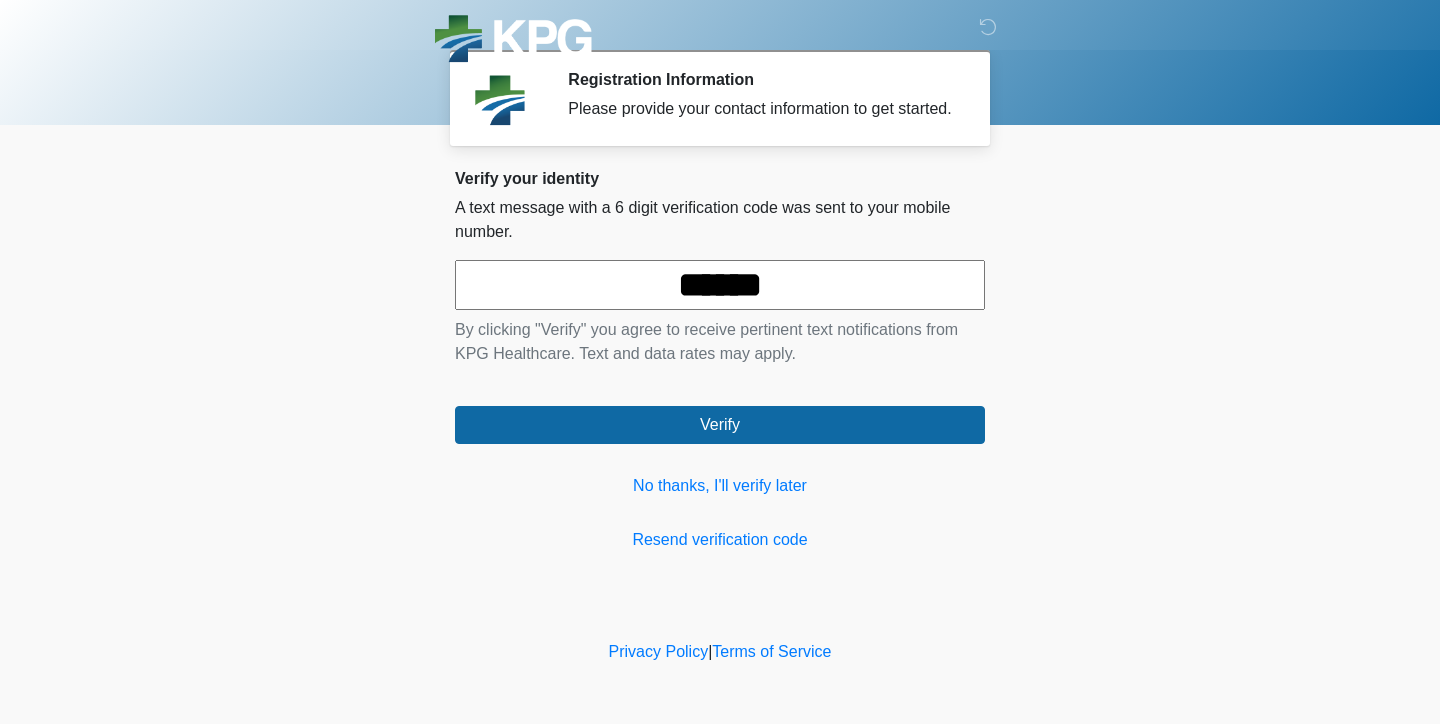 type on "******" 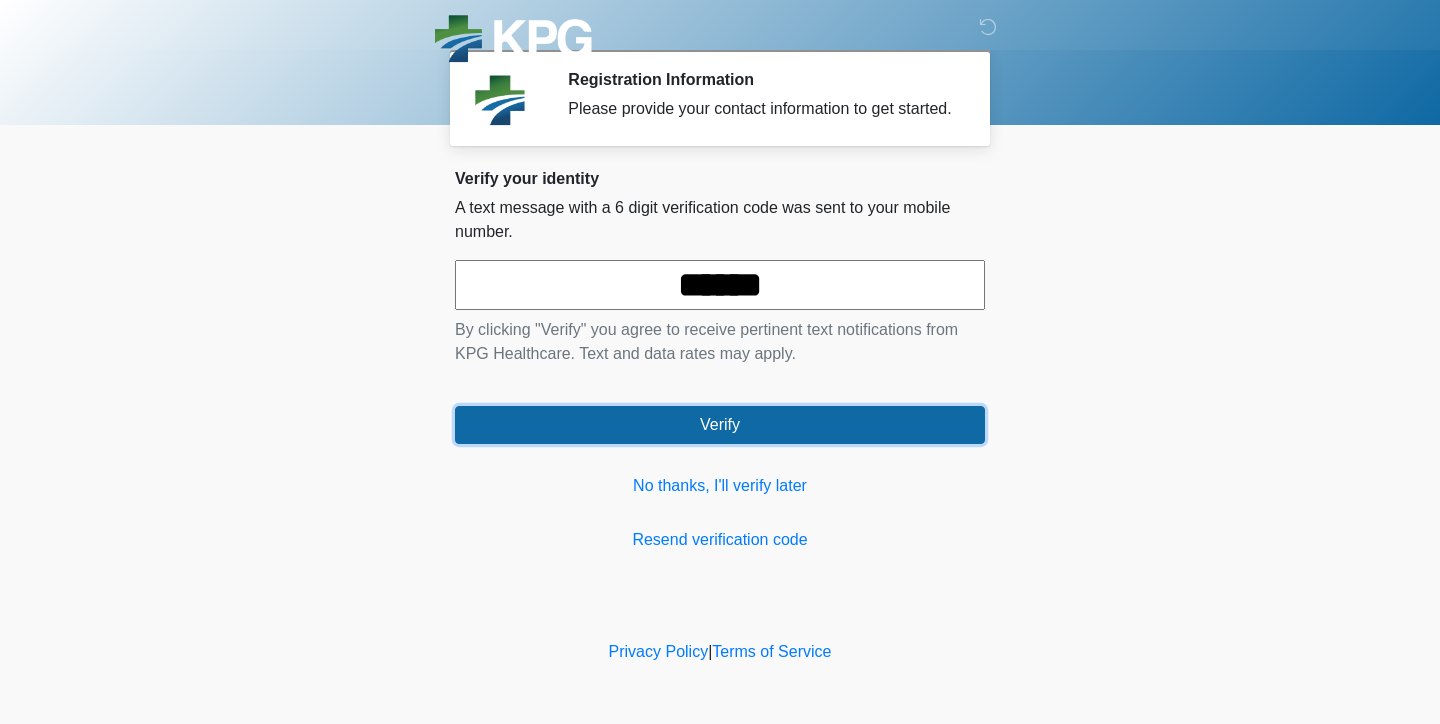 click on "Verify" at bounding box center [720, 425] 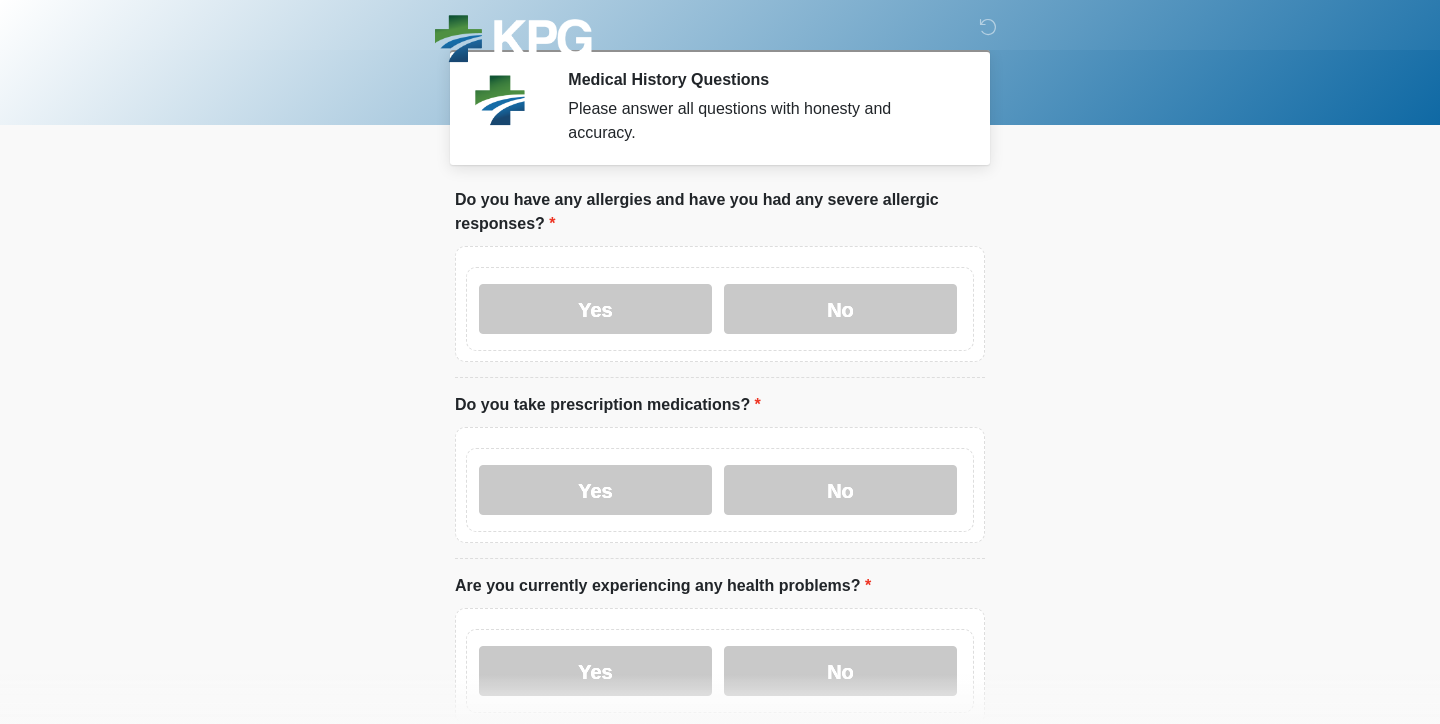 click on "No" at bounding box center [840, 309] 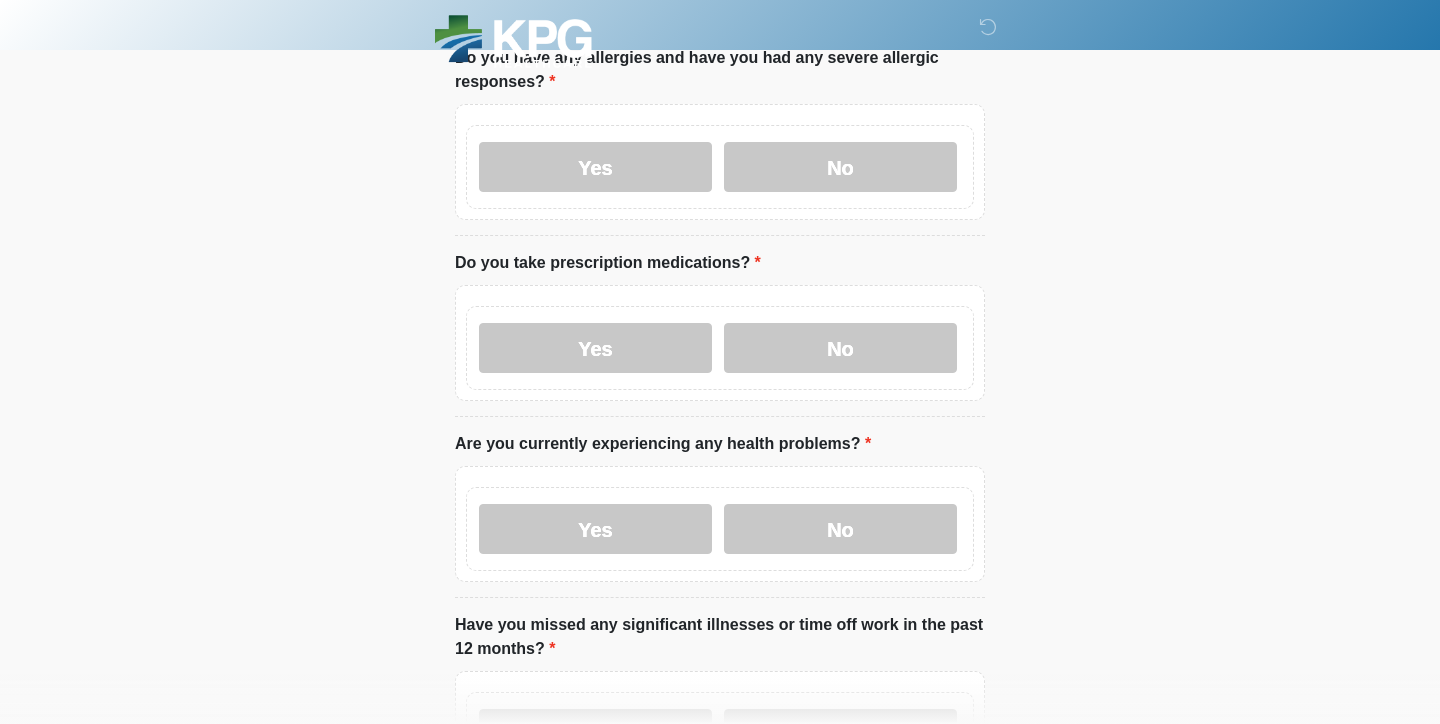 scroll, scrollTop: 153, scrollLeft: 0, axis: vertical 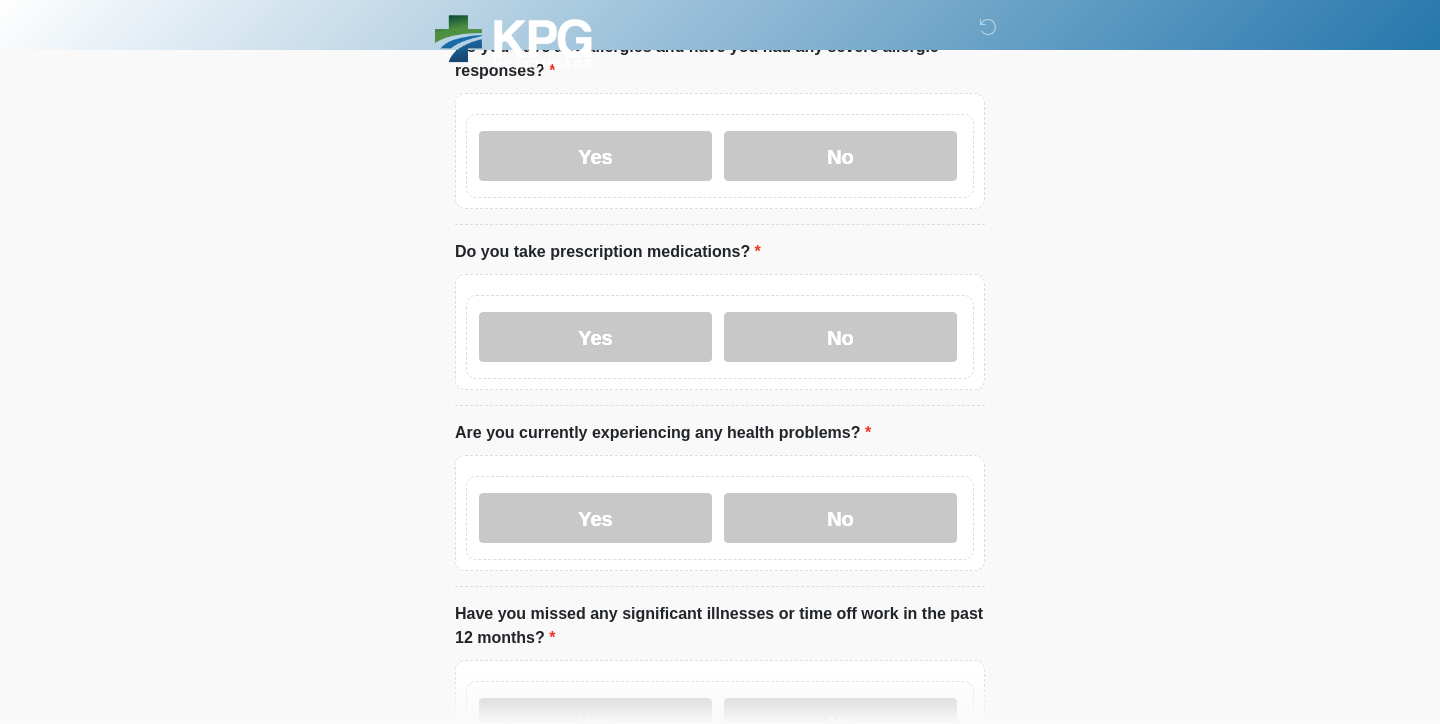 click on "No" at bounding box center [840, 518] 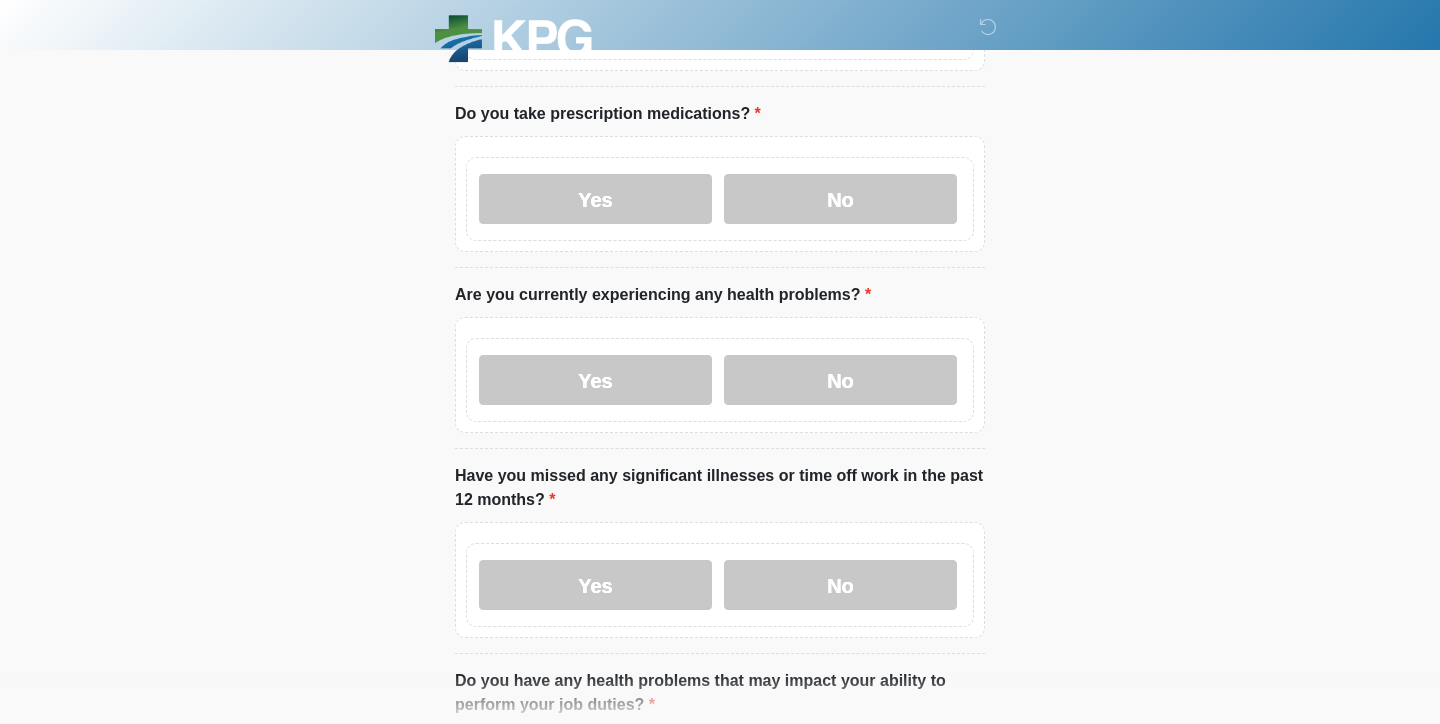 scroll, scrollTop: 298, scrollLeft: 0, axis: vertical 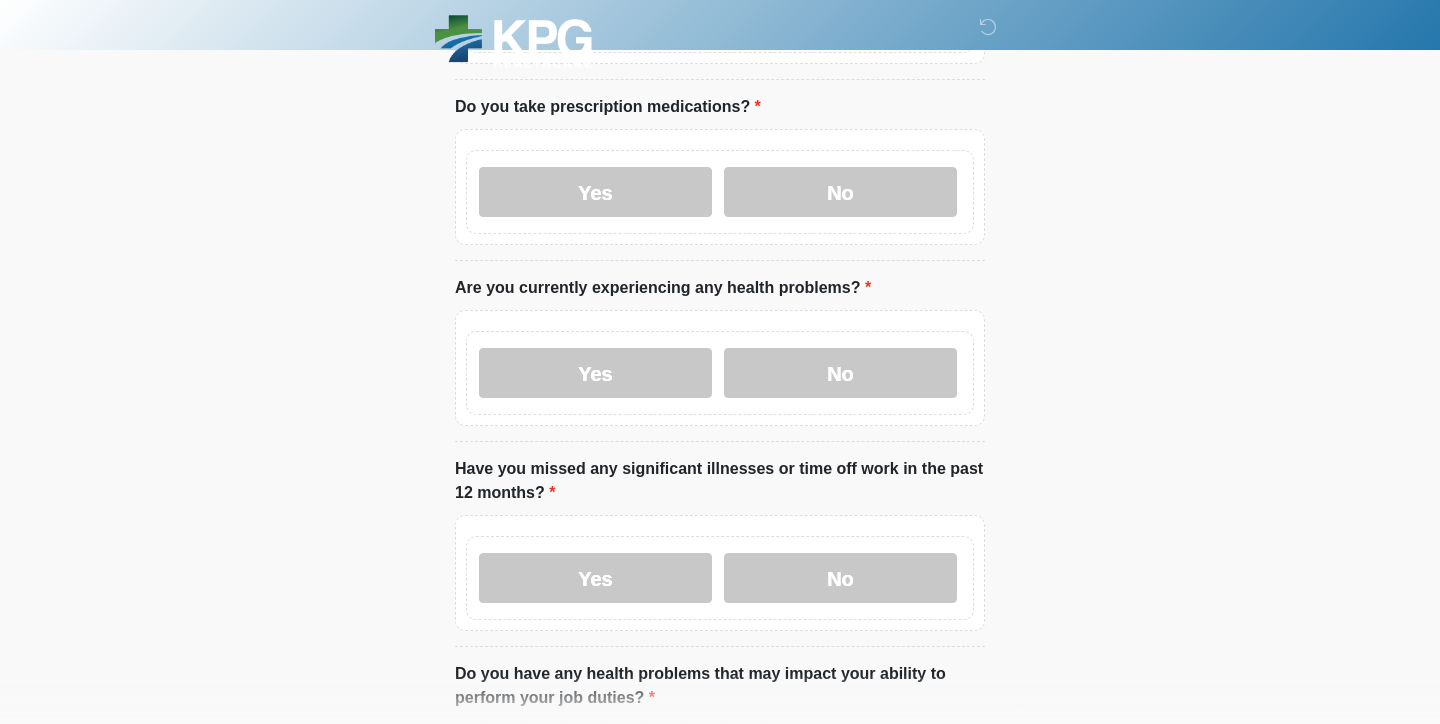 click on "No" at bounding box center (840, 578) 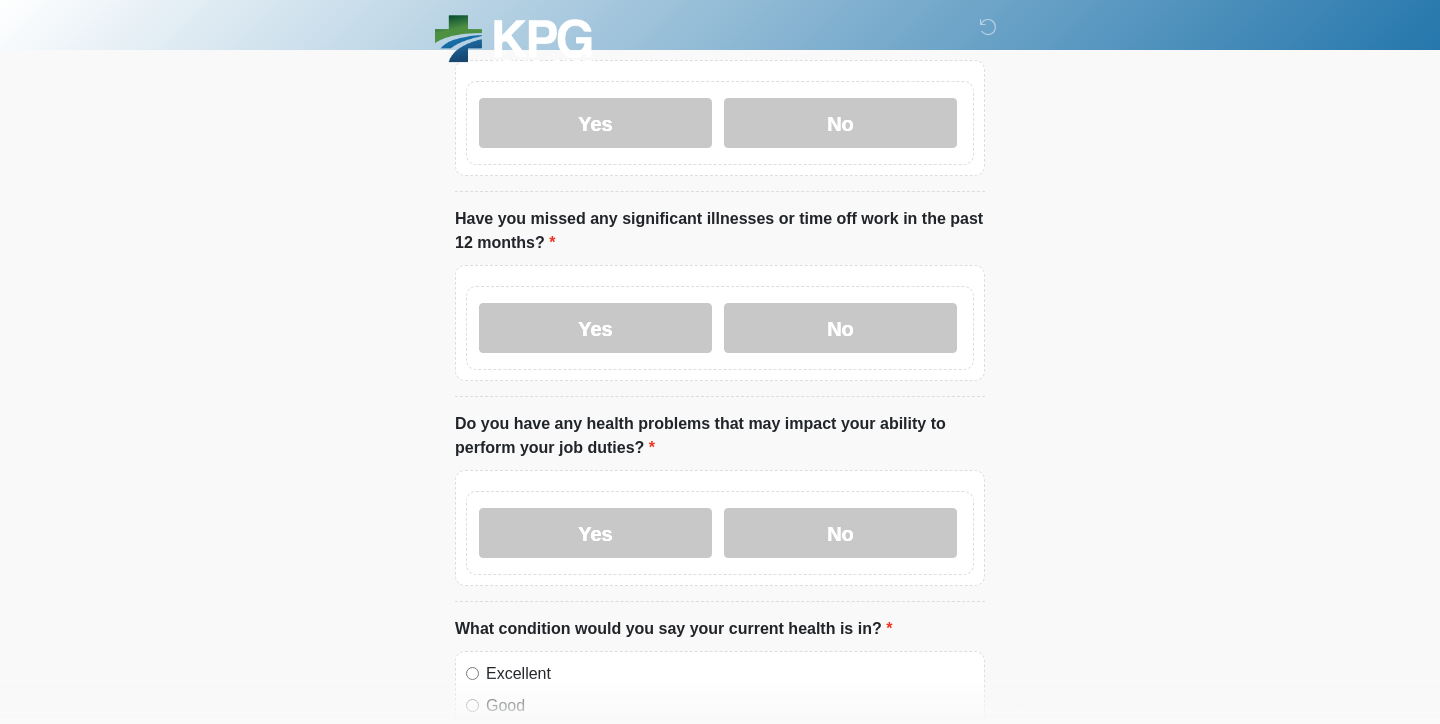 scroll, scrollTop: 549, scrollLeft: 0, axis: vertical 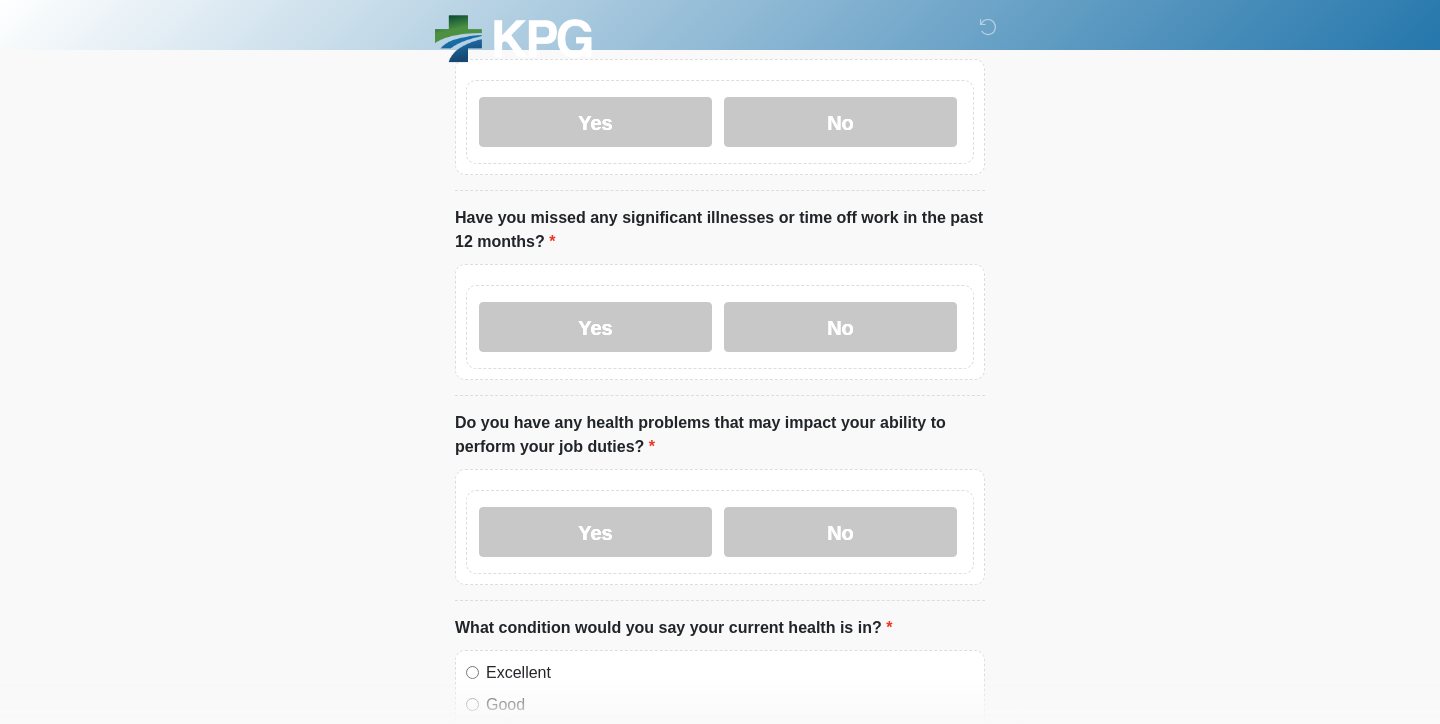 click on "No" at bounding box center (840, 532) 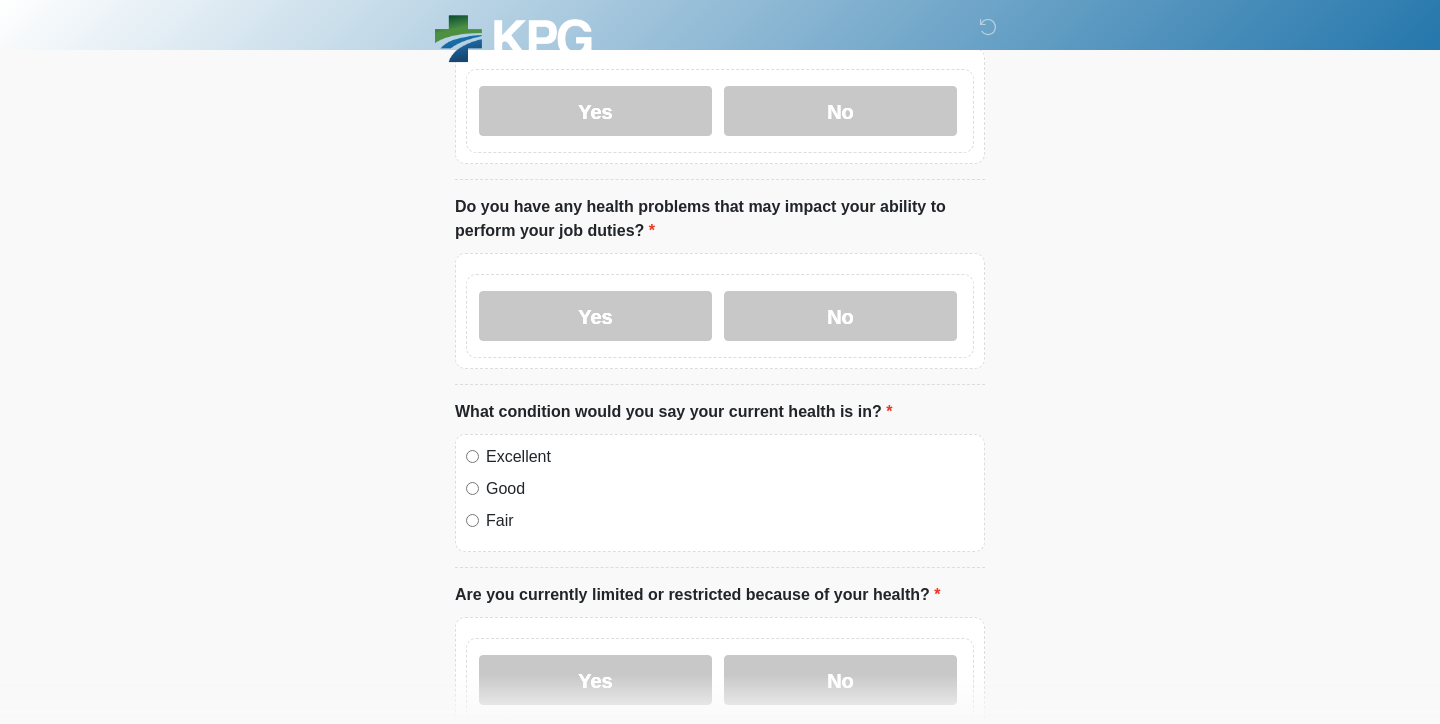 scroll, scrollTop: 770, scrollLeft: 0, axis: vertical 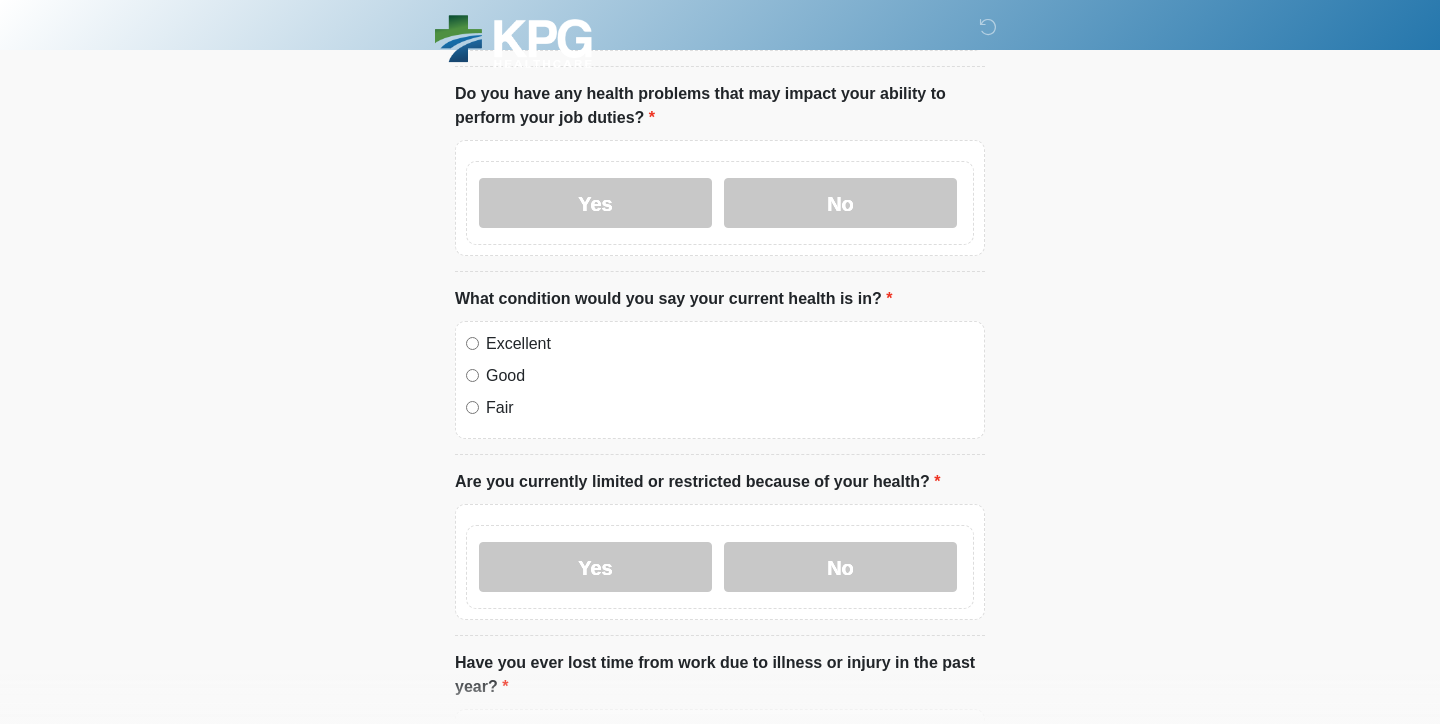 click on "Yes
No" at bounding box center [720, 567] 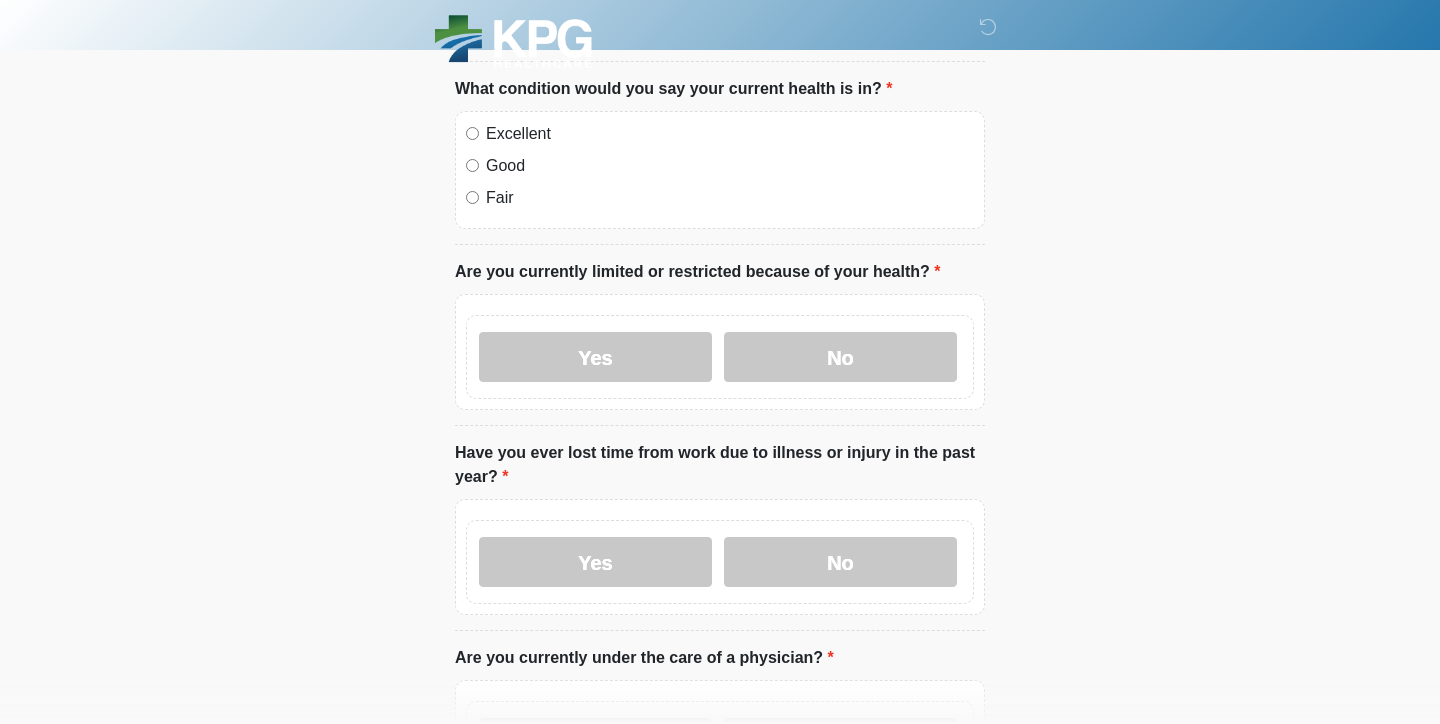 scroll, scrollTop: 1089, scrollLeft: 0, axis: vertical 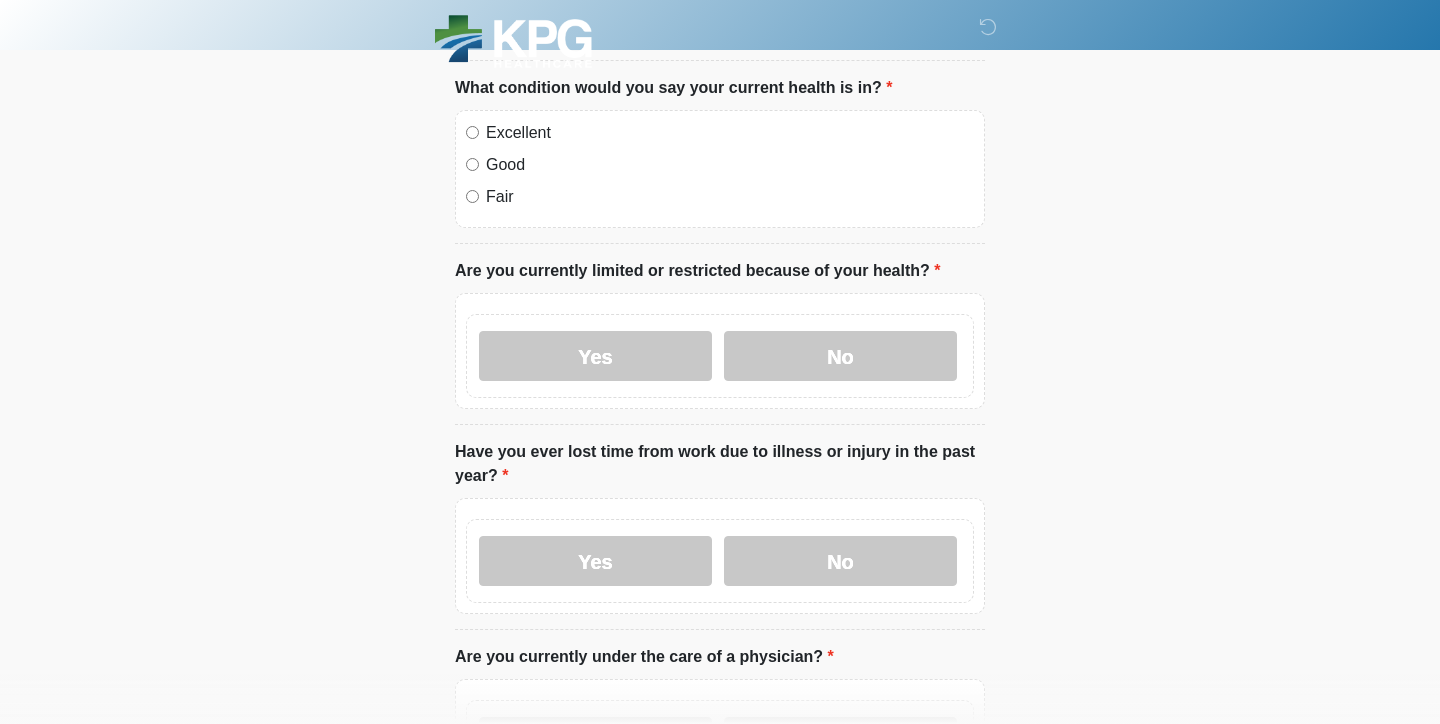 click on "No" at bounding box center [840, 561] 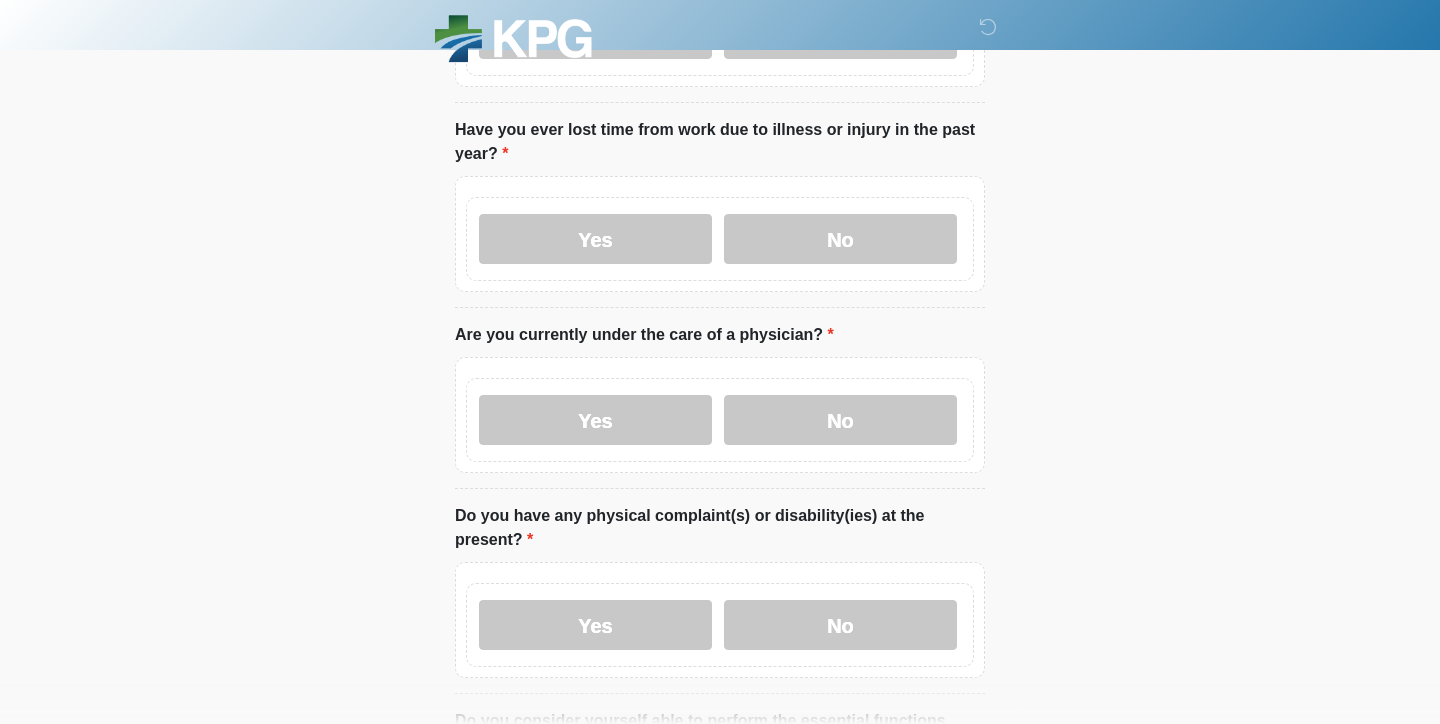 scroll, scrollTop: 1413, scrollLeft: 0, axis: vertical 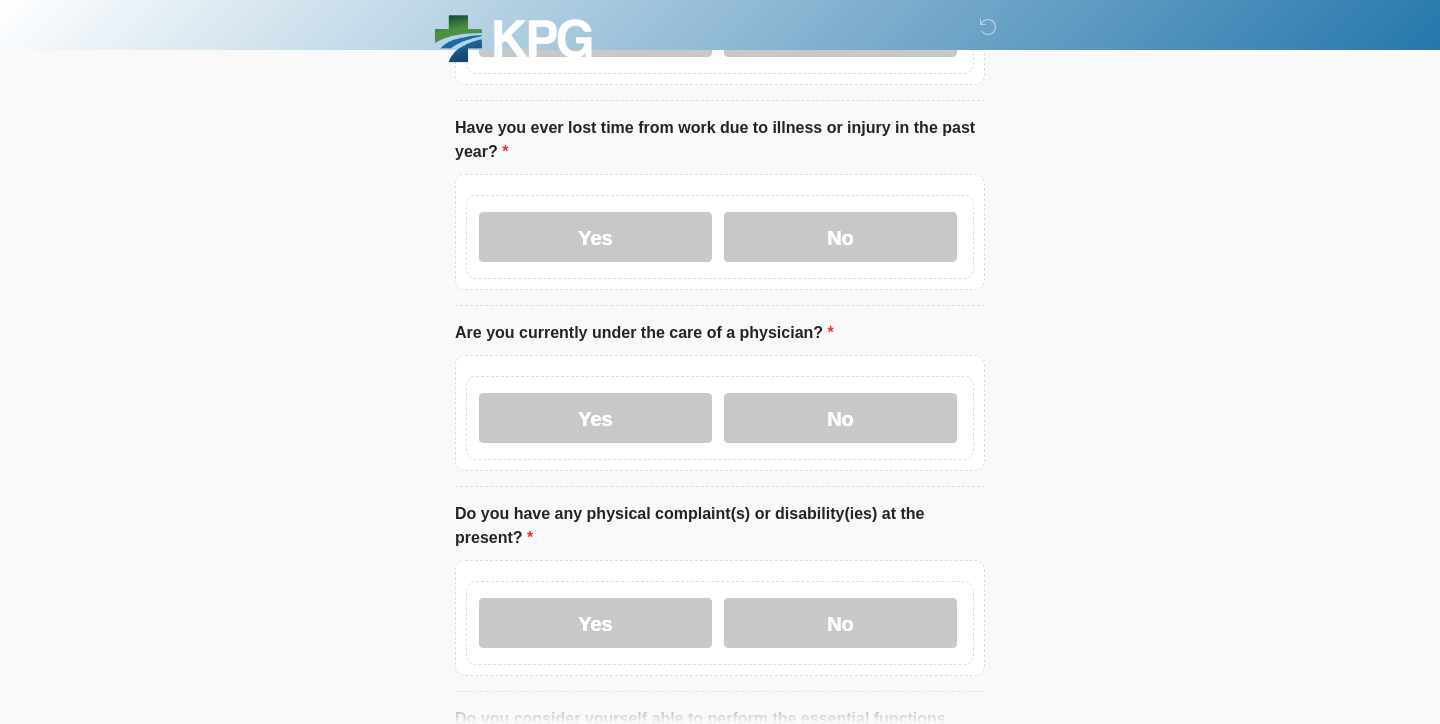 click on "No" at bounding box center [840, 418] 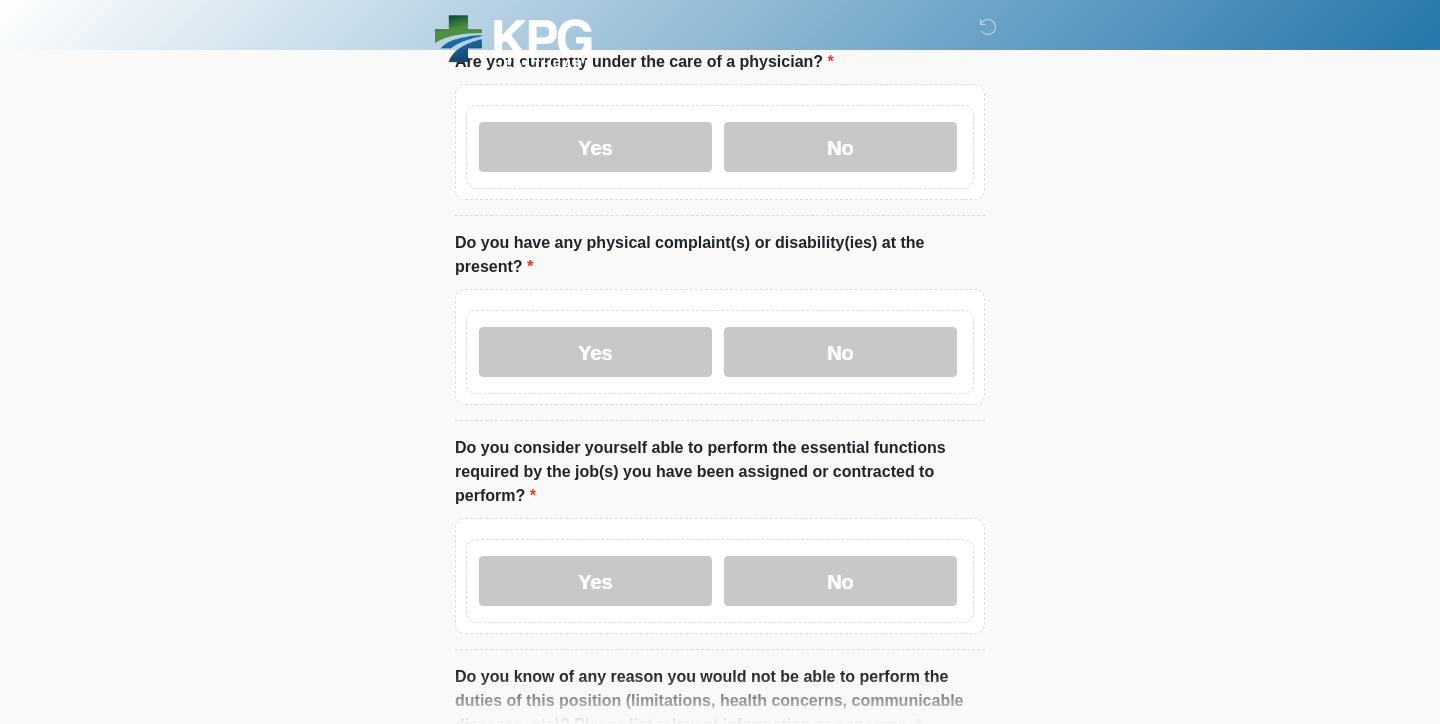 scroll, scrollTop: 1685, scrollLeft: 0, axis: vertical 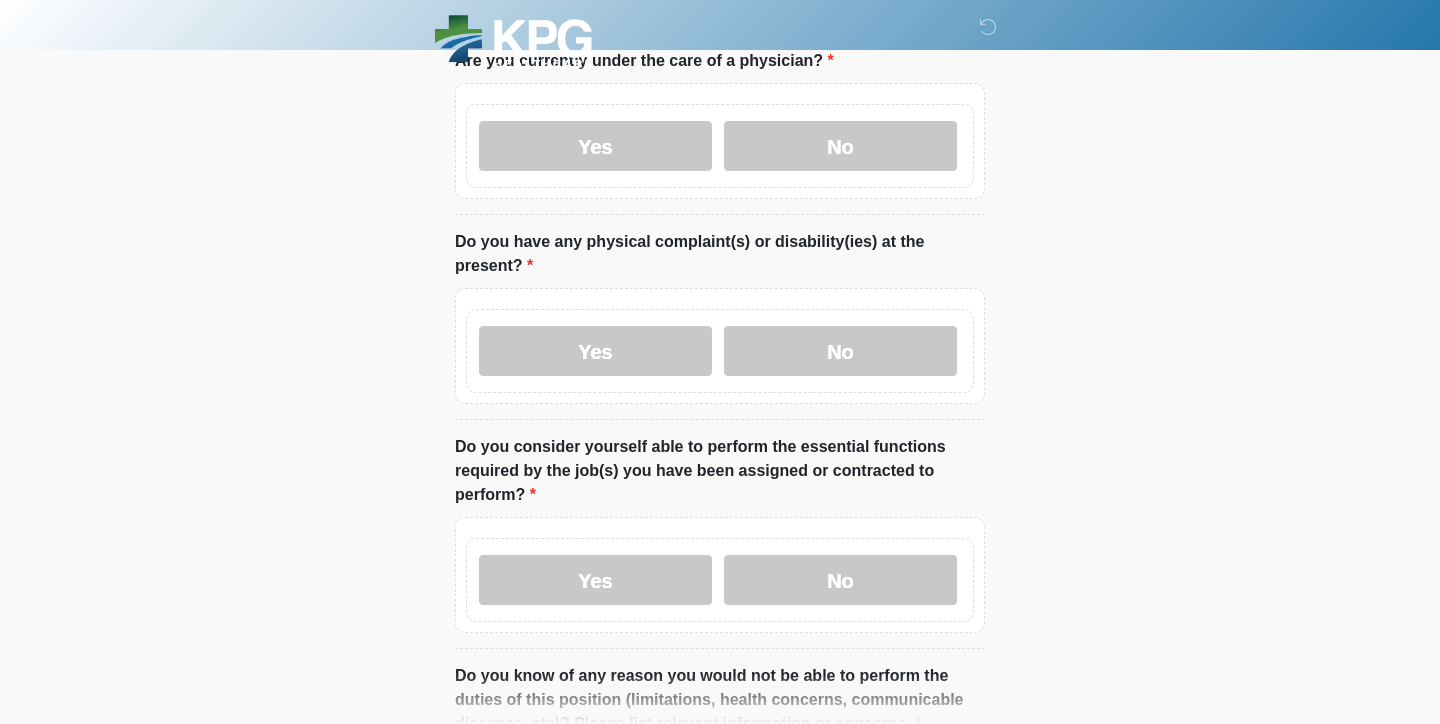 click on "No" at bounding box center [840, 580] 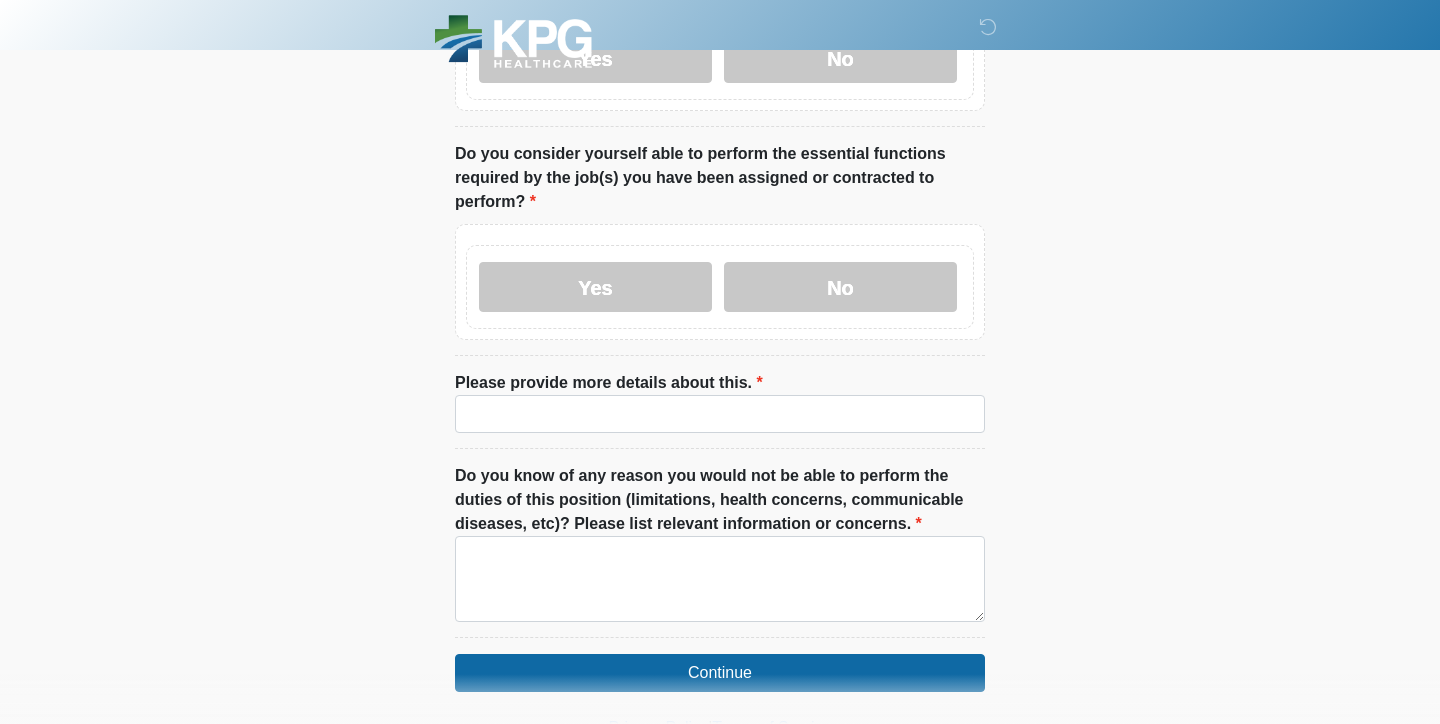 scroll, scrollTop: 1977, scrollLeft: 0, axis: vertical 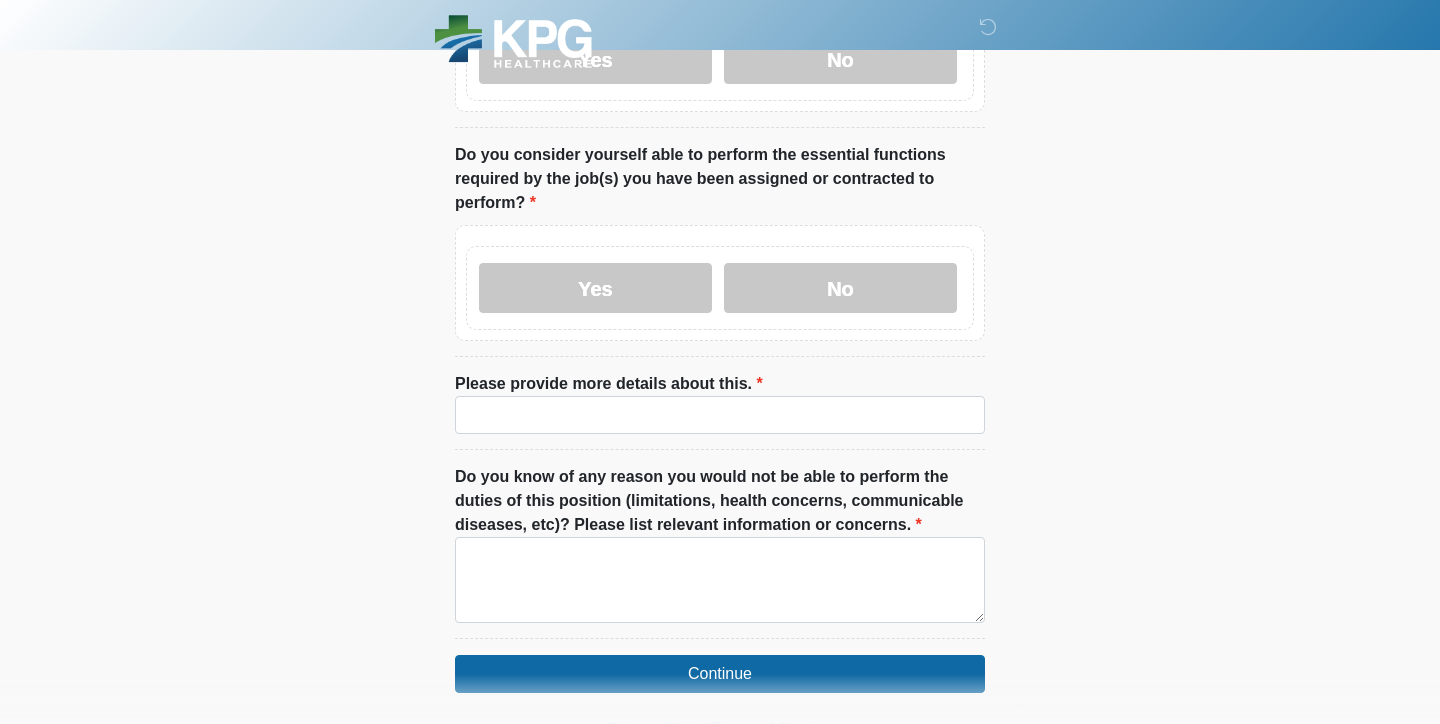 click on "Yes" at bounding box center (595, 288) 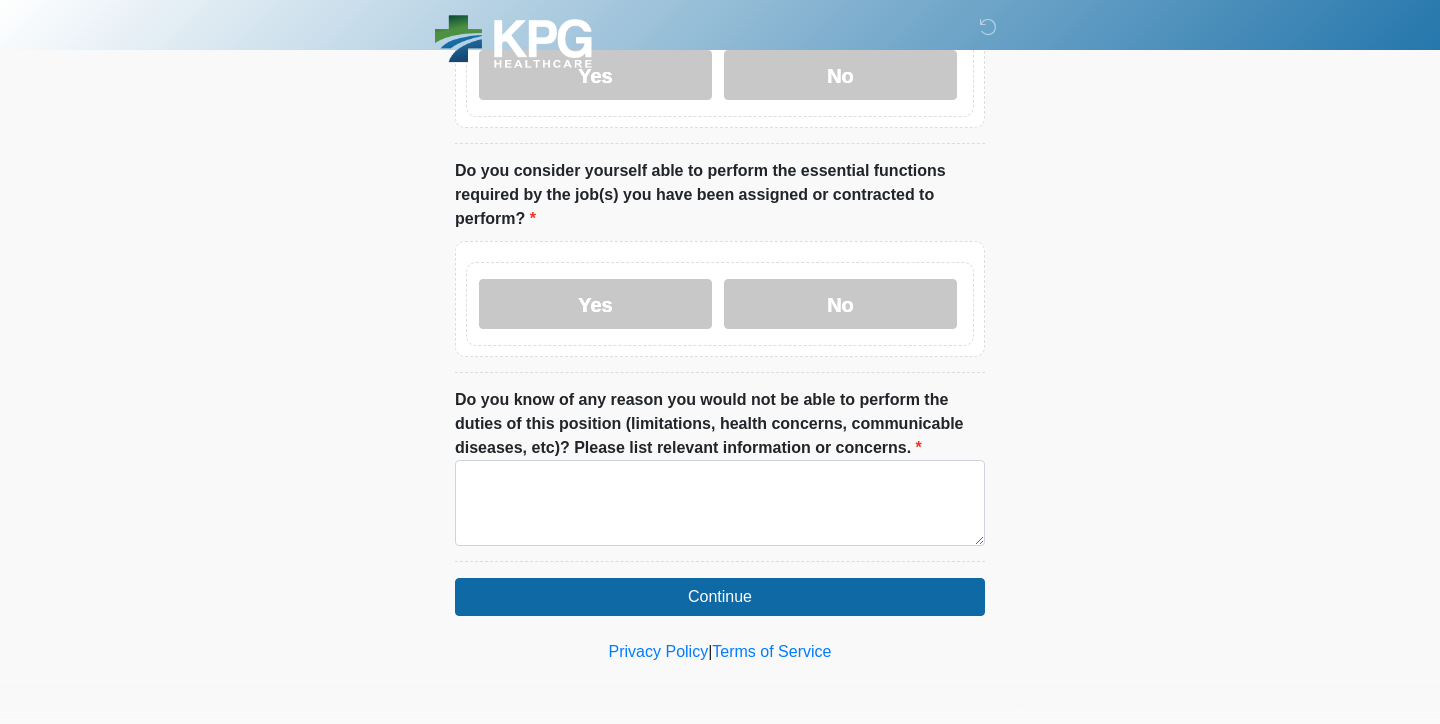 scroll, scrollTop: 1961, scrollLeft: 0, axis: vertical 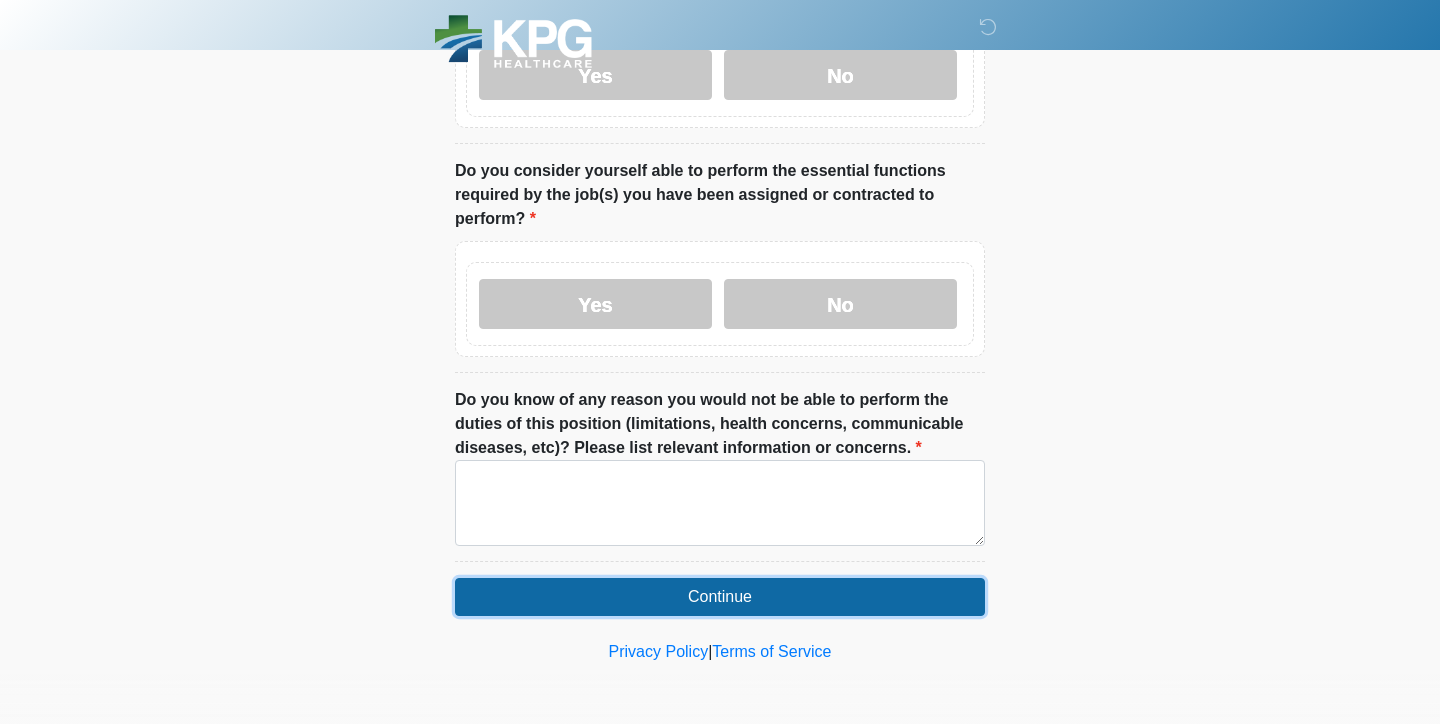 click on "Continue" at bounding box center (720, 597) 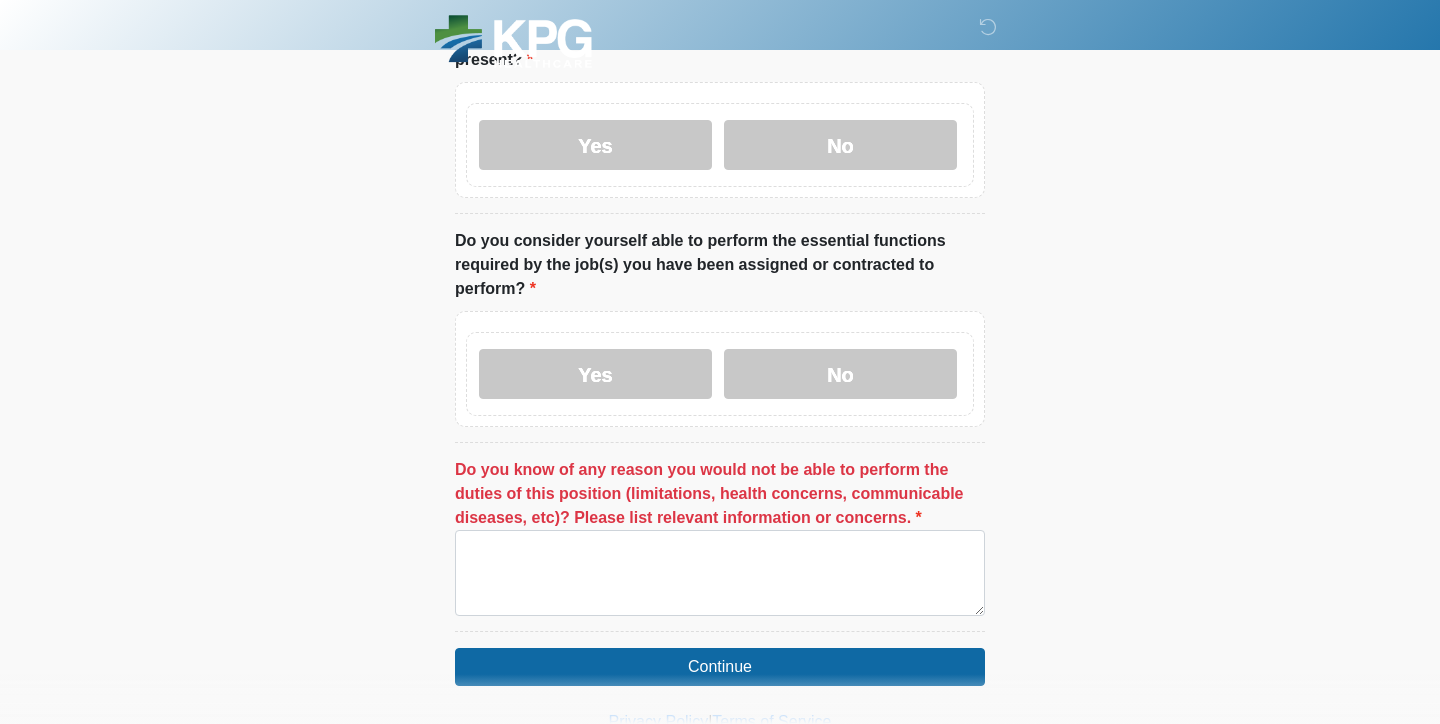 scroll, scrollTop: 1896, scrollLeft: 0, axis: vertical 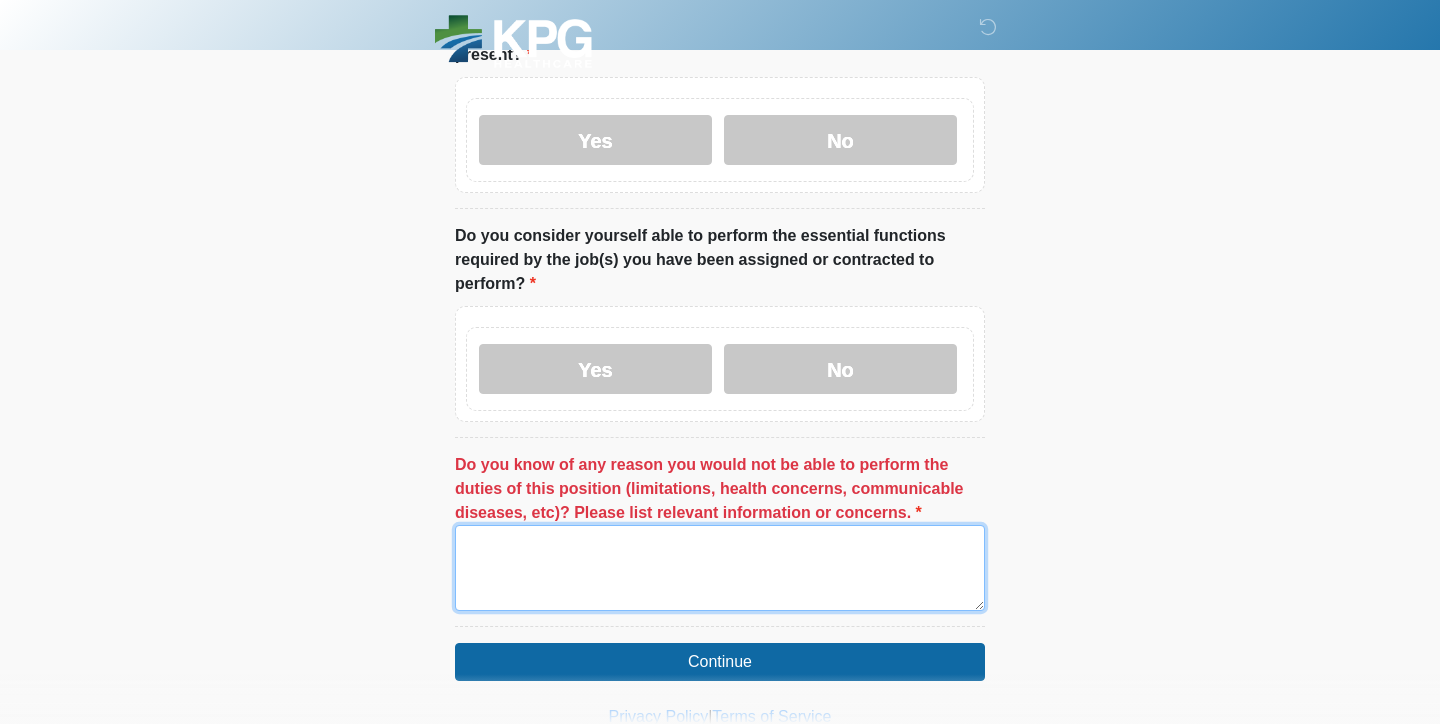 click on "Do you know of any reason you would not be able to perform the duties of this position (limitations, health concerns, communicable diseases, etc)?  Please list relevant information or concerns." at bounding box center (720, 568) 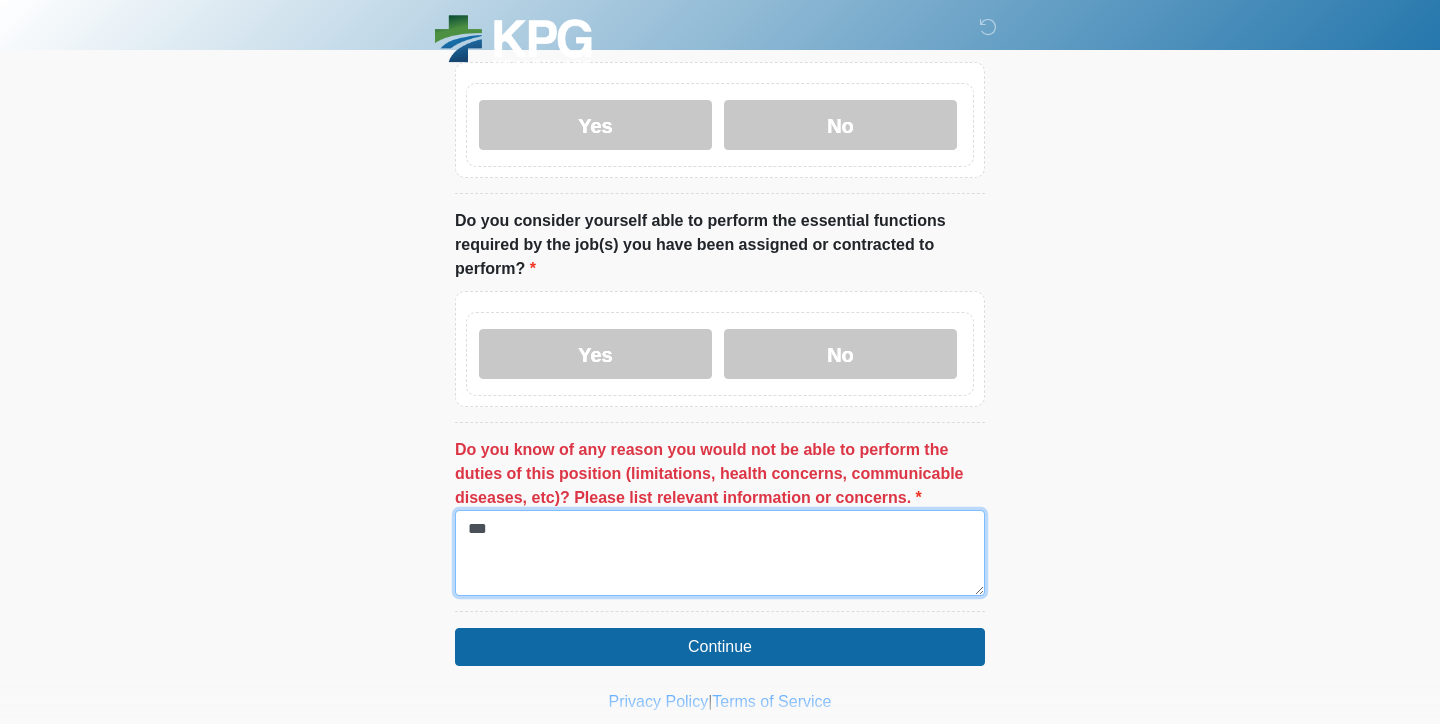scroll, scrollTop: 1961, scrollLeft: 0, axis: vertical 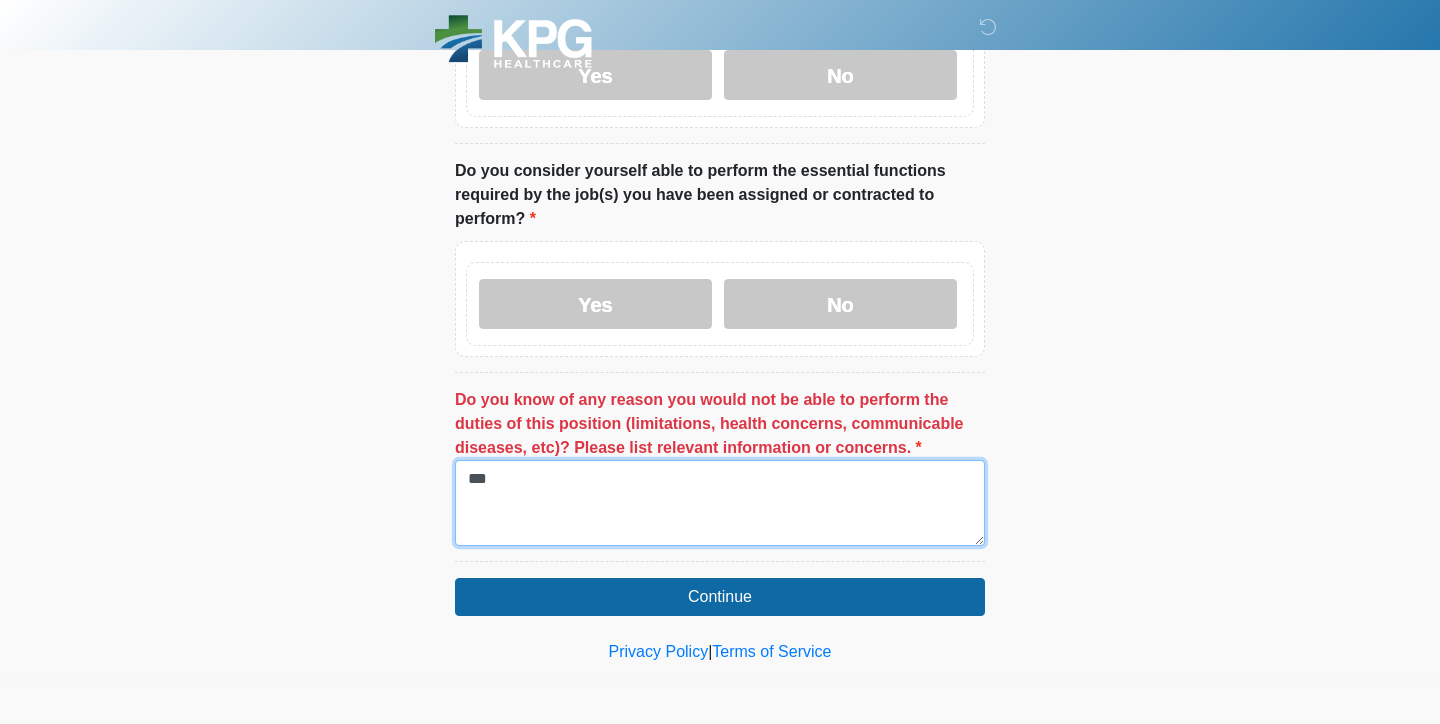 type on "***" 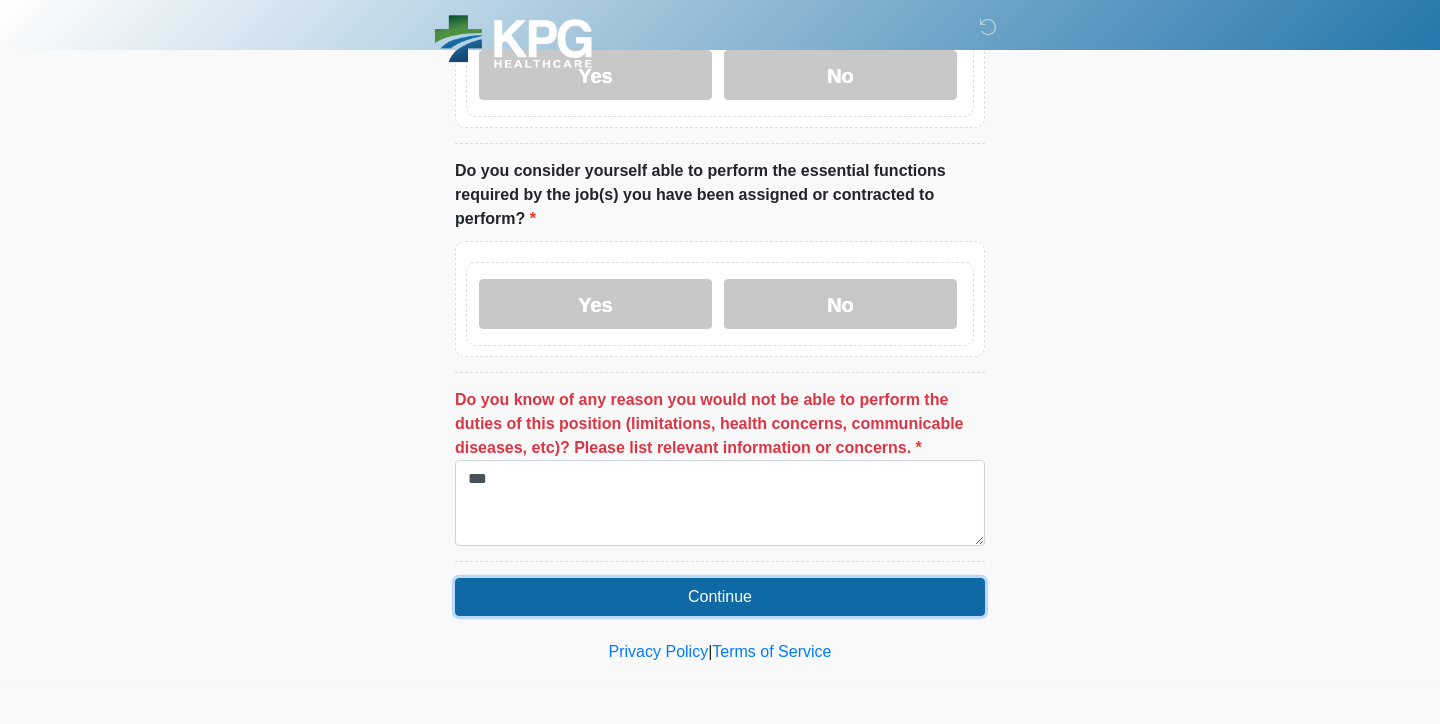 click on "Continue" at bounding box center (720, 597) 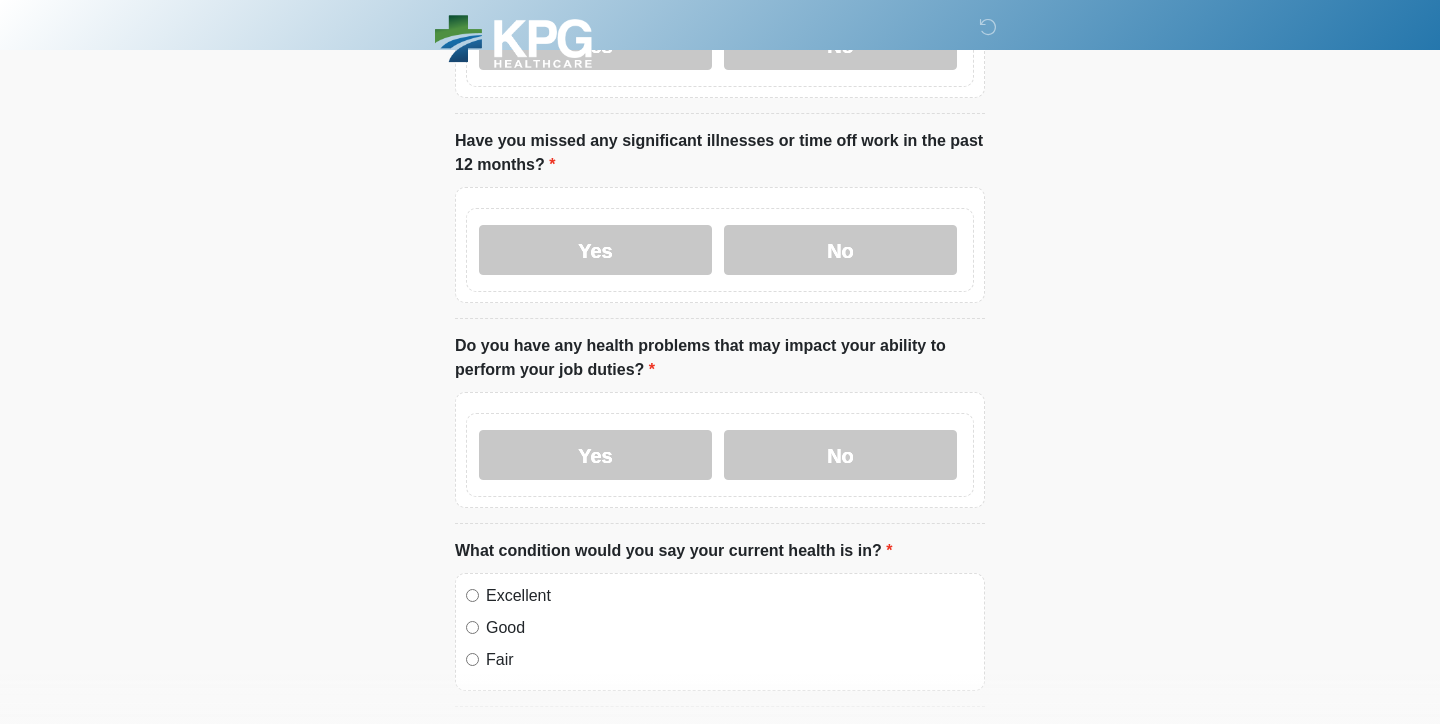 scroll, scrollTop: 0, scrollLeft: 0, axis: both 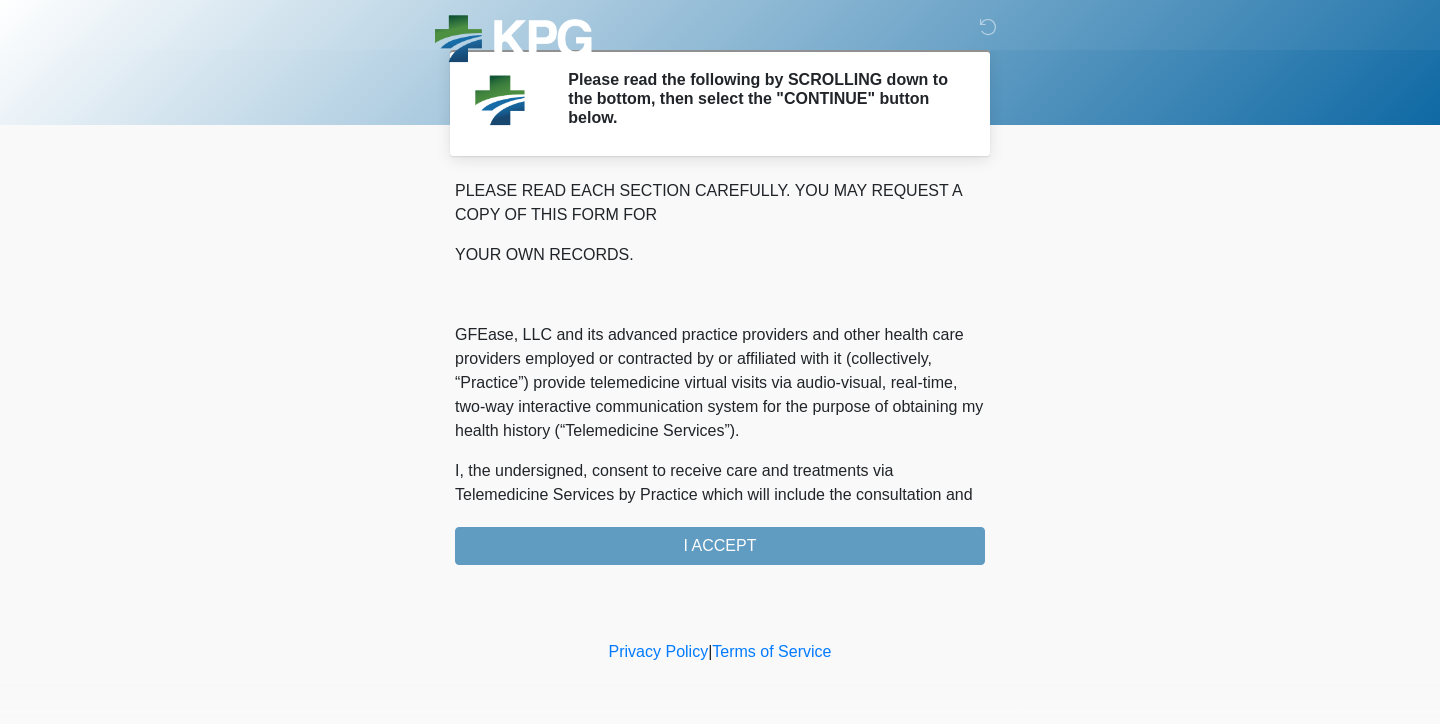 click on "PLEASE READ EACH SECTION CAREFULLY. YOU MAY REQUEST A COPY OF THIS FORM FOR YOUR OWN RECORDS. GFEase, LLC and its advanced practice providers and other health care providers employed or contracted by or affiliated with it (collectively, “Practice”) provide telemedicine virtual visits via audio-visual, real-time, two-way interactive communication system for the purpose of obtaining my health history (“Telemedicine Services”). I understand that Telemedicine Services include interactive audio, video or other electronic media and that there are both risks and benefits to being treated via telemedicine. Providers (i) may be in a location other than where I am located, (ii) will examine me face-to-face via a remote presence but will not perform a “hands-on” physical examination, and (iii) must rely on information provided by me.
I ACCEPT" at bounding box center (720, 372) 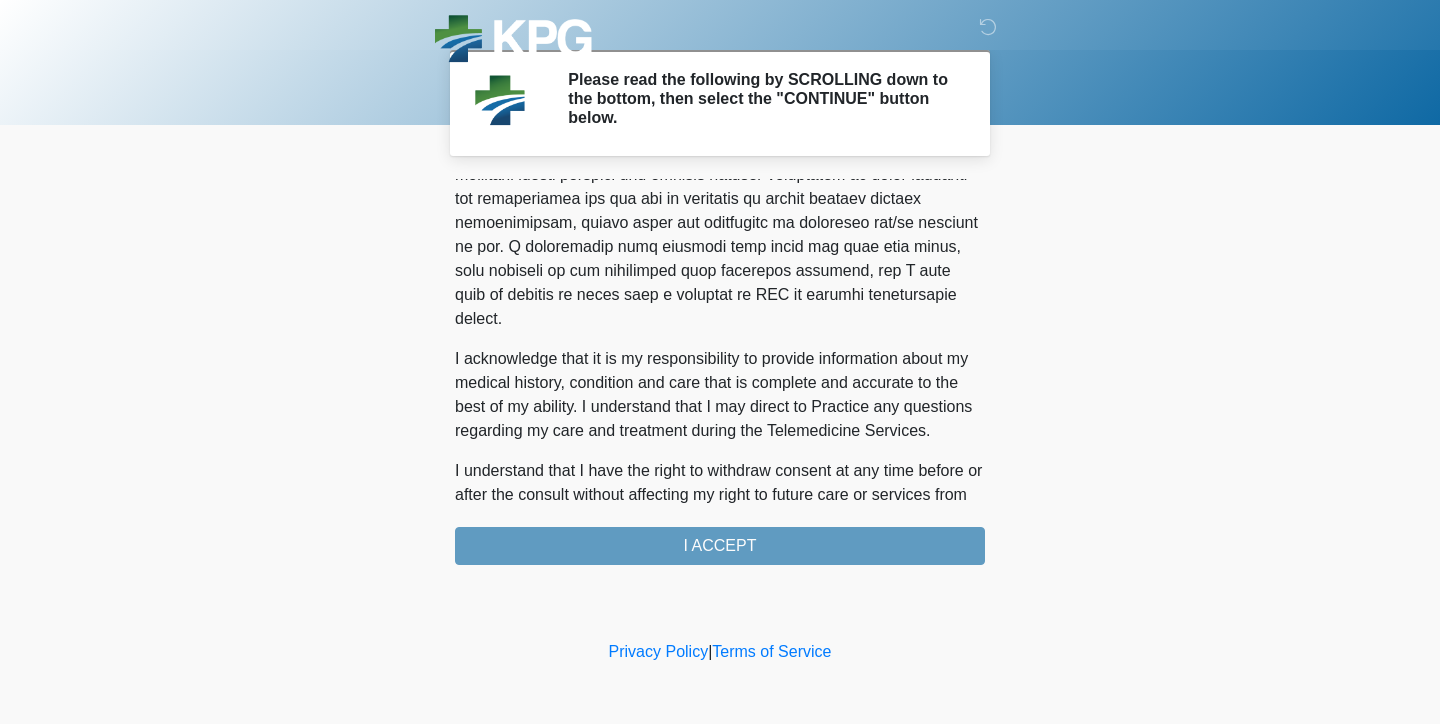 scroll, scrollTop: 1316, scrollLeft: 0, axis: vertical 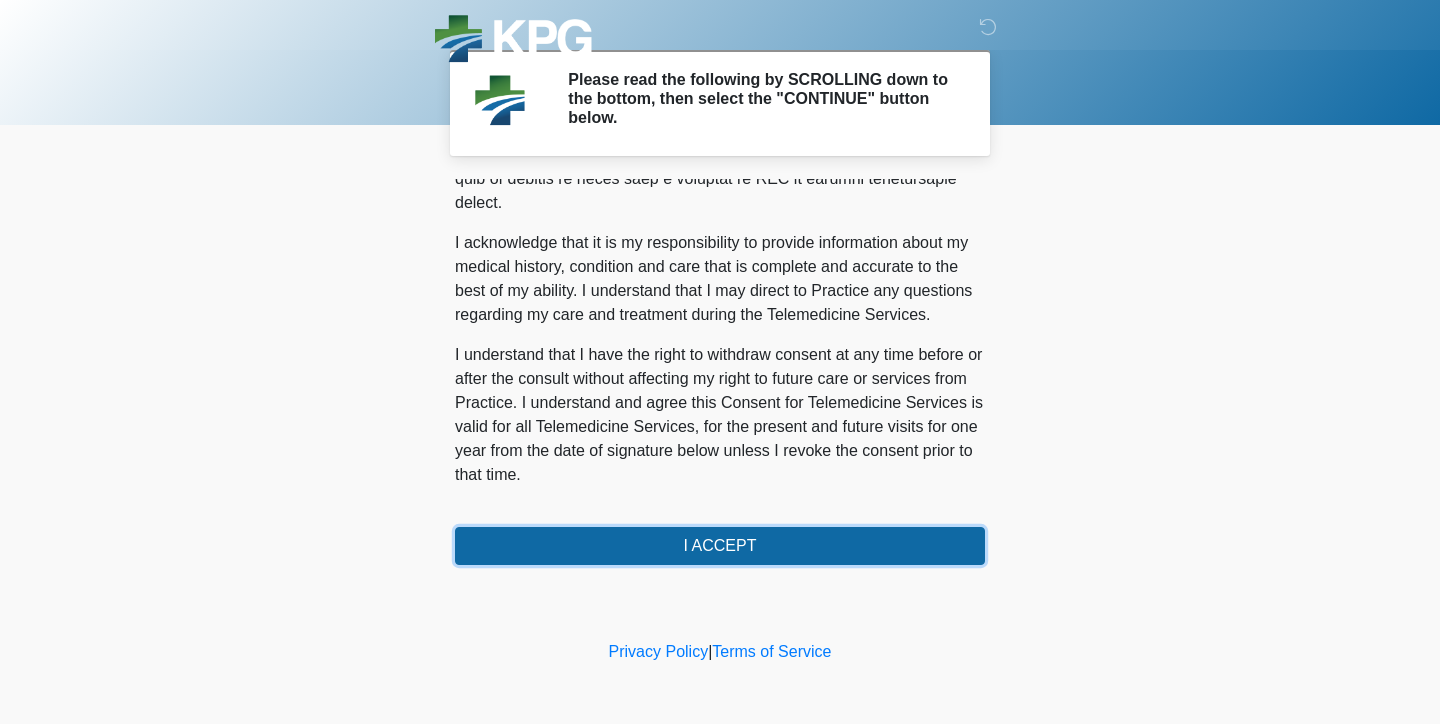 click on "I ACCEPT" at bounding box center (720, 546) 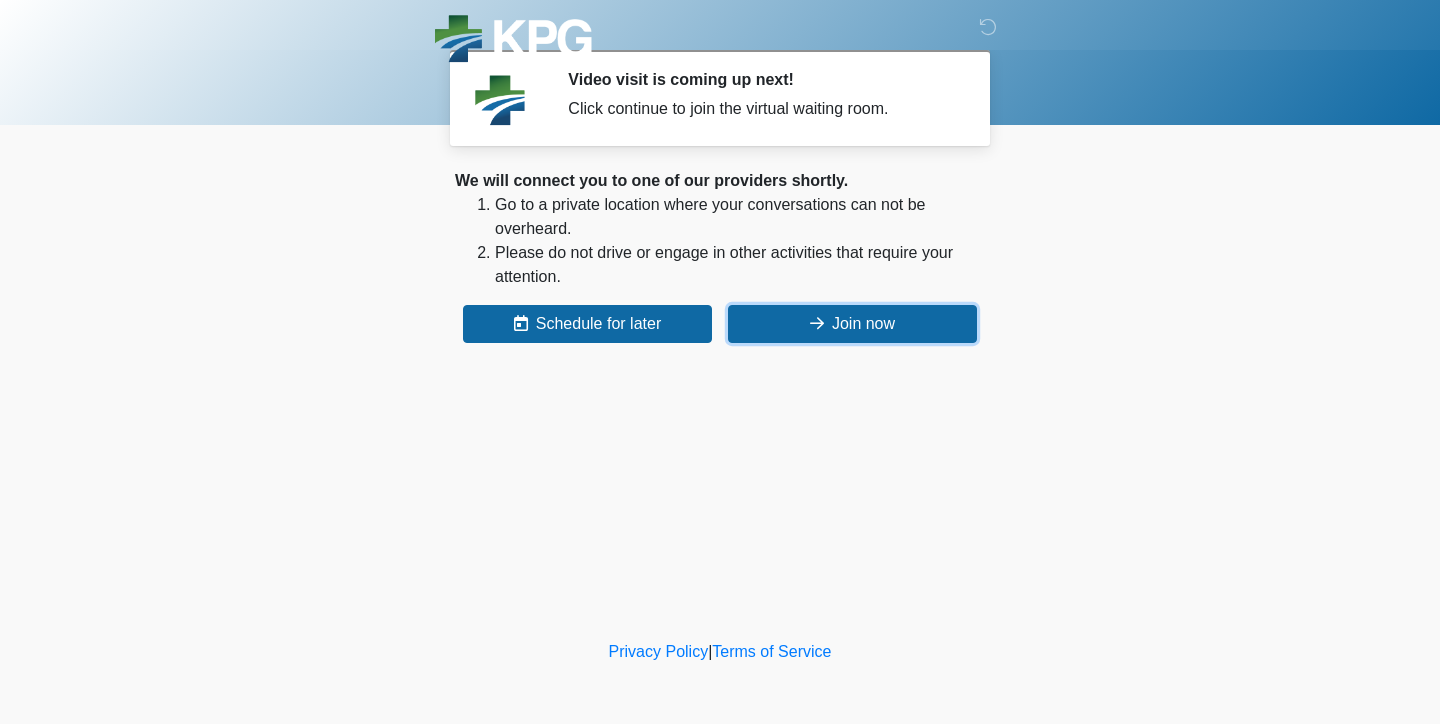 click on "Join now" at bounding box center [852, 324] 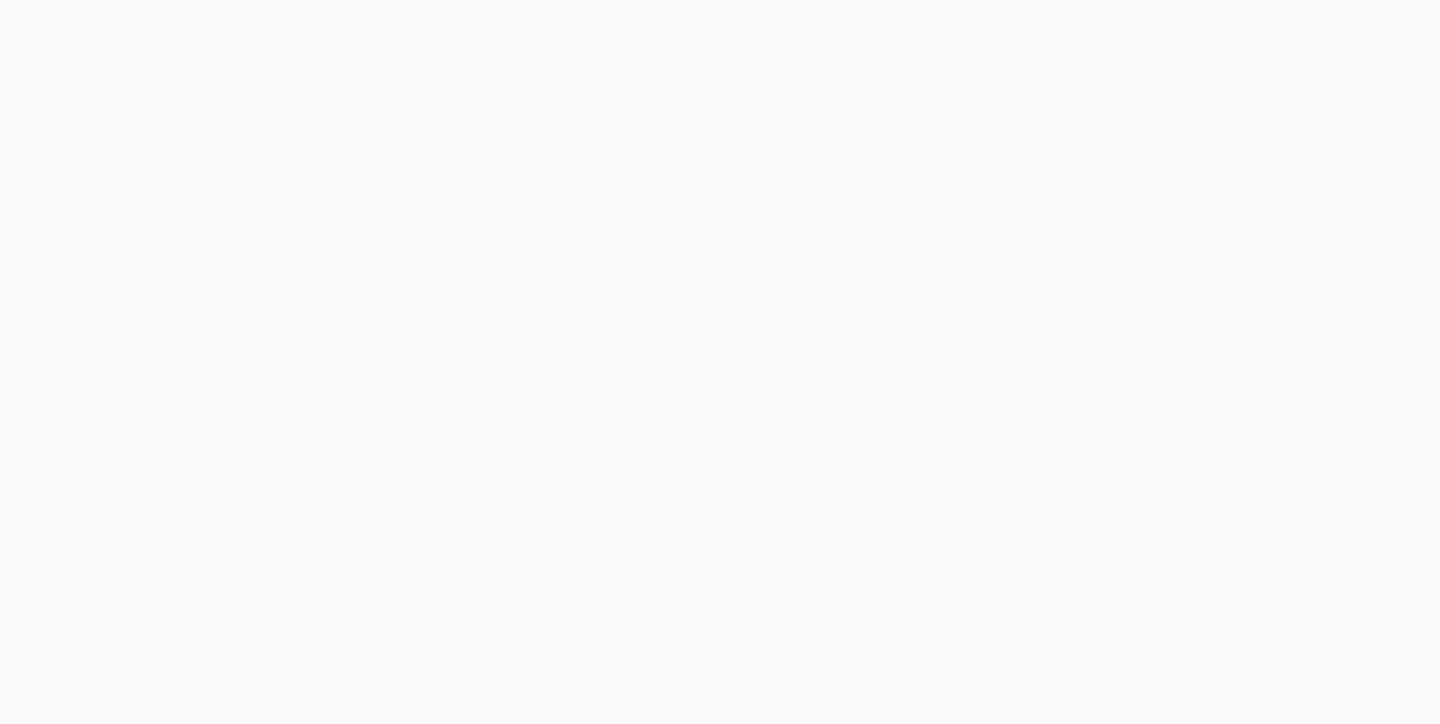 scroll, scrollTop: 0, scrollLeft: 0, axis: both 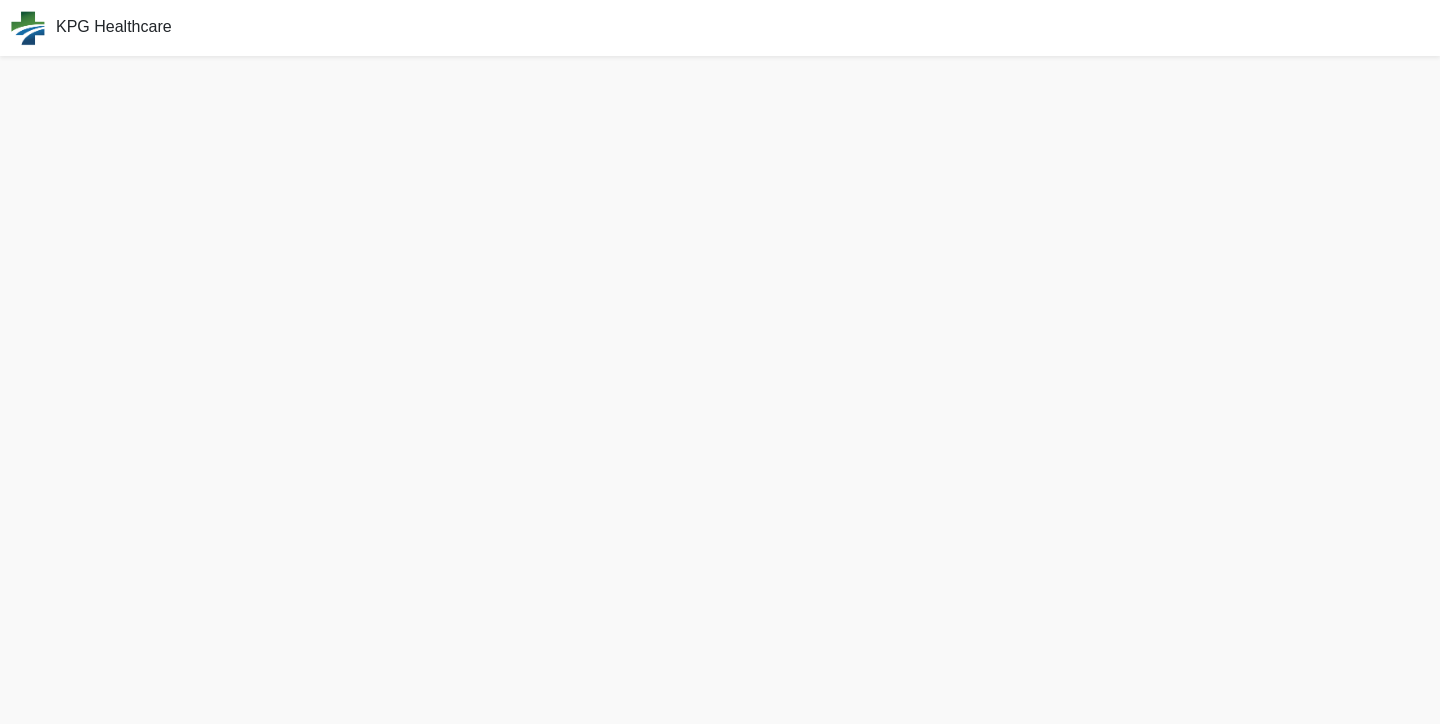click on "KPG Healthcare" at bounding box center (720, 28) 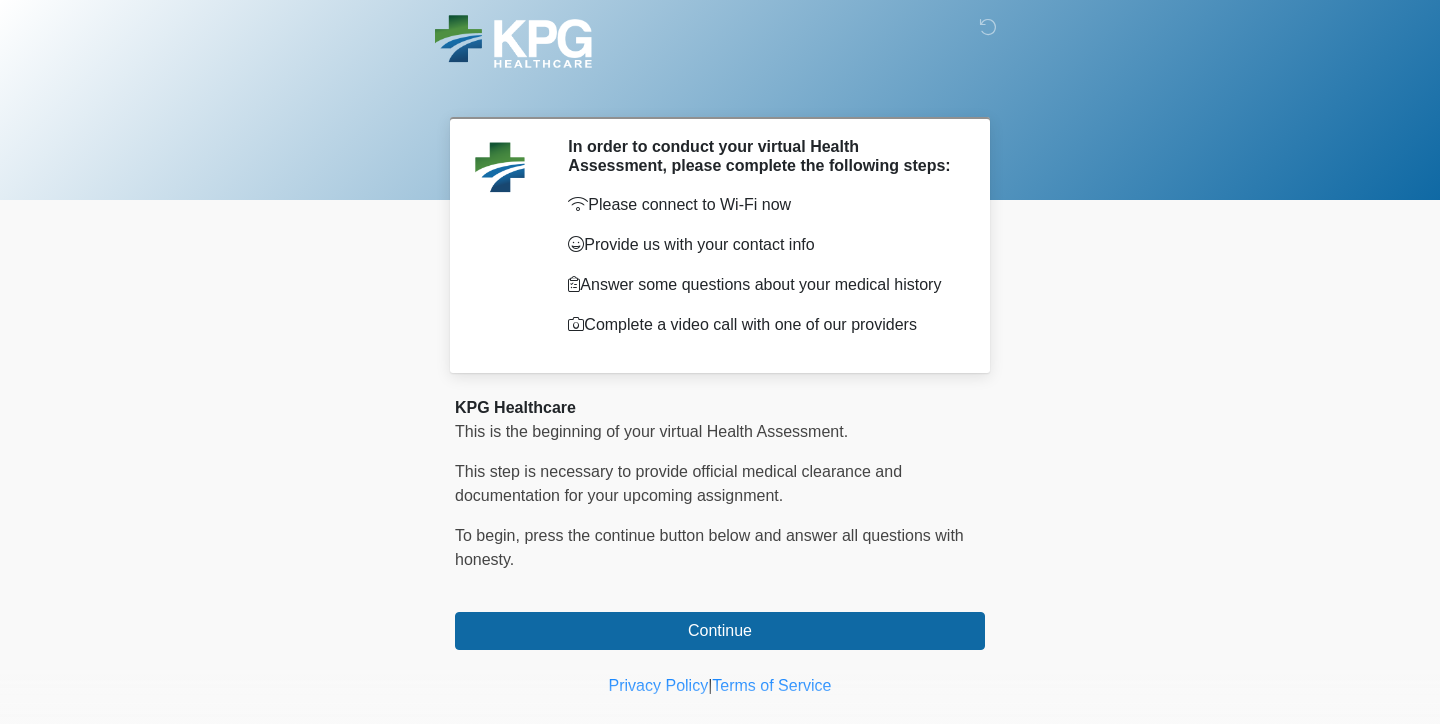 scroll, scrollTop: 0, scrollLeft: 0, axis: both 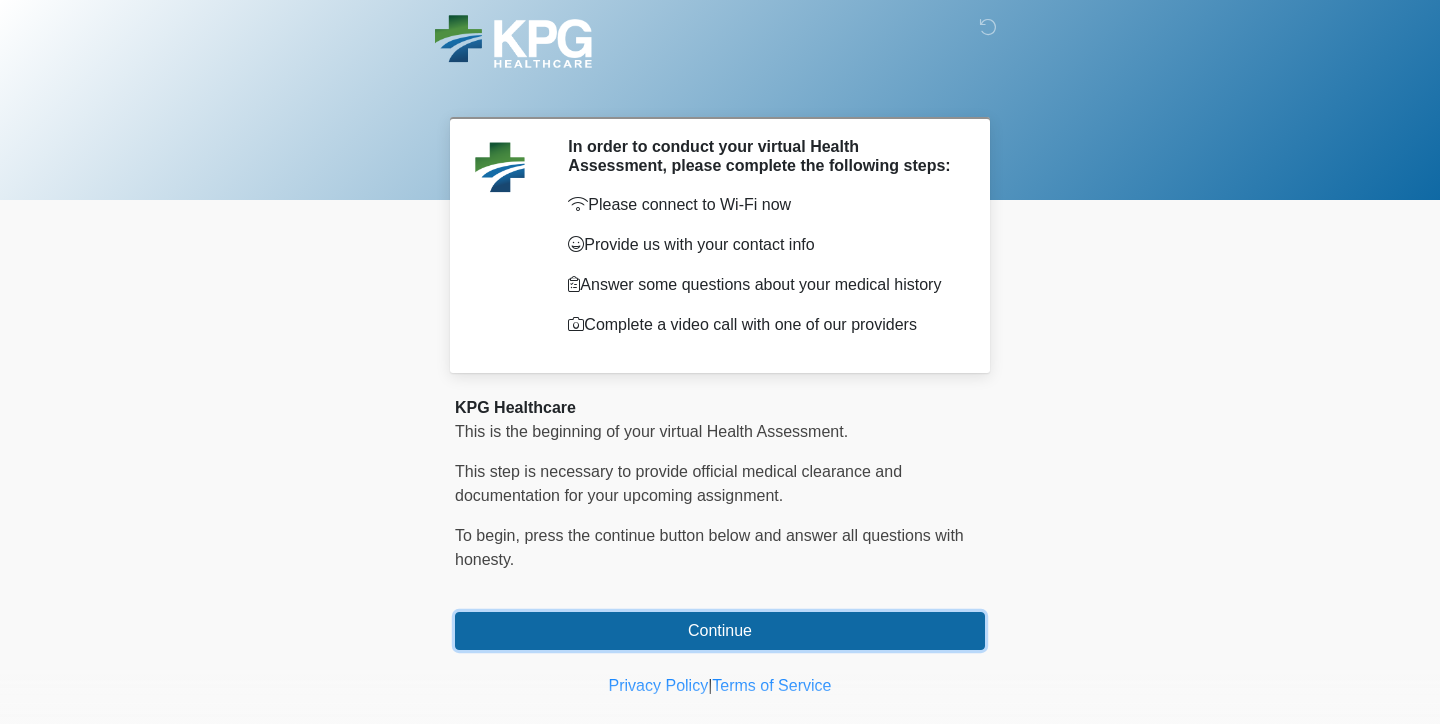 click on "Continue" at bounding box center [720, 631] 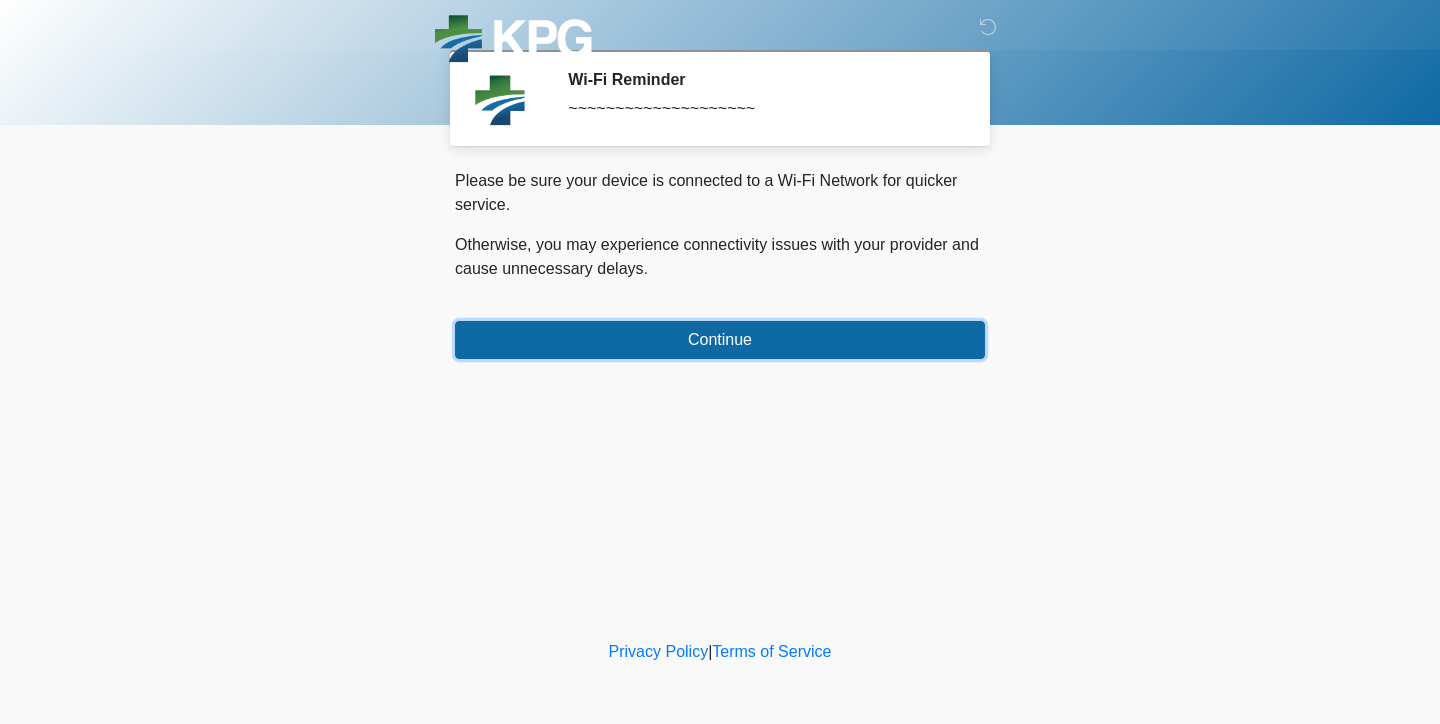 click on "Continue" at bounding box center [720, 340] 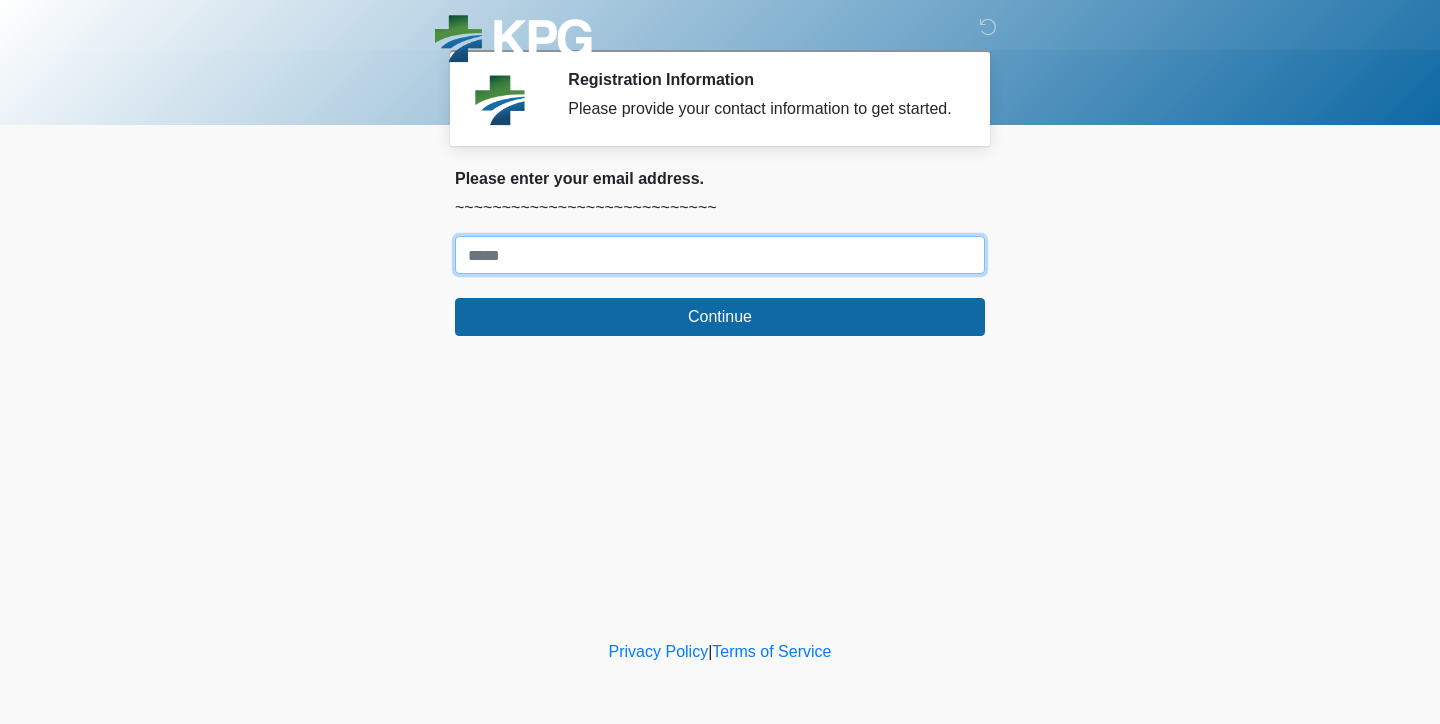 click on "Where should we email your response?" at bounding box center (720, 255) 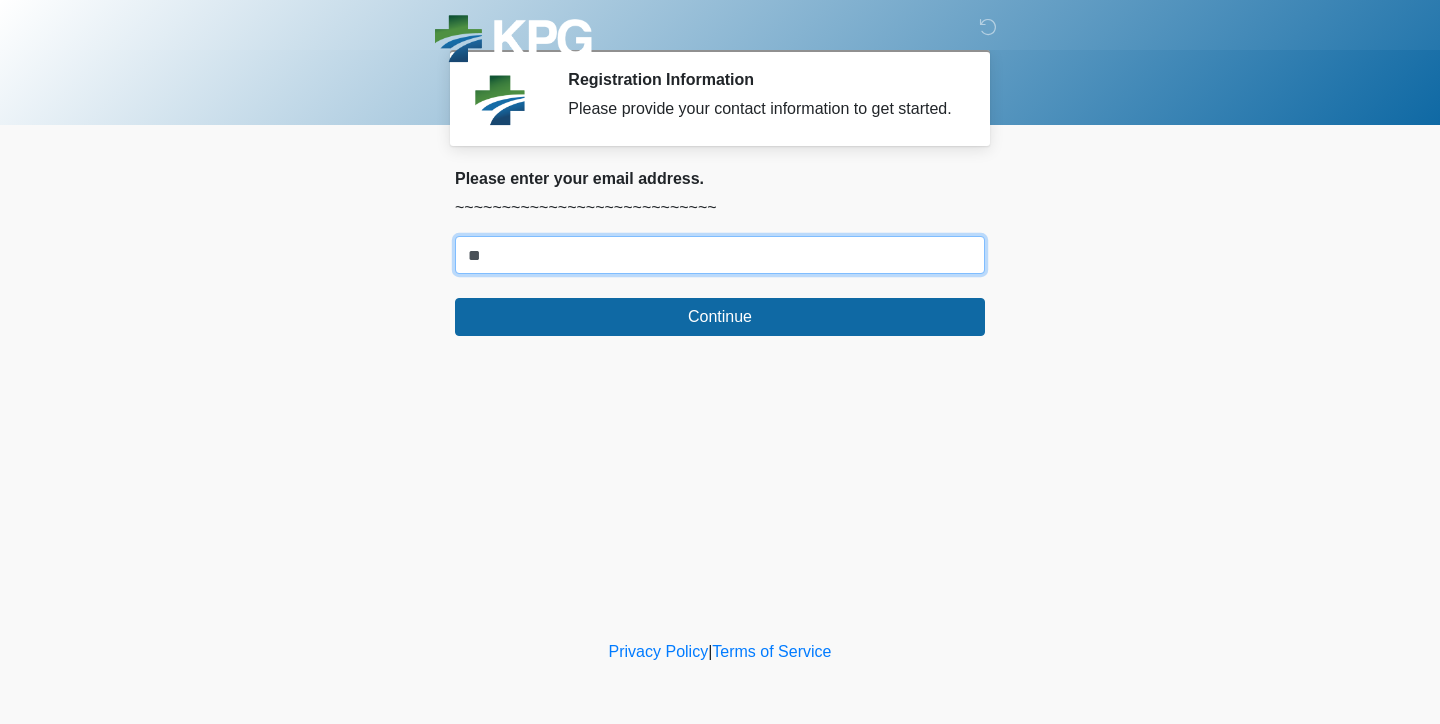 type on "*" 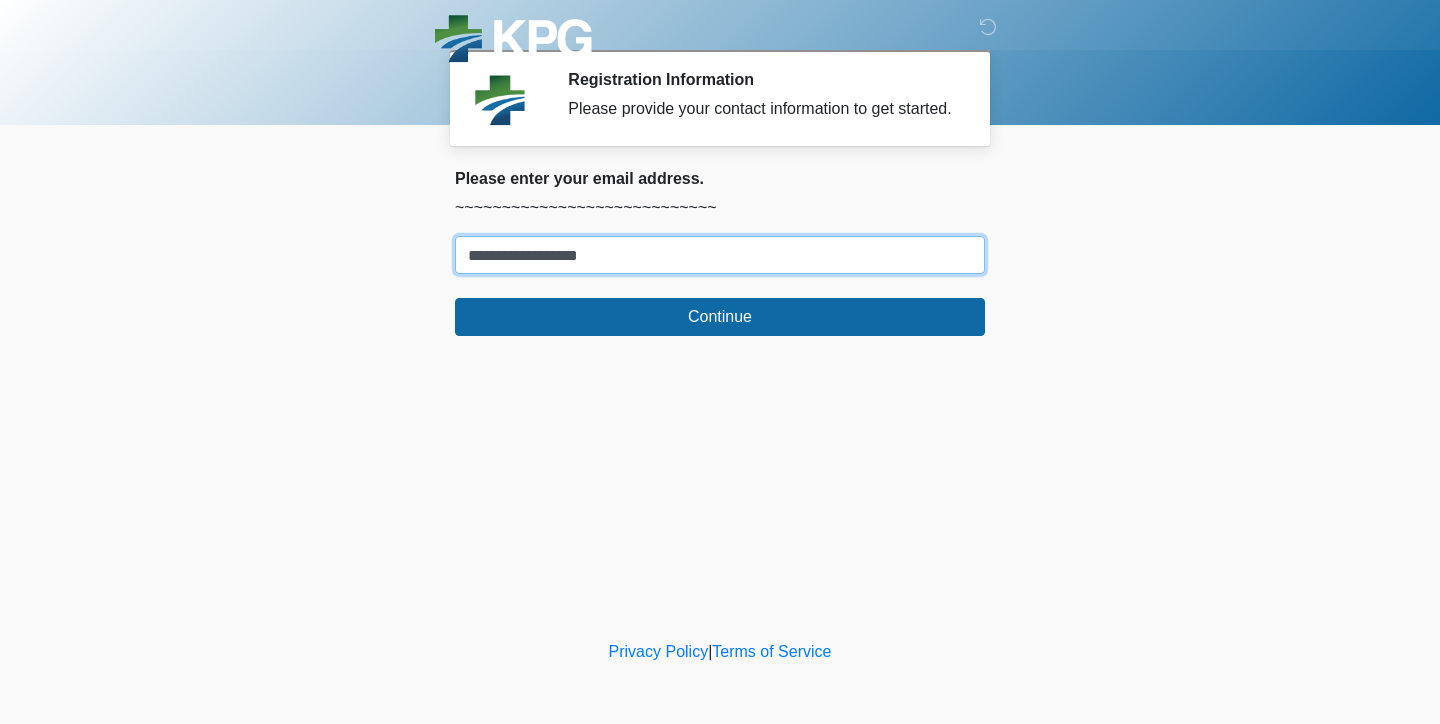 type on "**********" 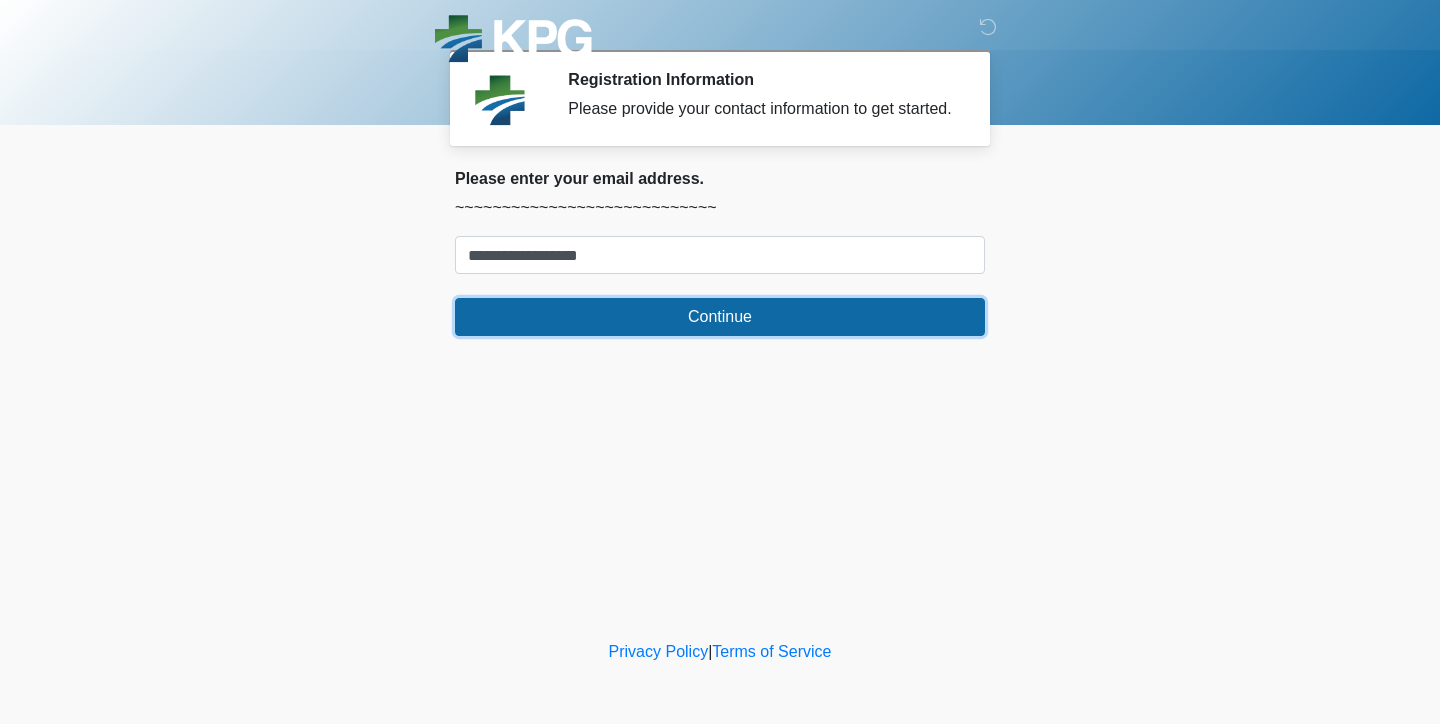click on "Continue" at bounding box center (720, 317) 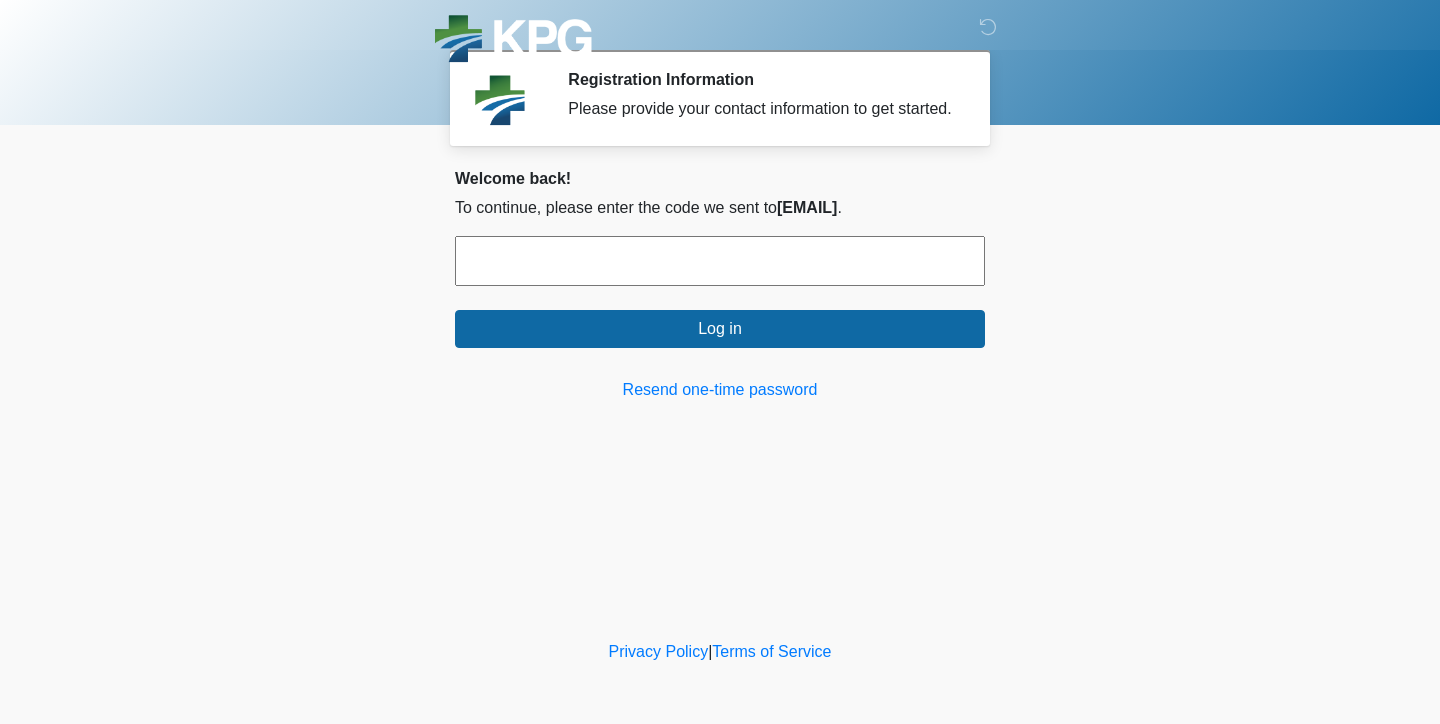 click at bounding box center (720, 261) 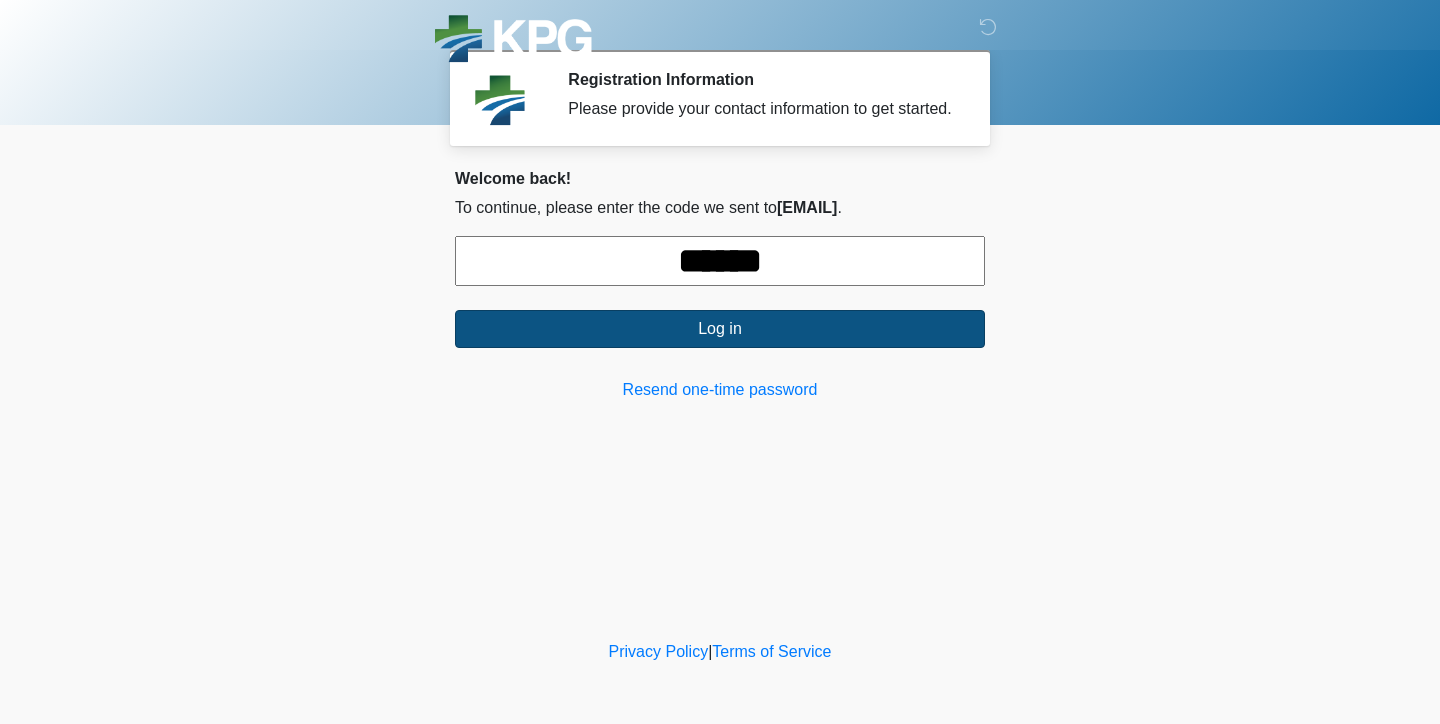 type on "******" 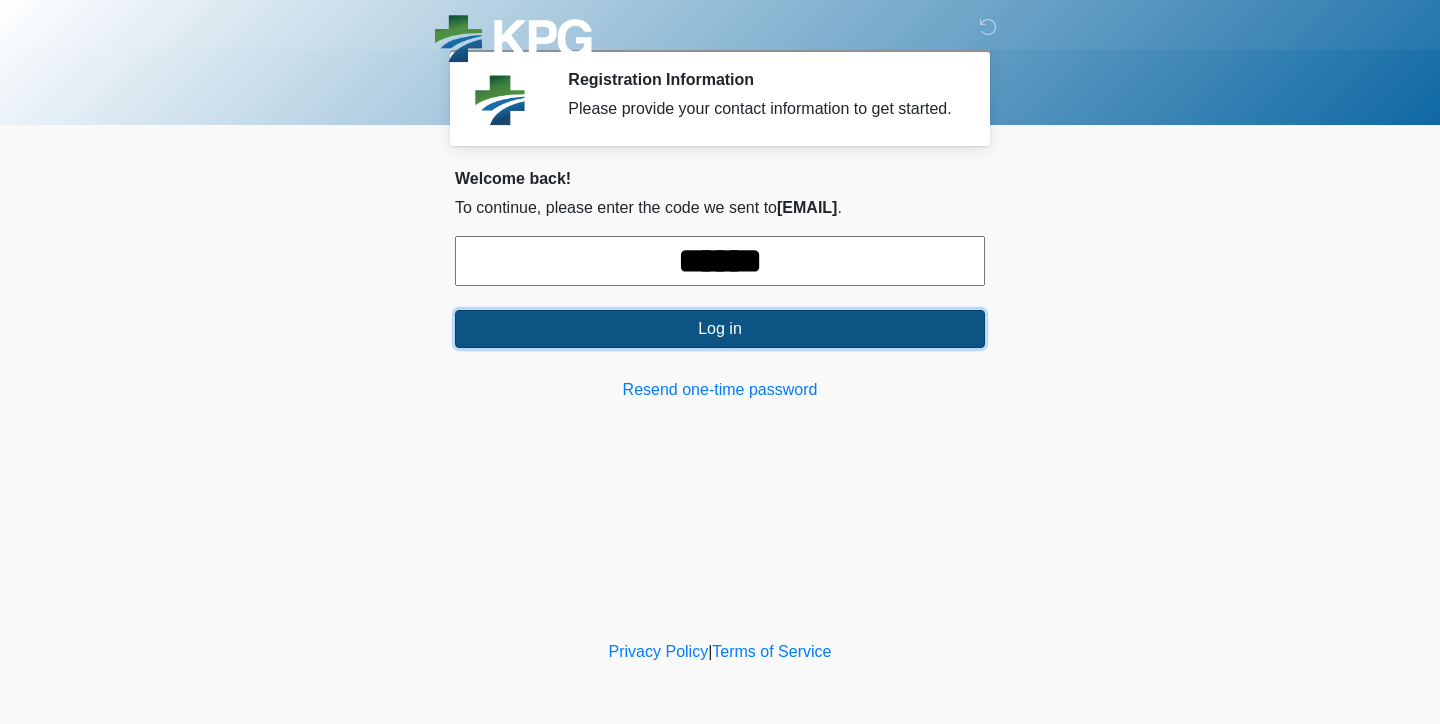 click on "Log in" at bounding box center [720, 329] 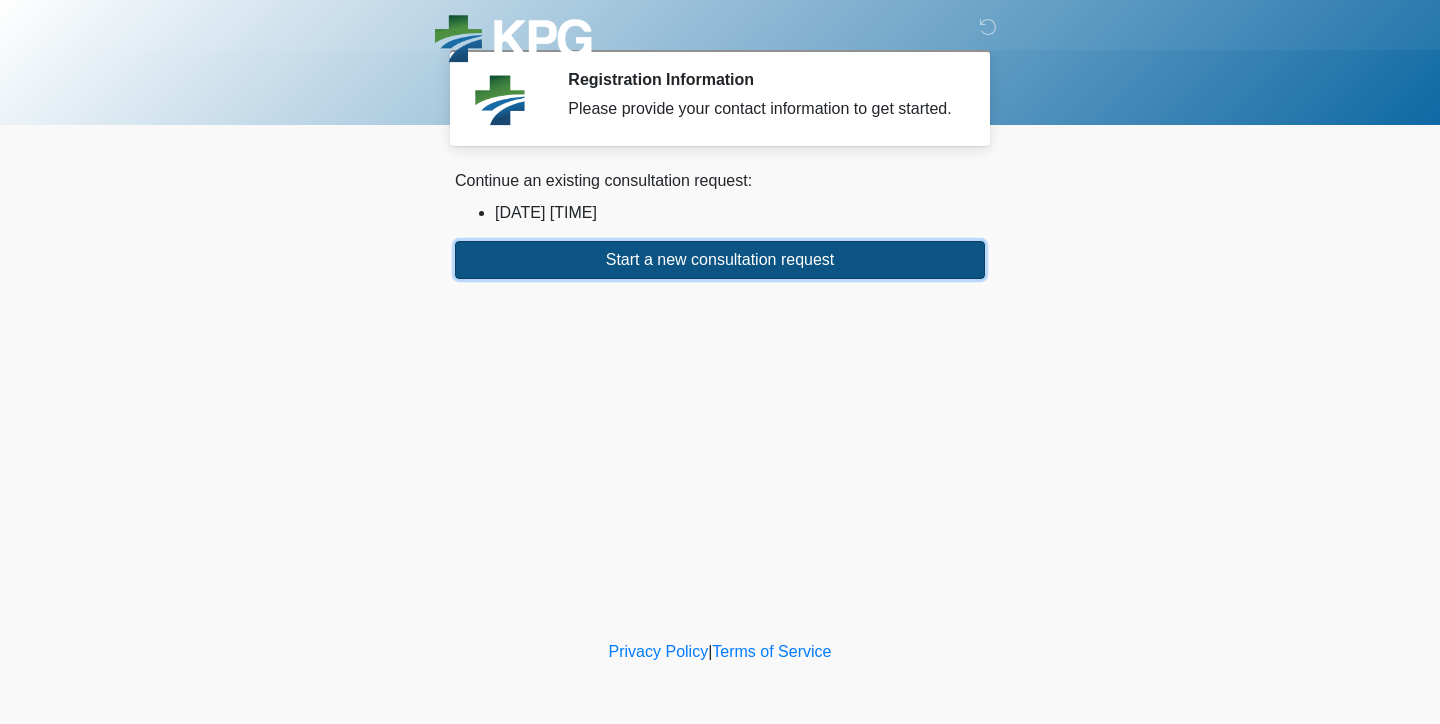 click on "Start a new consultation request" at bounding box center [720, 260] 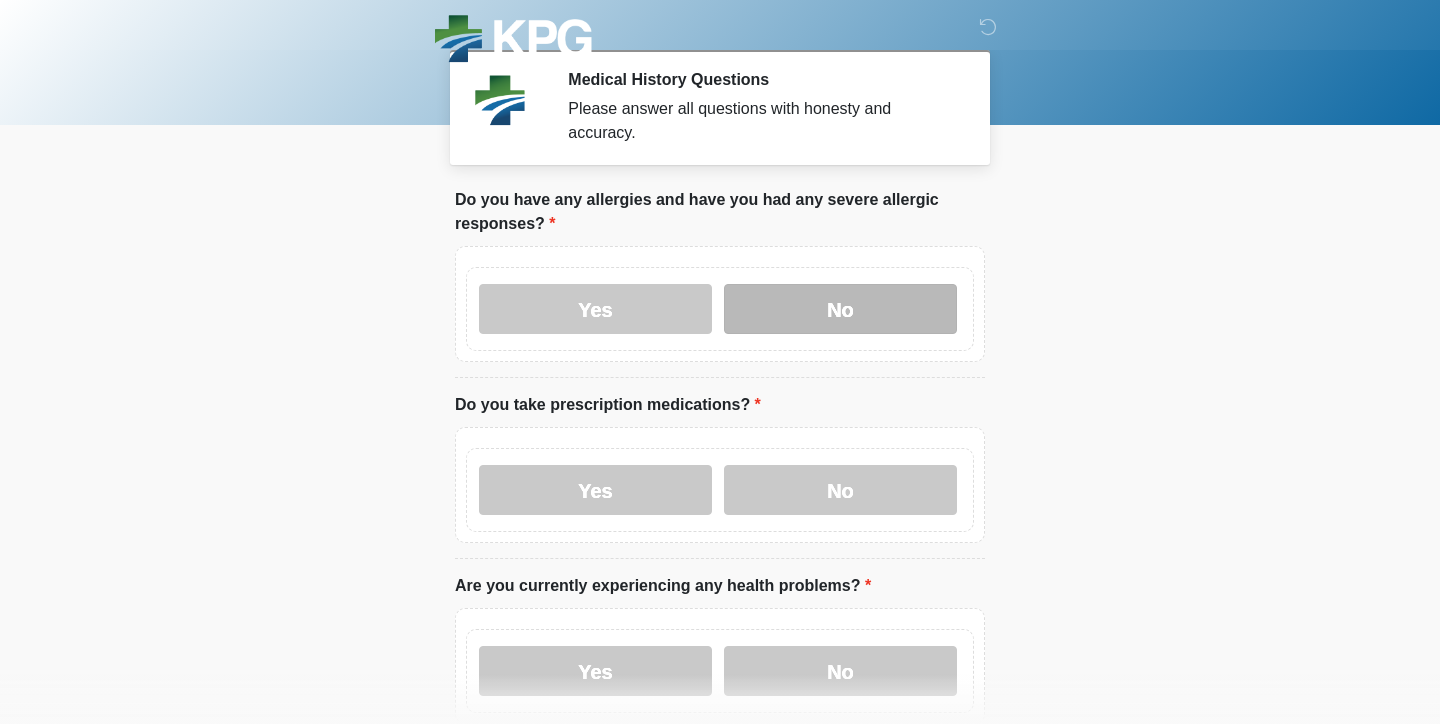 click on "No" at bounding box center (840, 309) 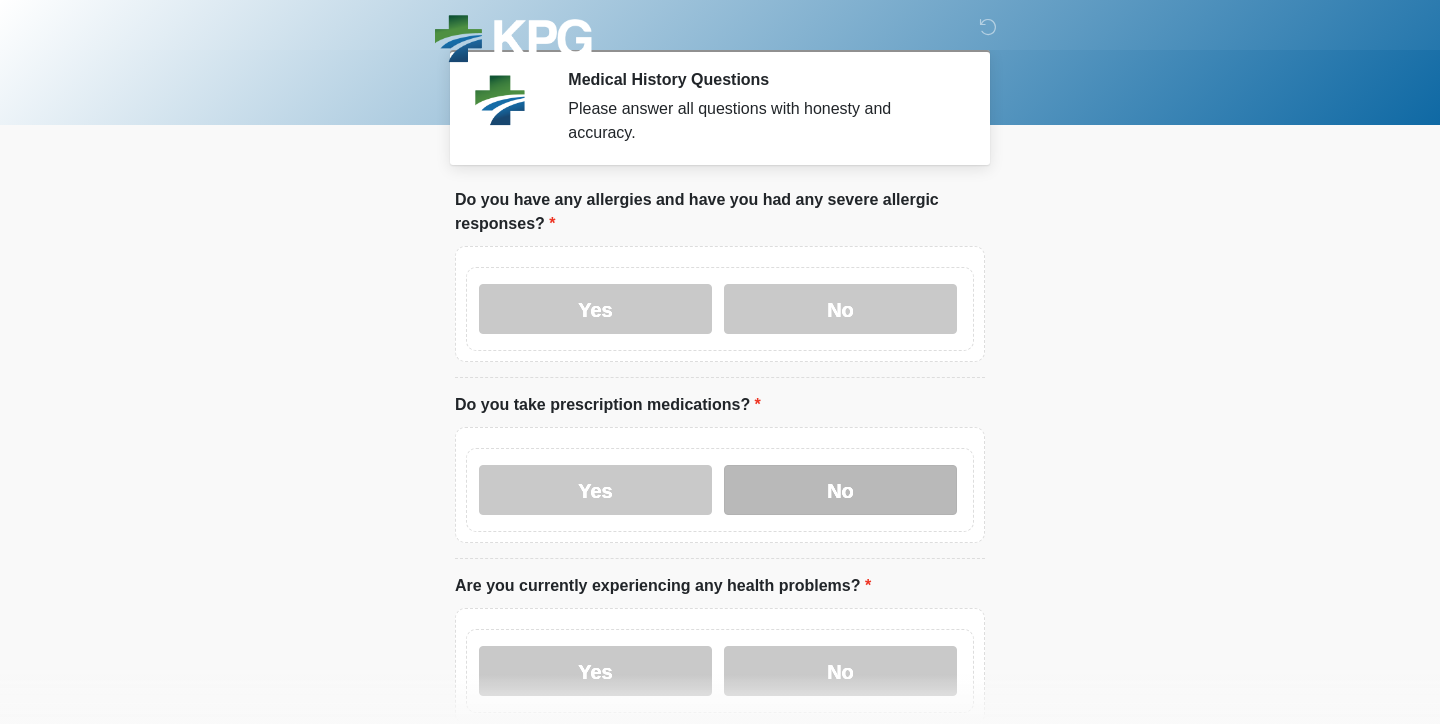 click on "No" at bounding box center (840, 490) 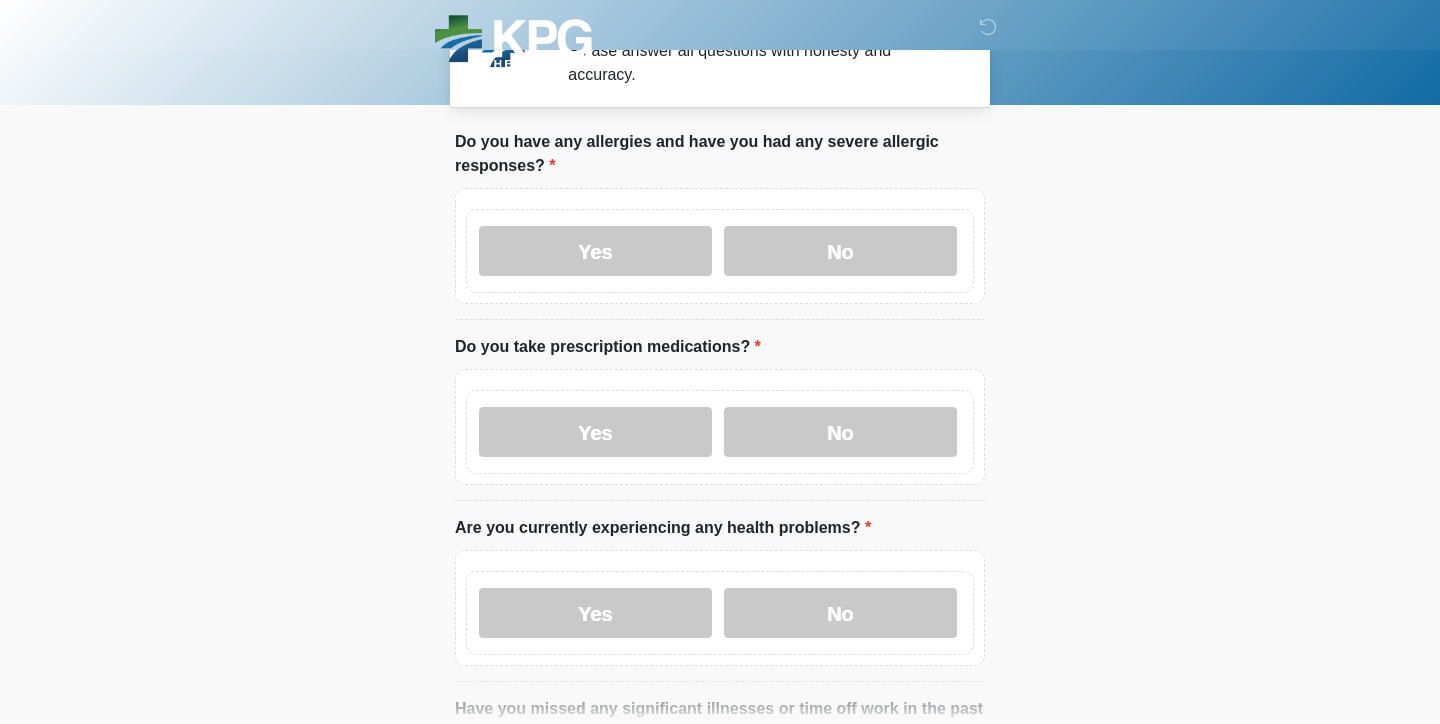 scroll, scrollTop: 72, scrollLeft: 0, axis: vertical 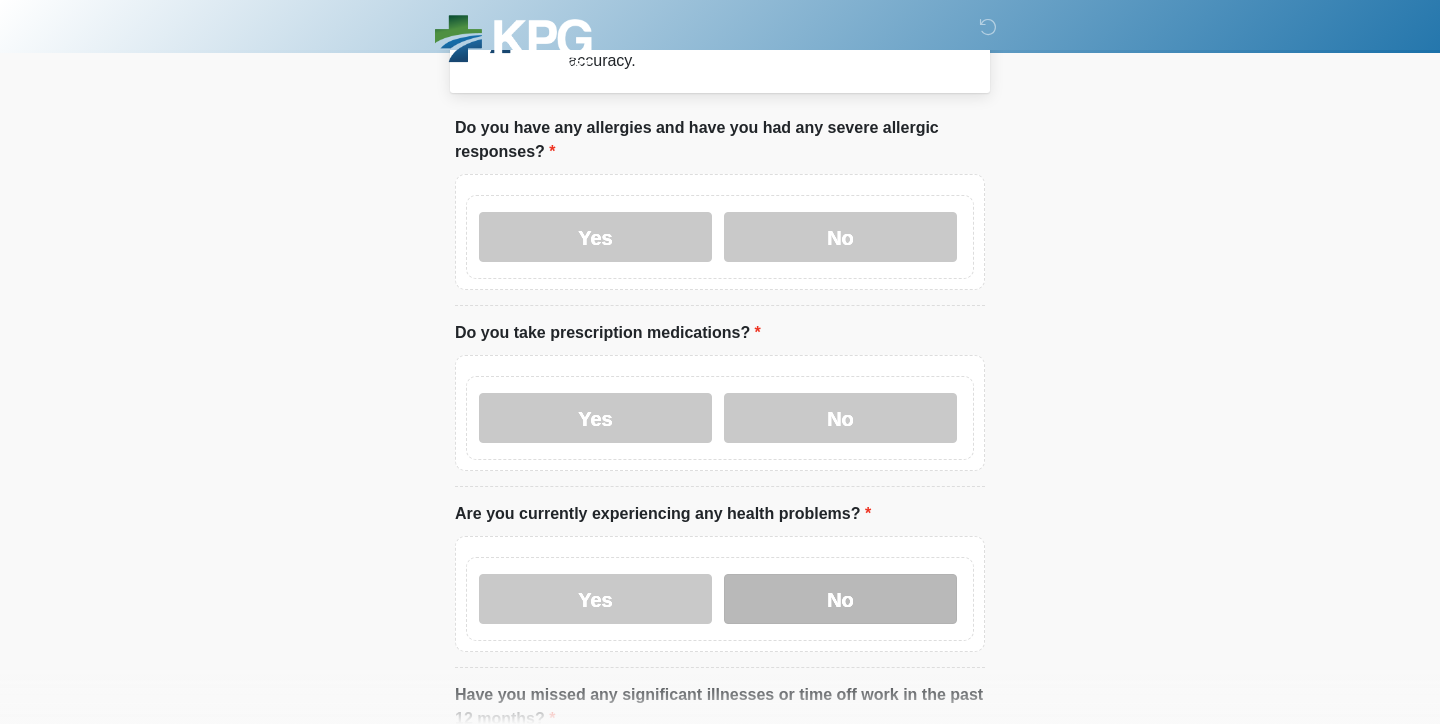 click on "No" at bounding box center [840, 599] 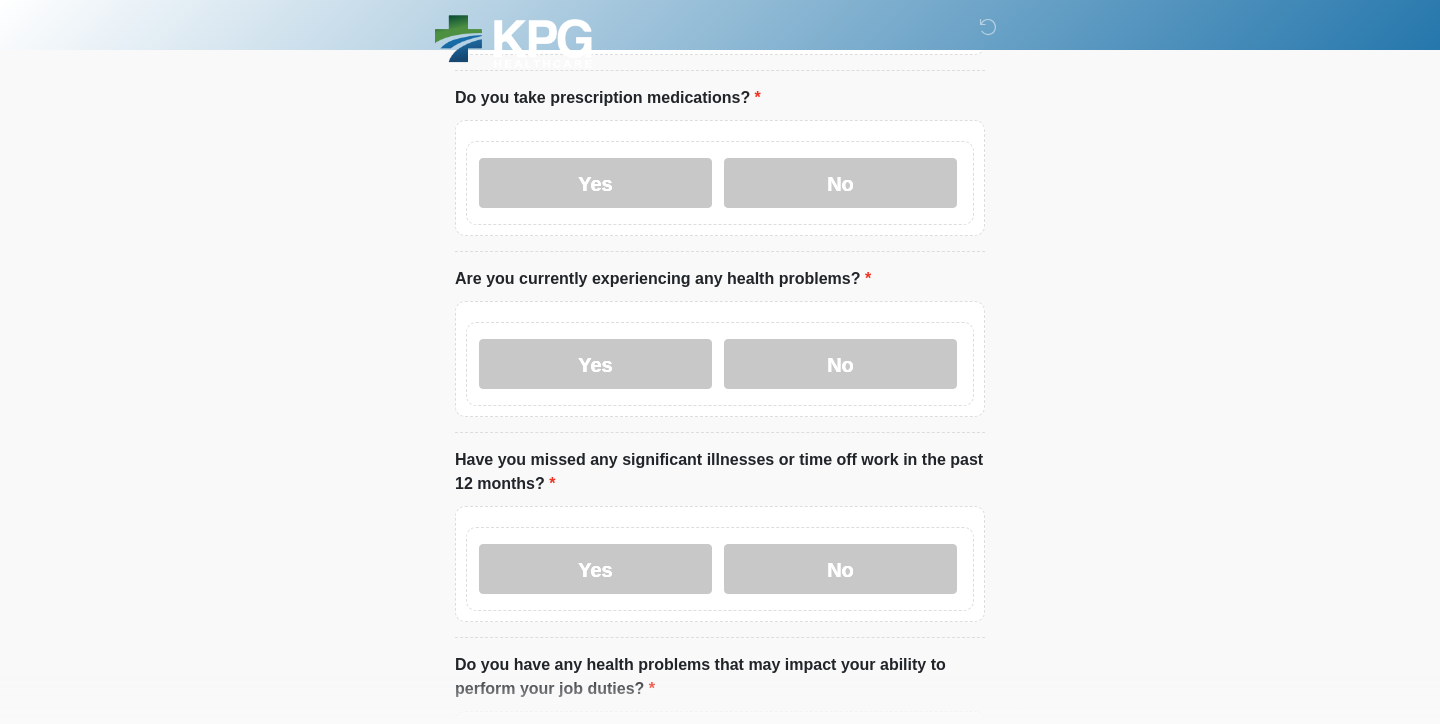 scroll, scrollTop: 309, scrollLeft: 0, axis: vertical 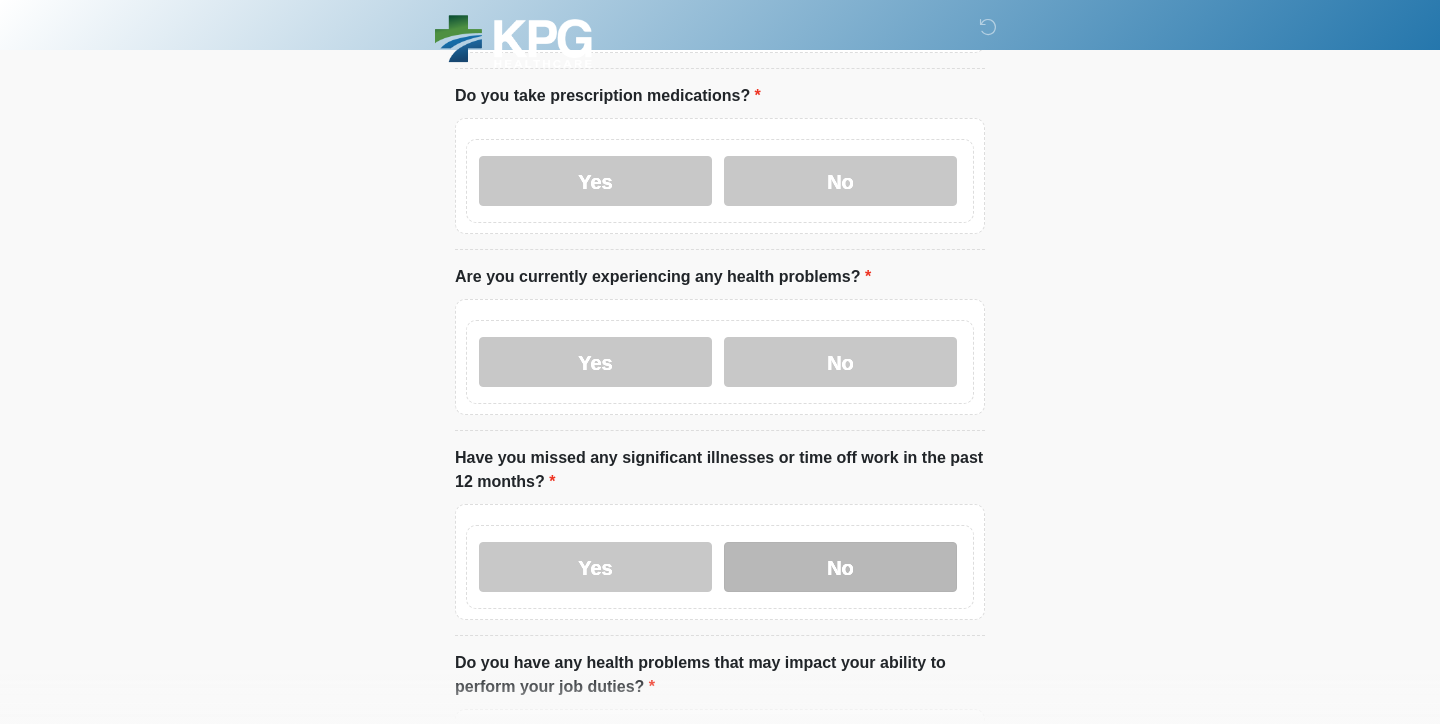 click on "No" at bounding box center [840, 567] 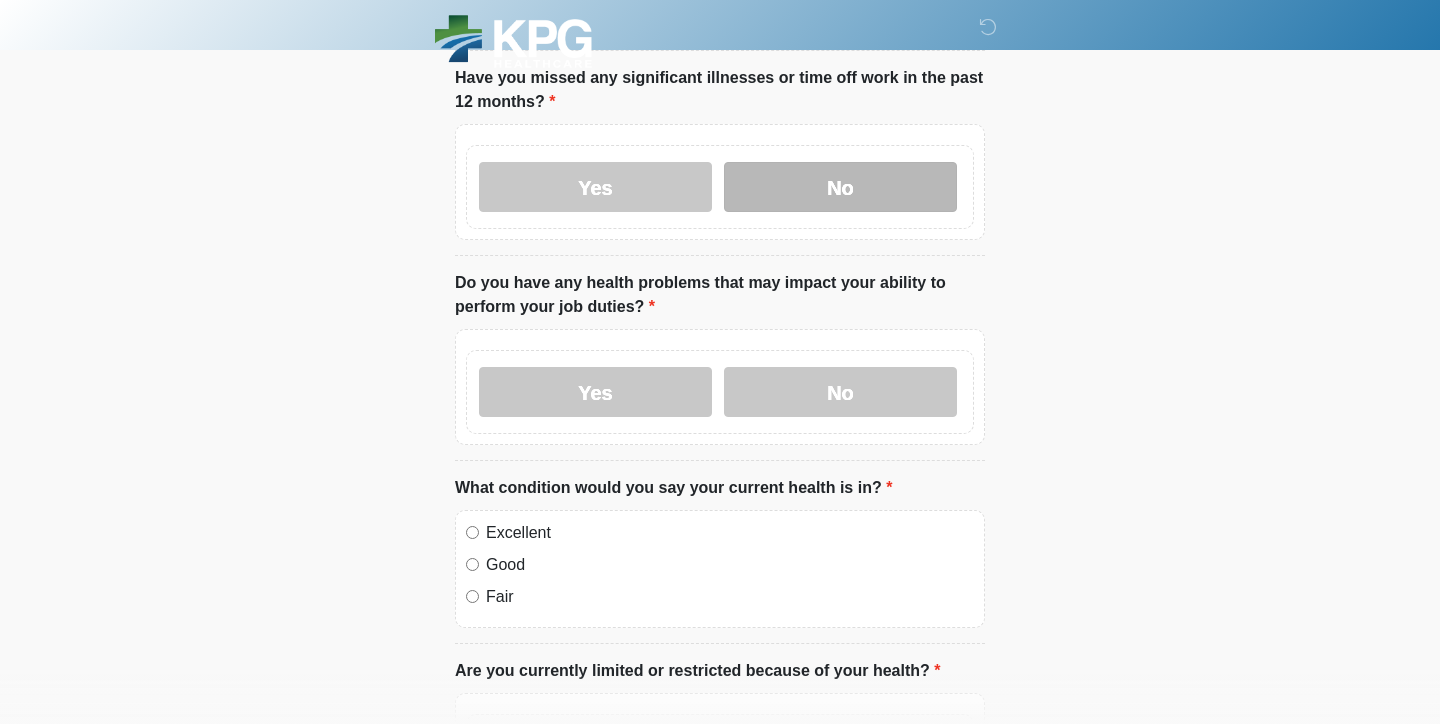 scroll, scrollTop: 693, scrollLeft: 0, axis: vertical 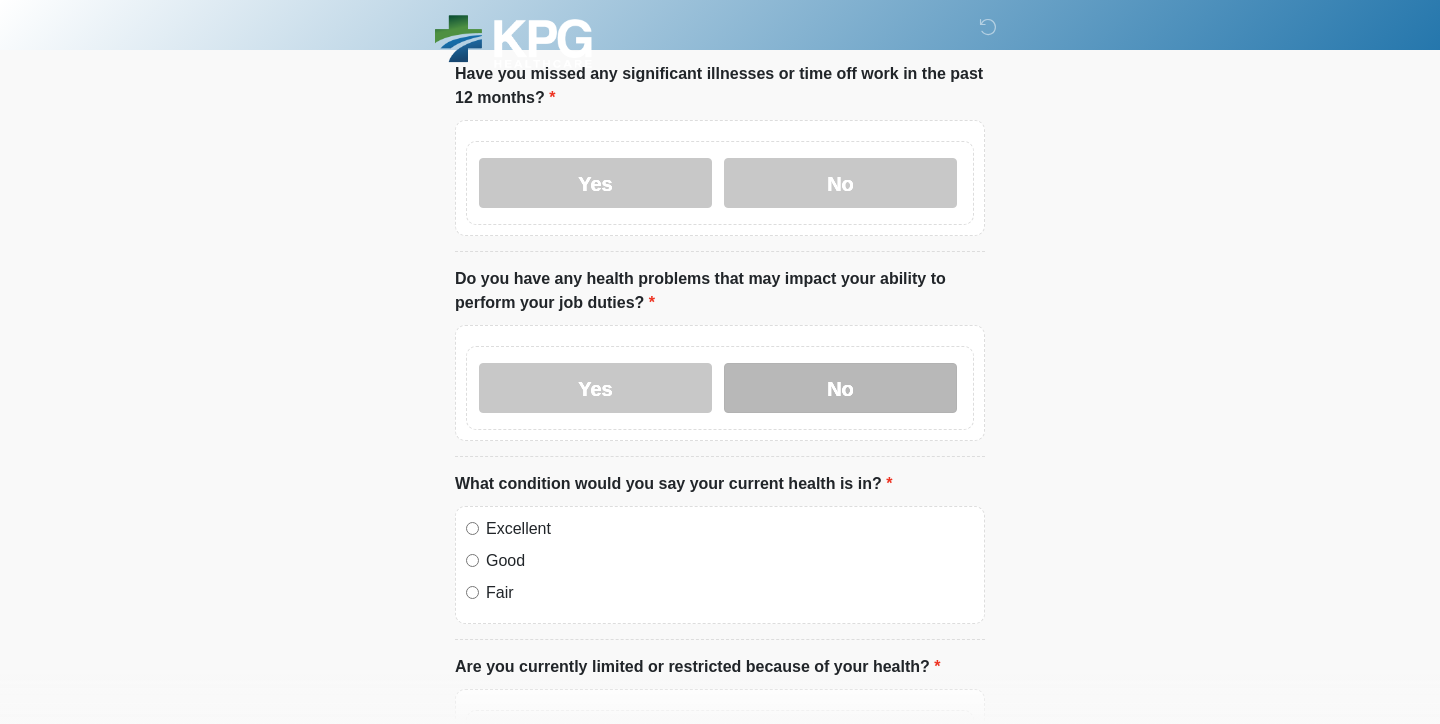 click on "No" at bounding box center [840, 388] 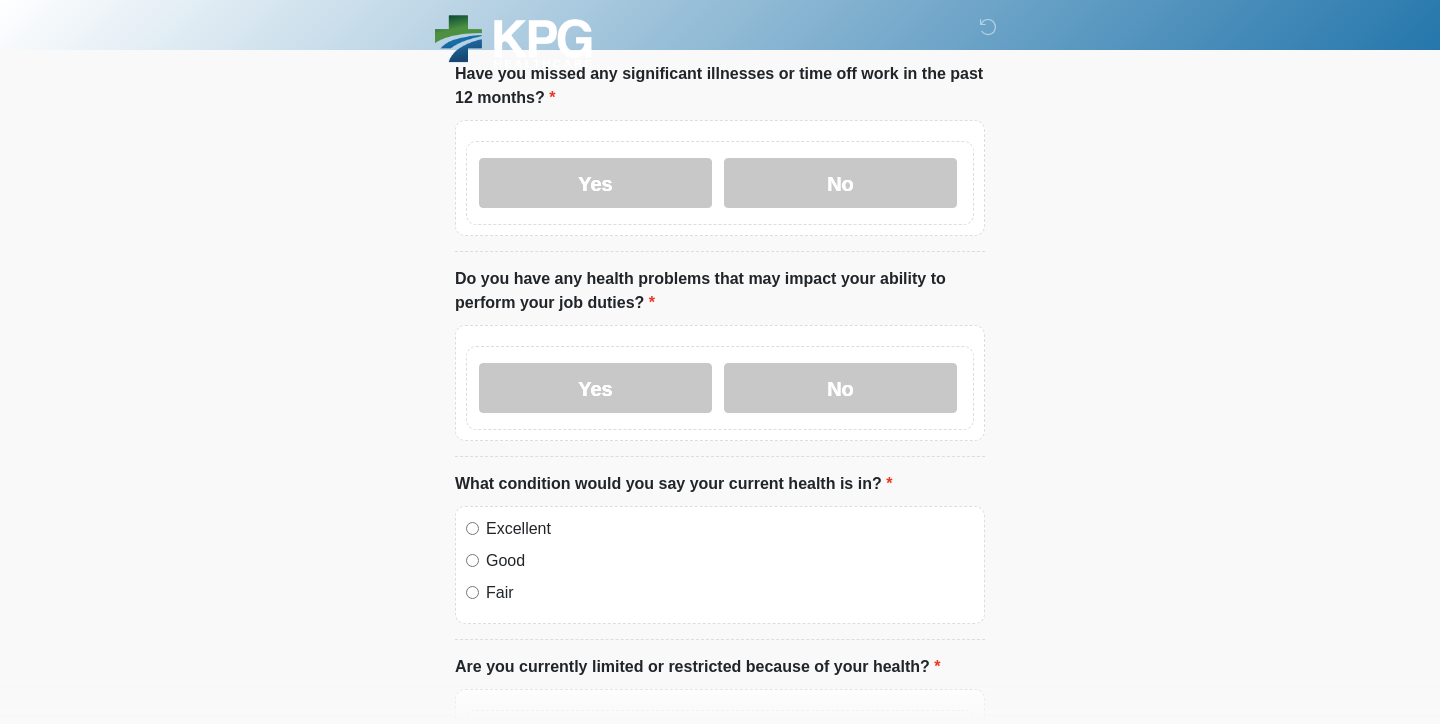 click on "Excellent" at bounding box center (720, 529) 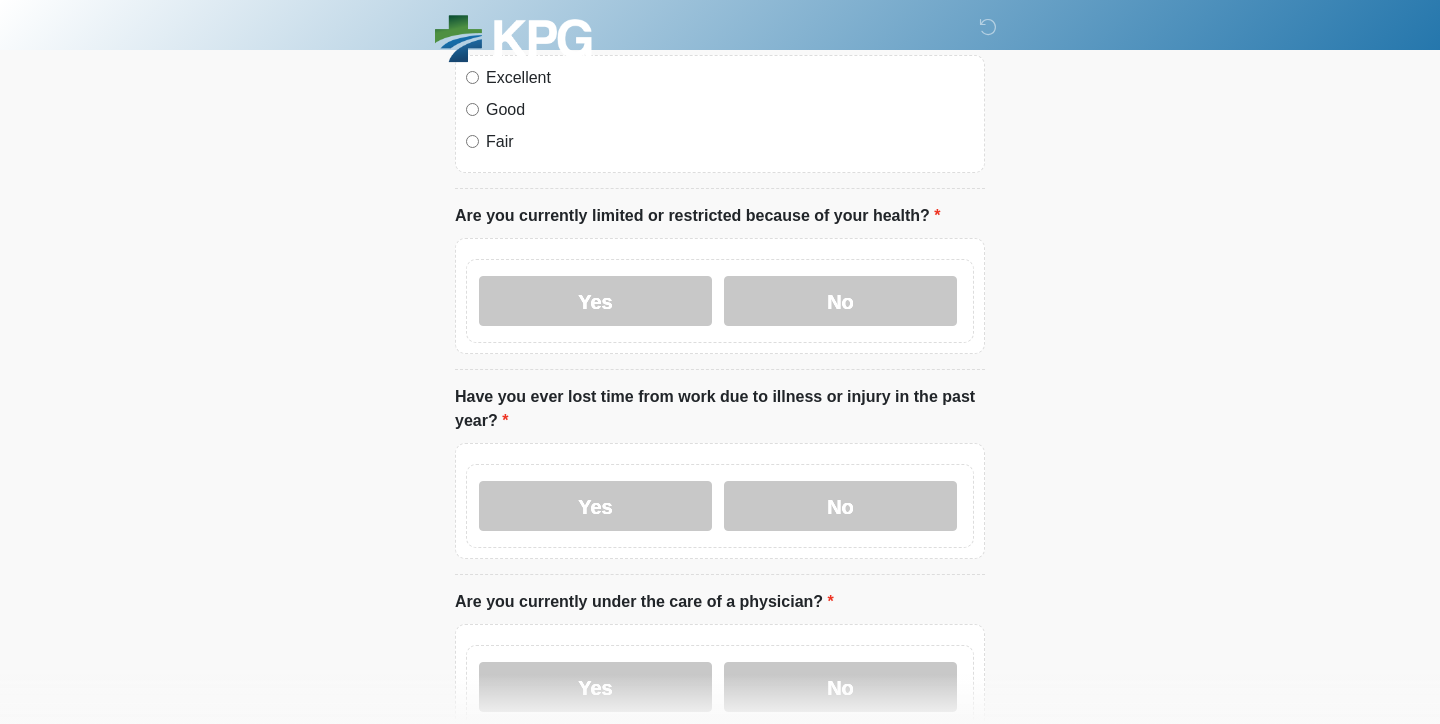 scroll, scrollTop: 1142, scrollLeft: 0, axis: vertical 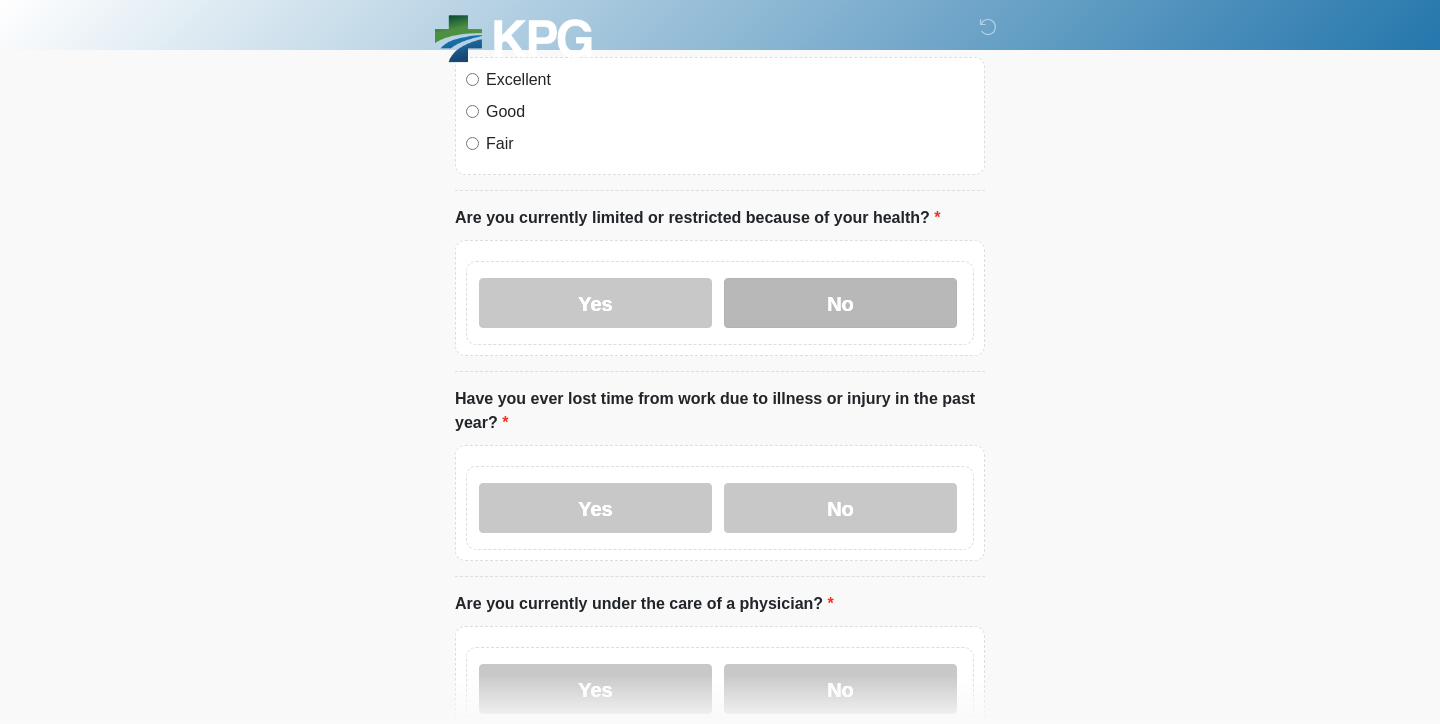 click on "No" at bounding box center (840, 303) 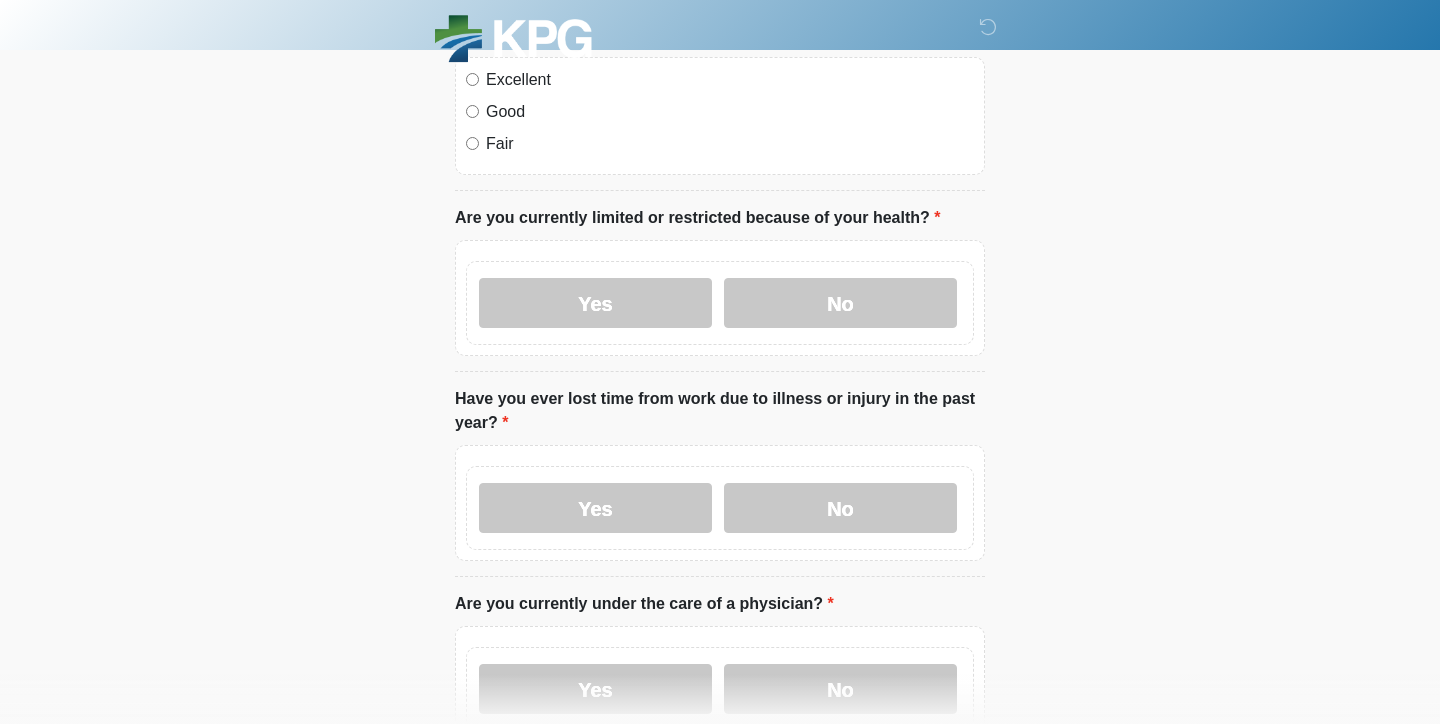 click on "Yes
No" at bounding box center (720, 508) 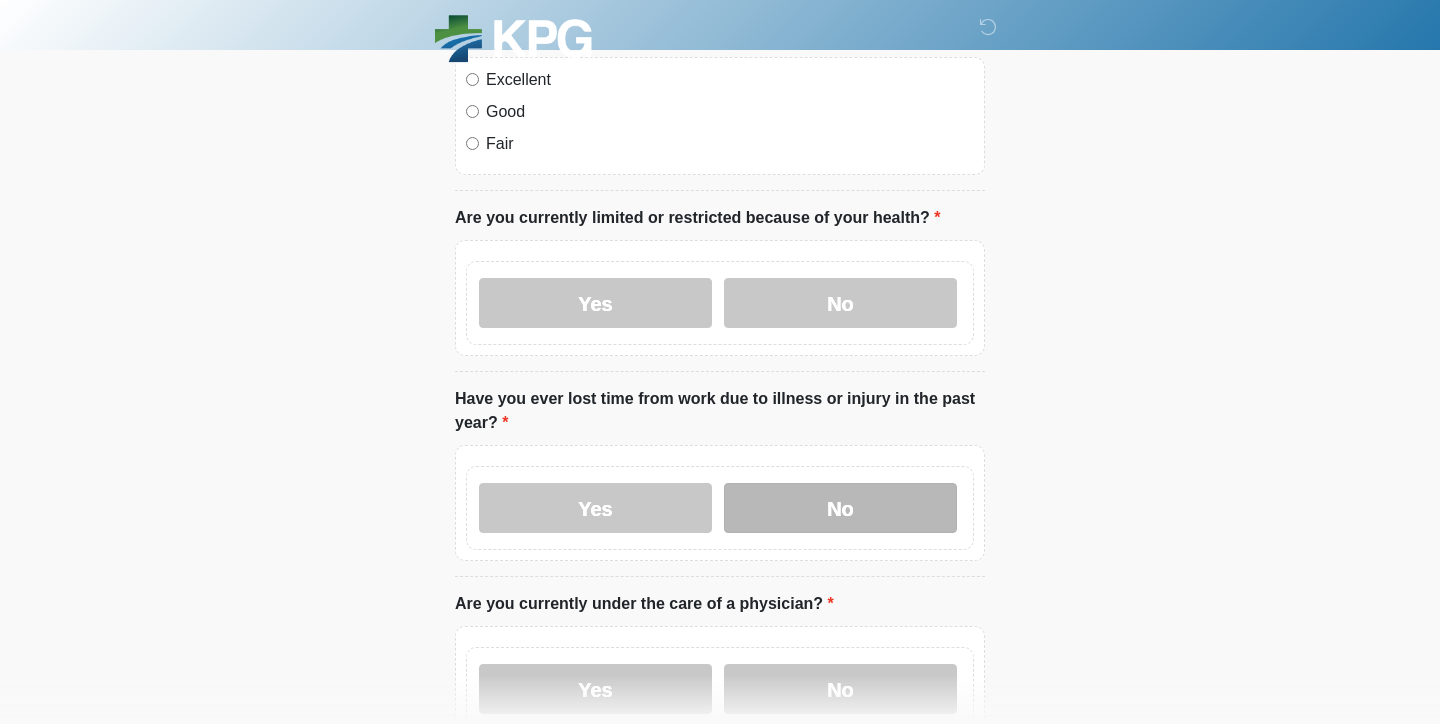click on "No" at bounding box center [840, 508] 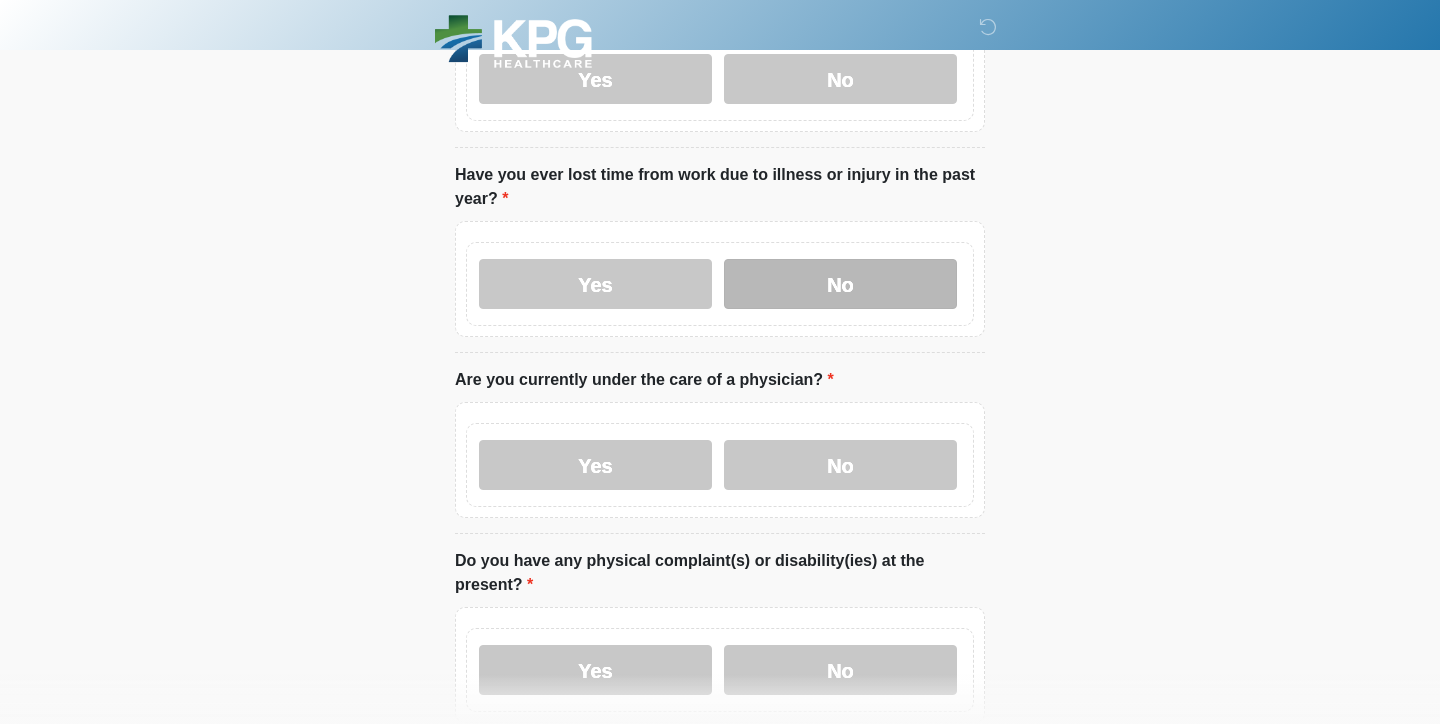 scroll, scrollTop: 1367, scrollLeft: 0, axis: vertical 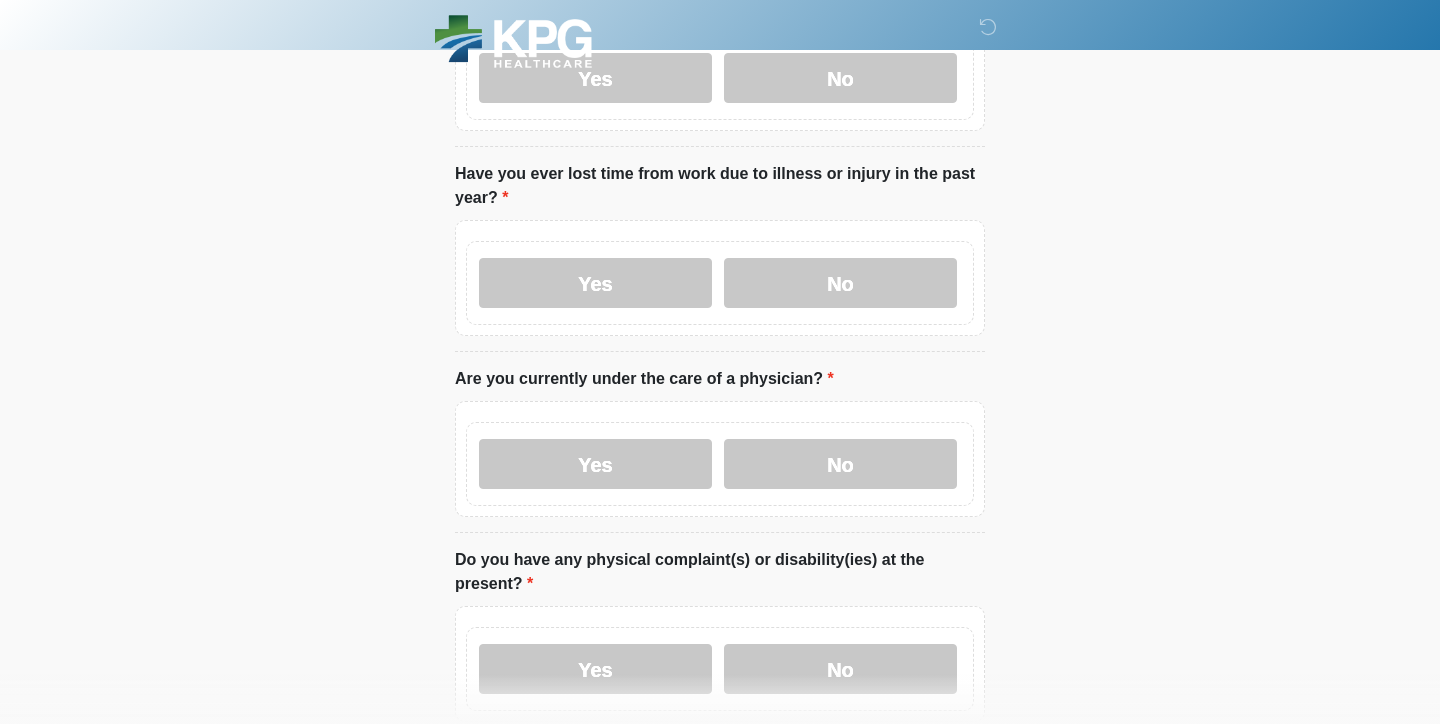 click on "Yes
No" at bounding box center [720, 464] 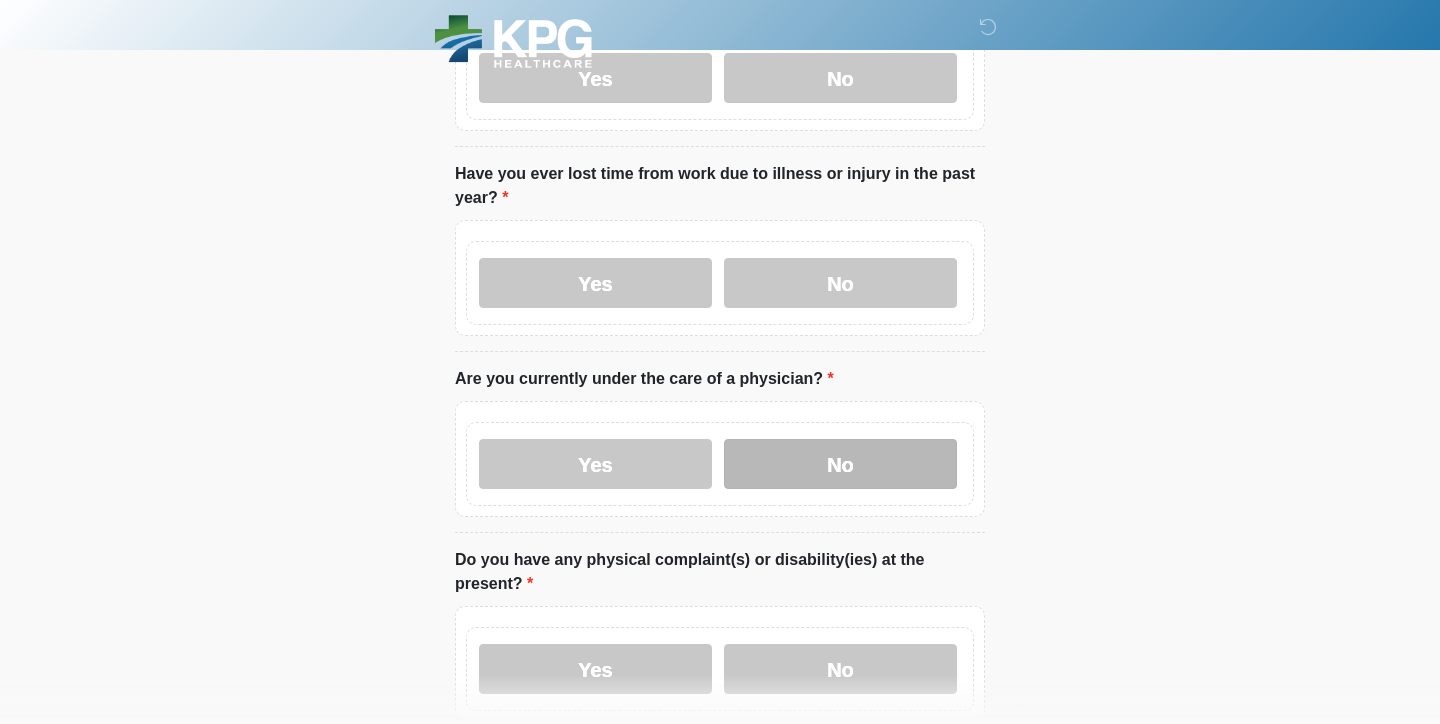 click on "No" at bounding box center (840, 464) 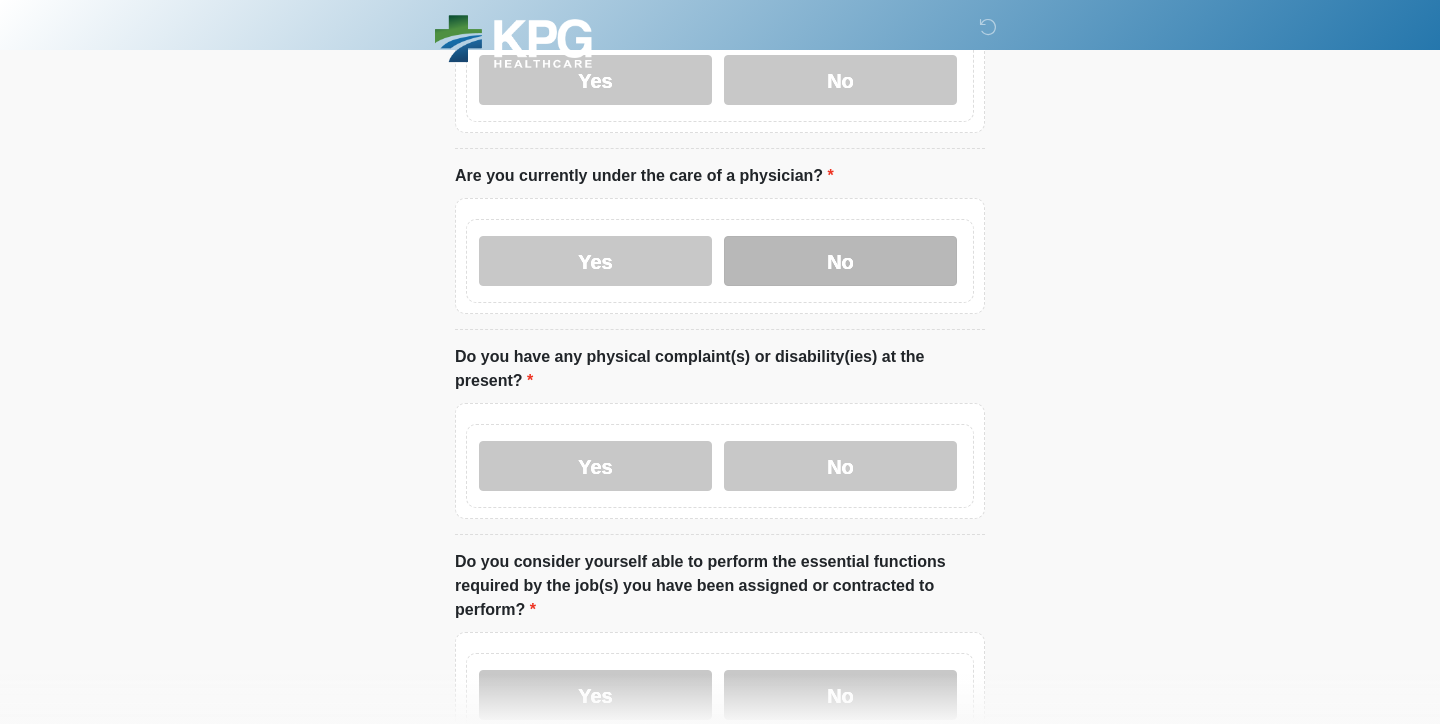 scroll, scrollTop: 1596, scrollLeft: 0, axis: vertical 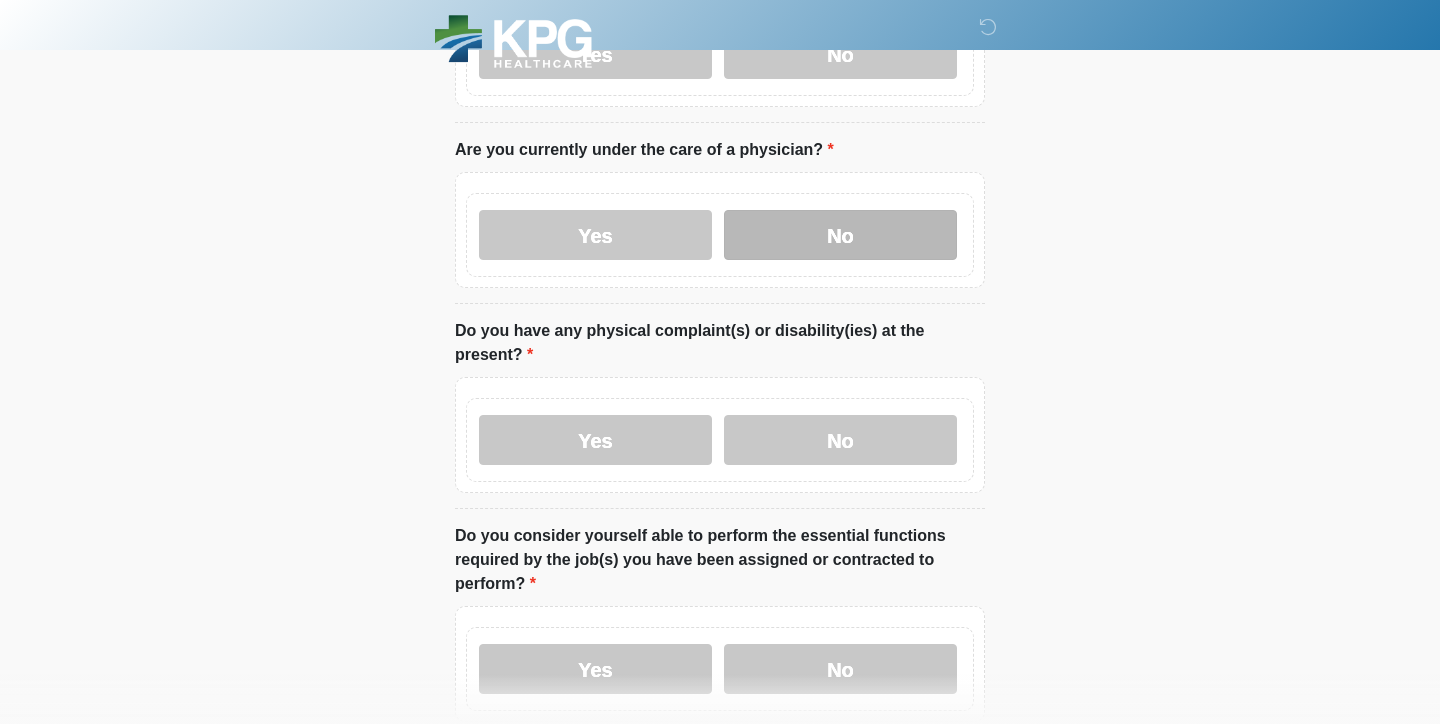 click on "No" at bounding box center (840, 440) 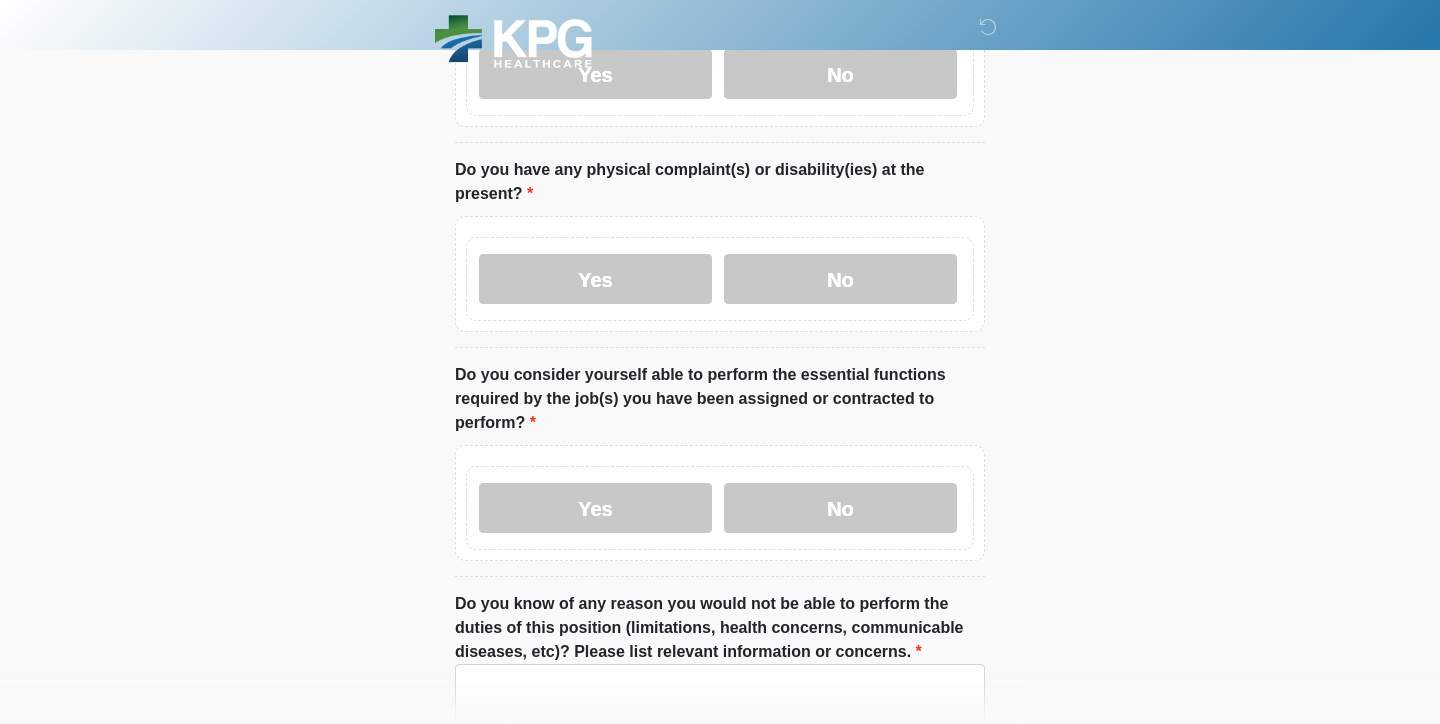 scroll, scrollTop: 1761, scrollLeft: 0, axis: vertical 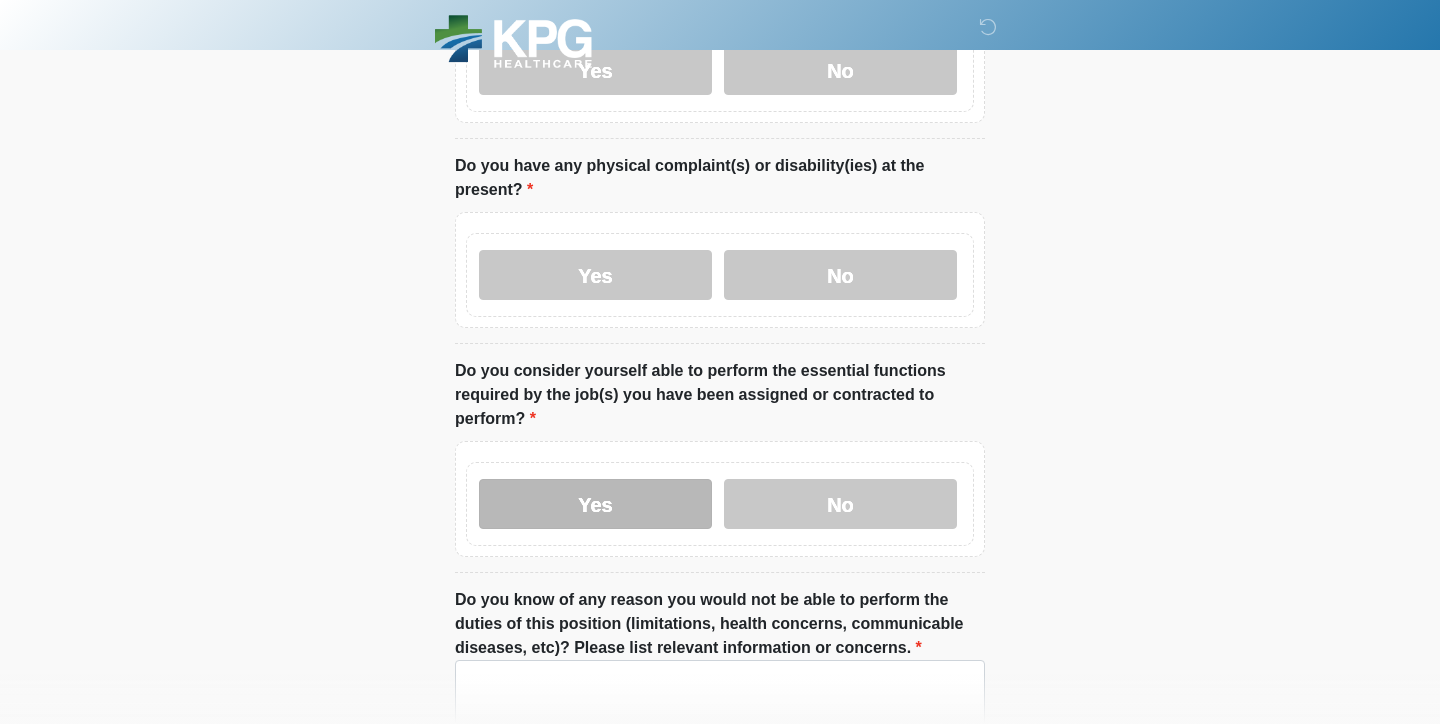 click on "Yes" at bounding box center (595, 504) 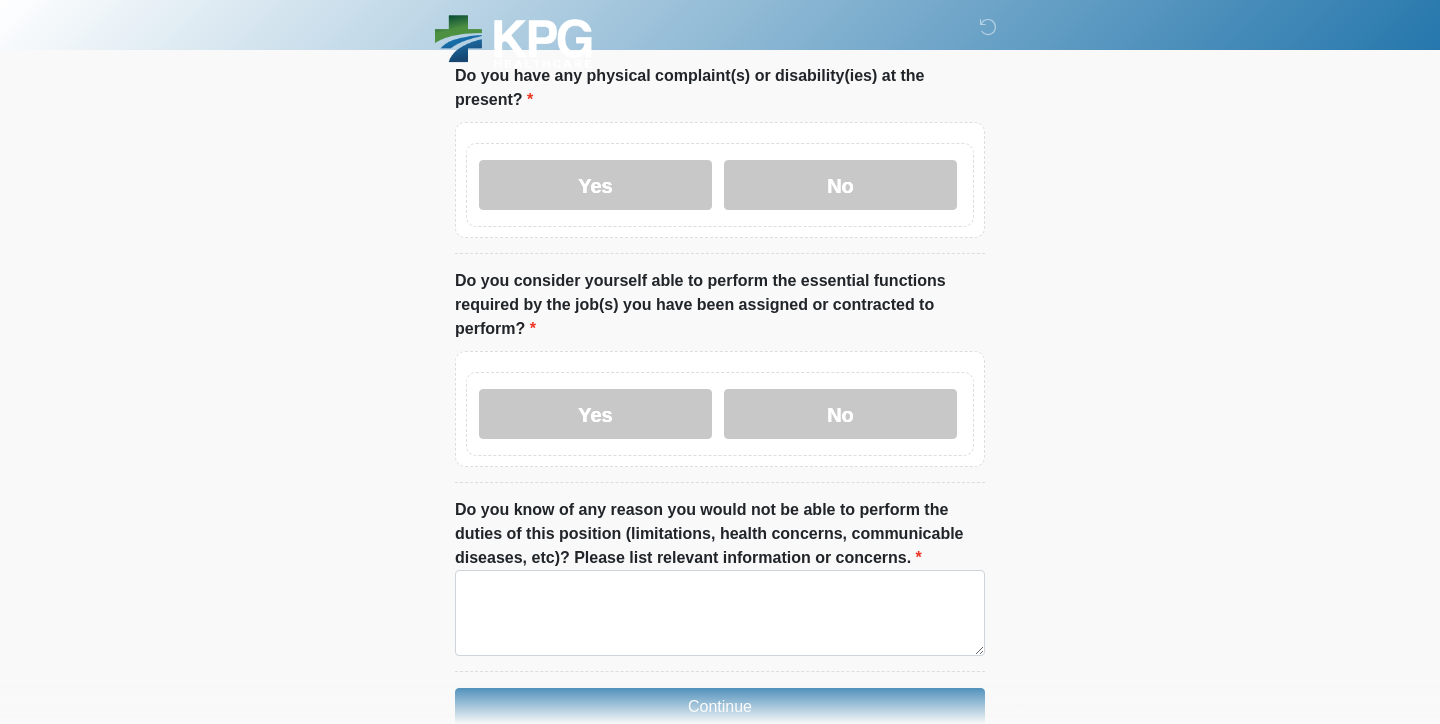 scroll, scrollTop: 1849, scrollLeft: 0, axis: vertical 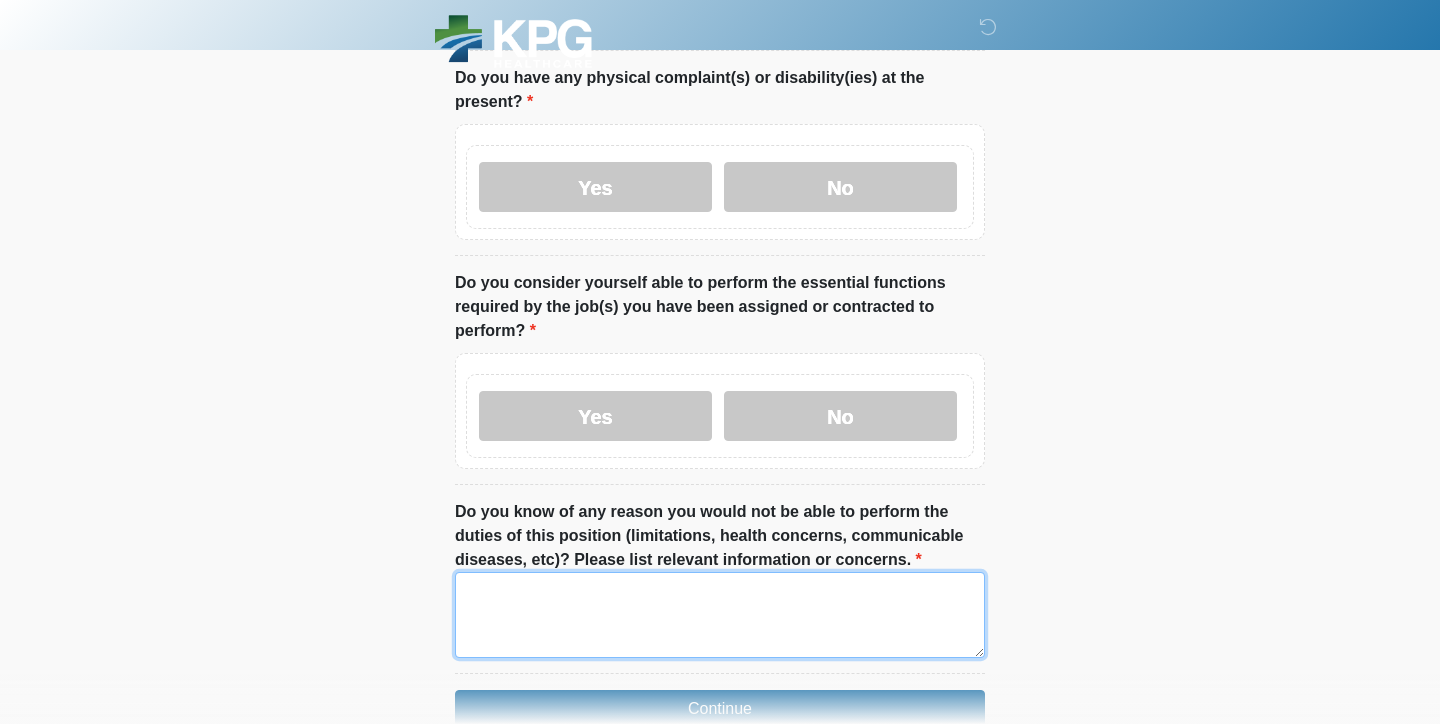 click on "Do you know of any reason you would not be able to perform the duties of this position (limitations, health concerns, communicable diseases, etc)?  Please list relevant information or concerns." at bounding box center (720, 615) 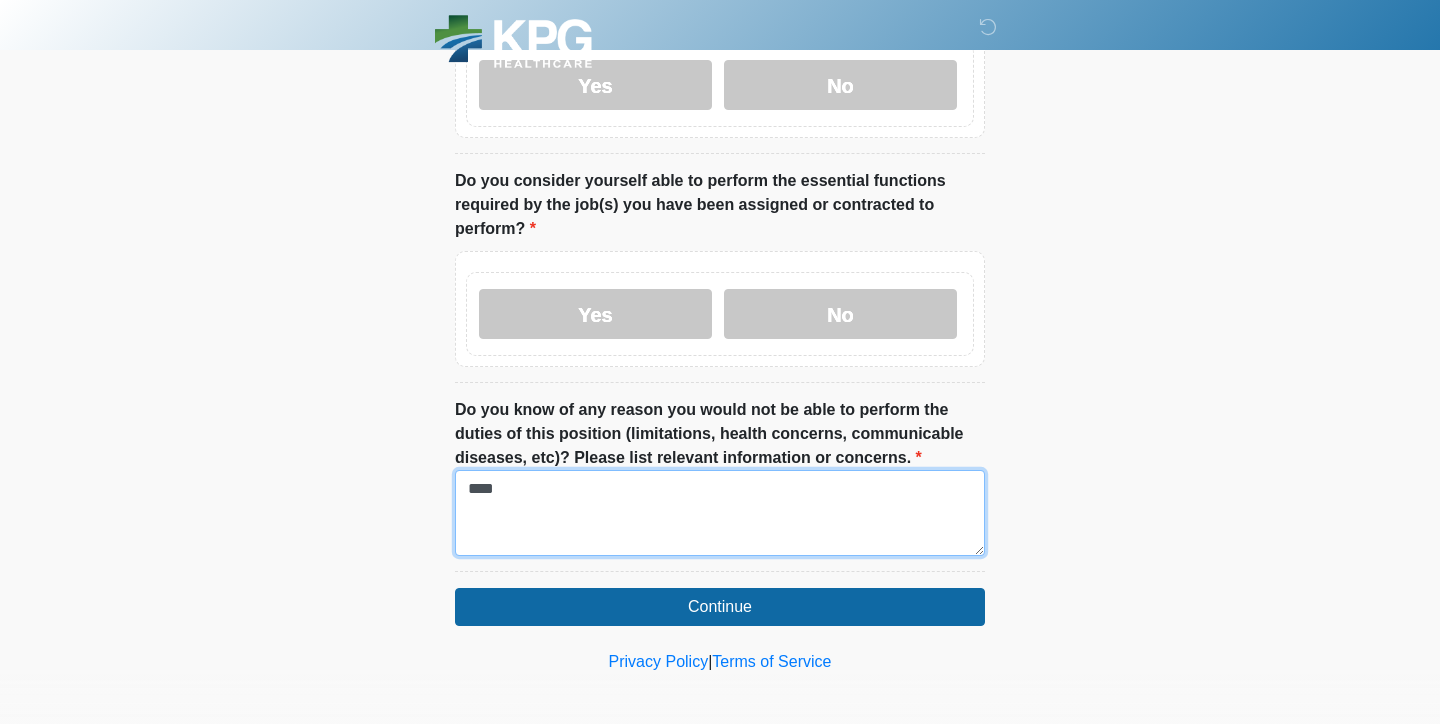 scroll, scrollTop: 1961, scrollLeft: 0, axis: vertical 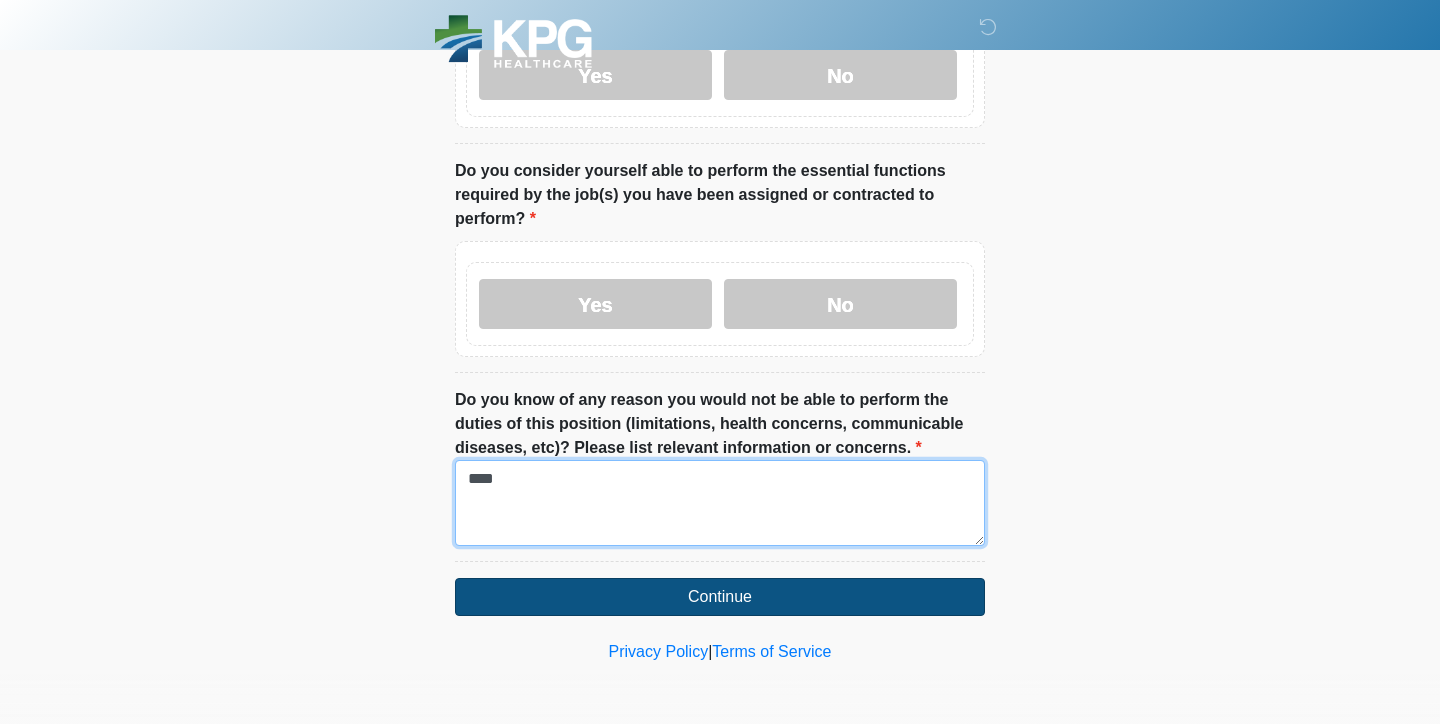 type on "****" 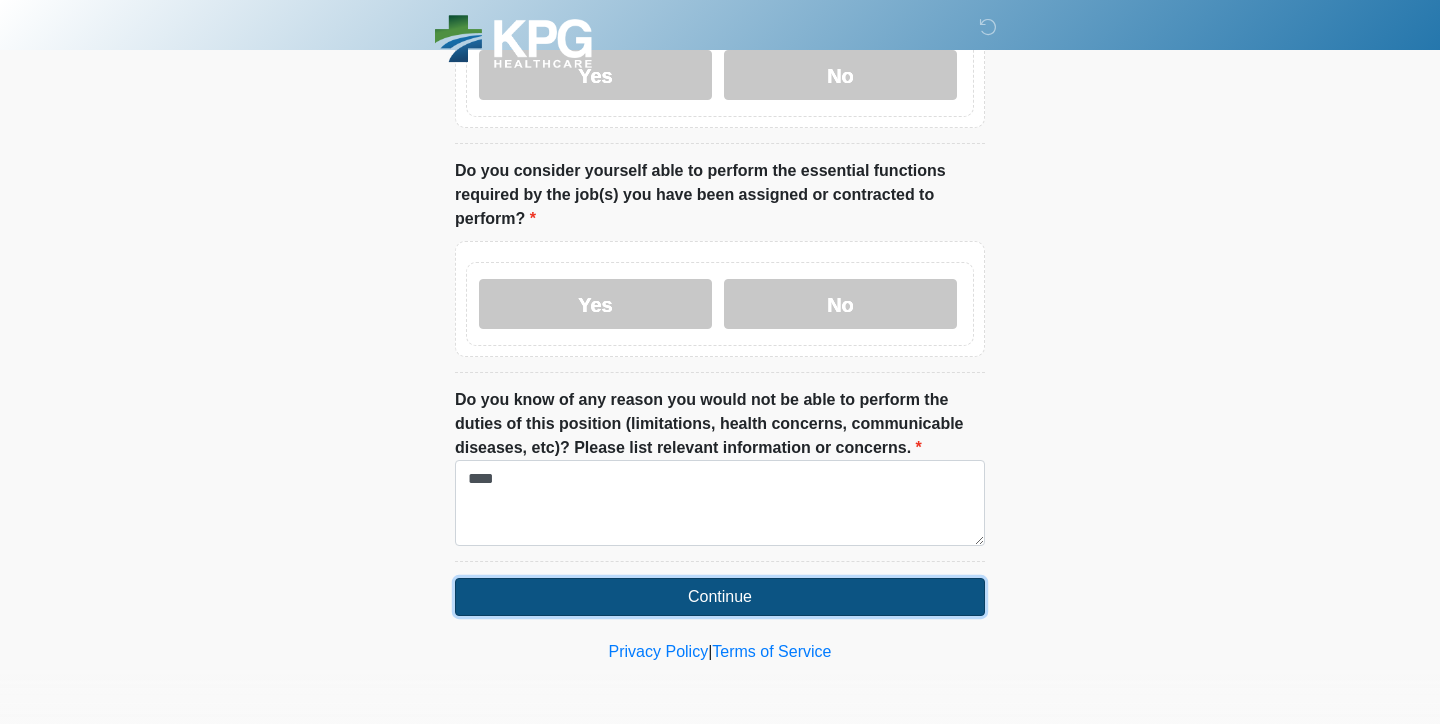 click on "Continue" at bounding box center [720, 597] 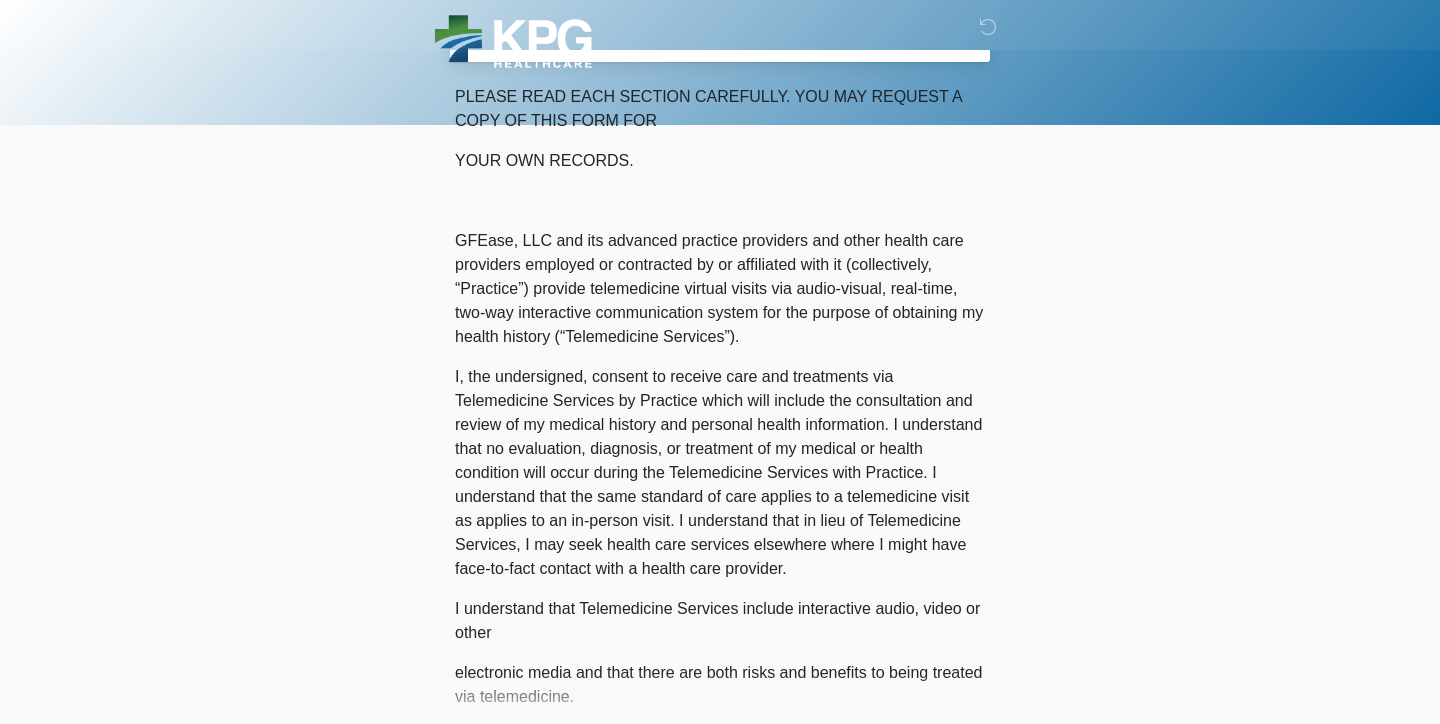 scroll, scrollTop: 0, scrollLeft: 0, axis: both 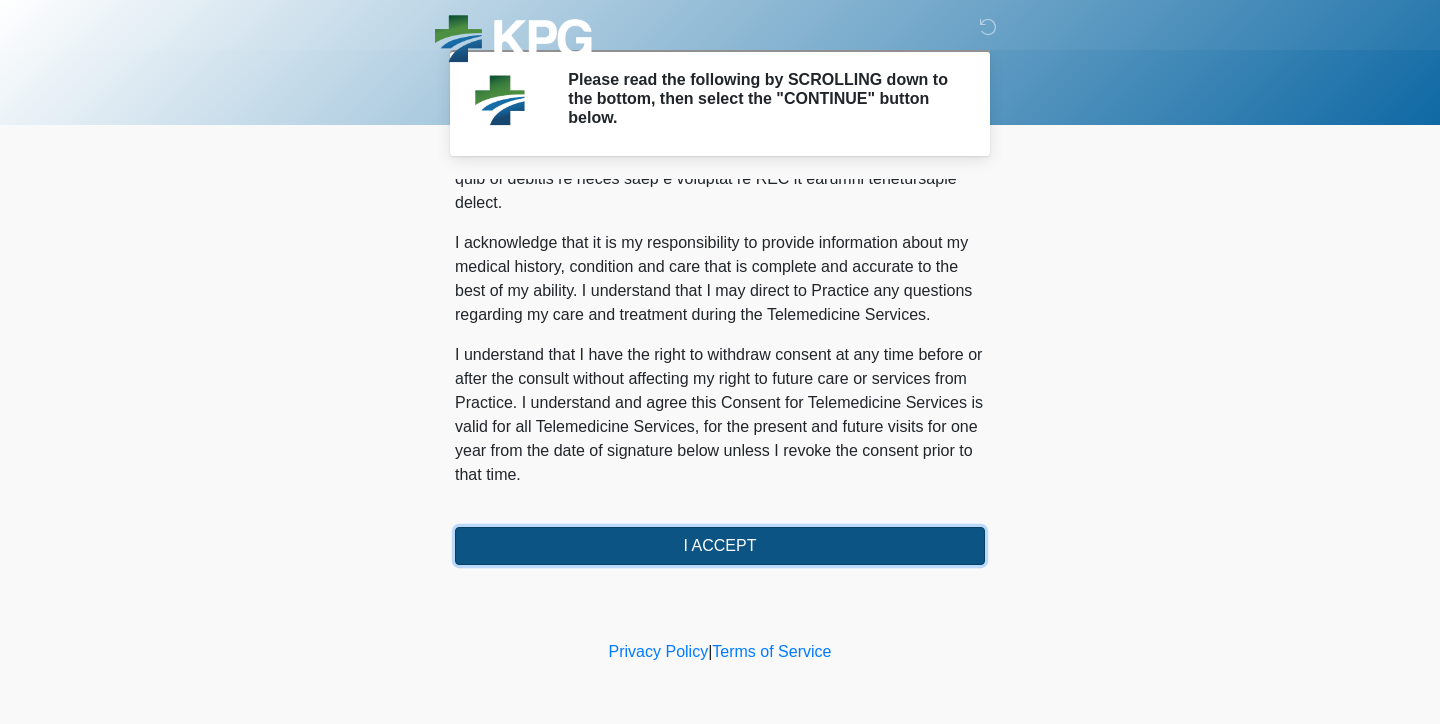 click on "I ACCEPT" at bounding box center [720, 546] 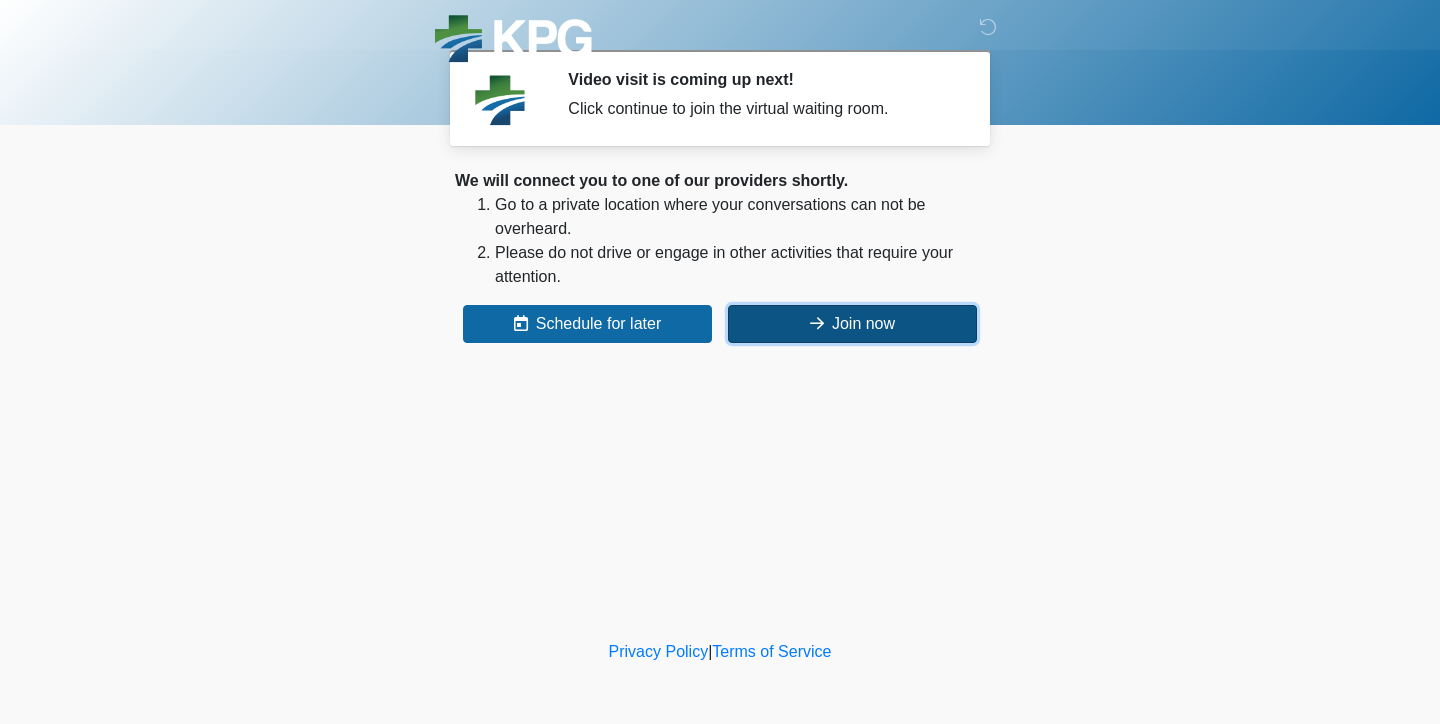 click on "Join now" at bounding box center [852, 324] 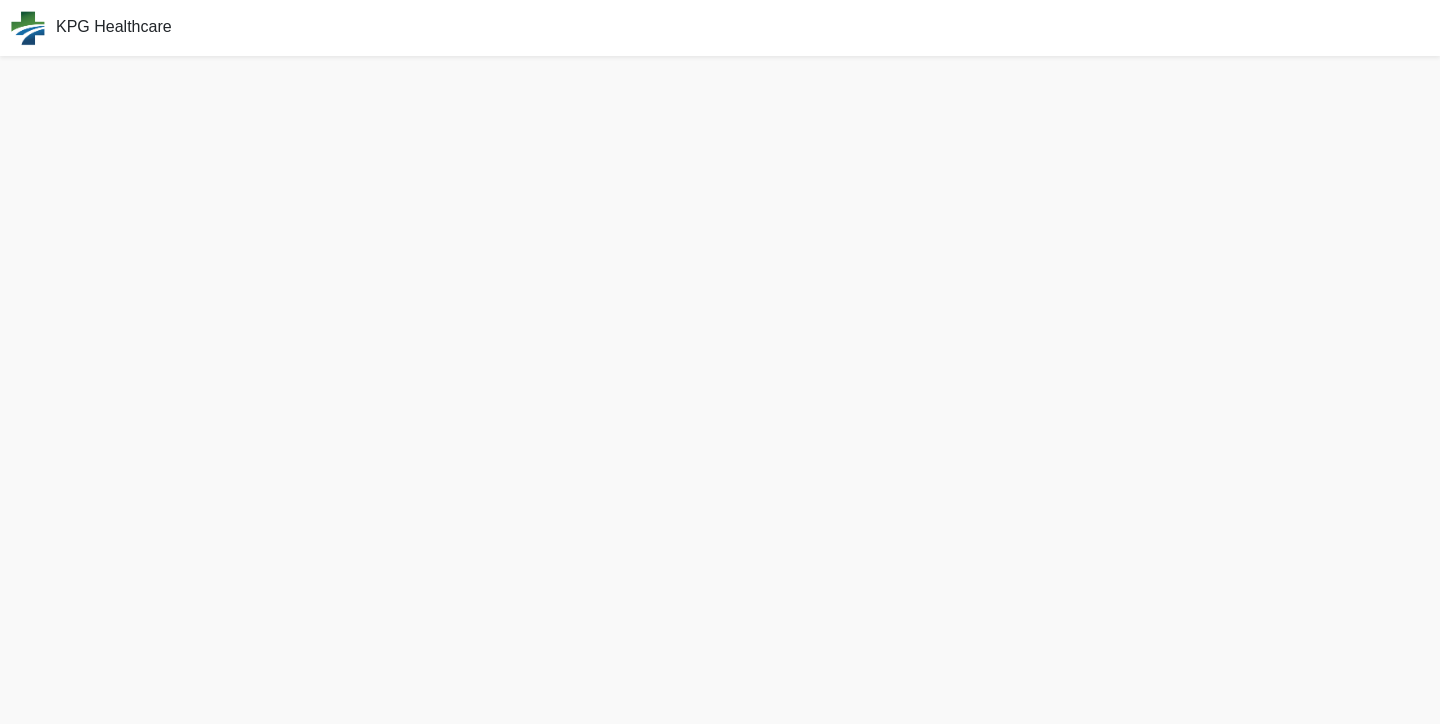scroll, scrollTop: 0, scrollLeft: 0, axis: both 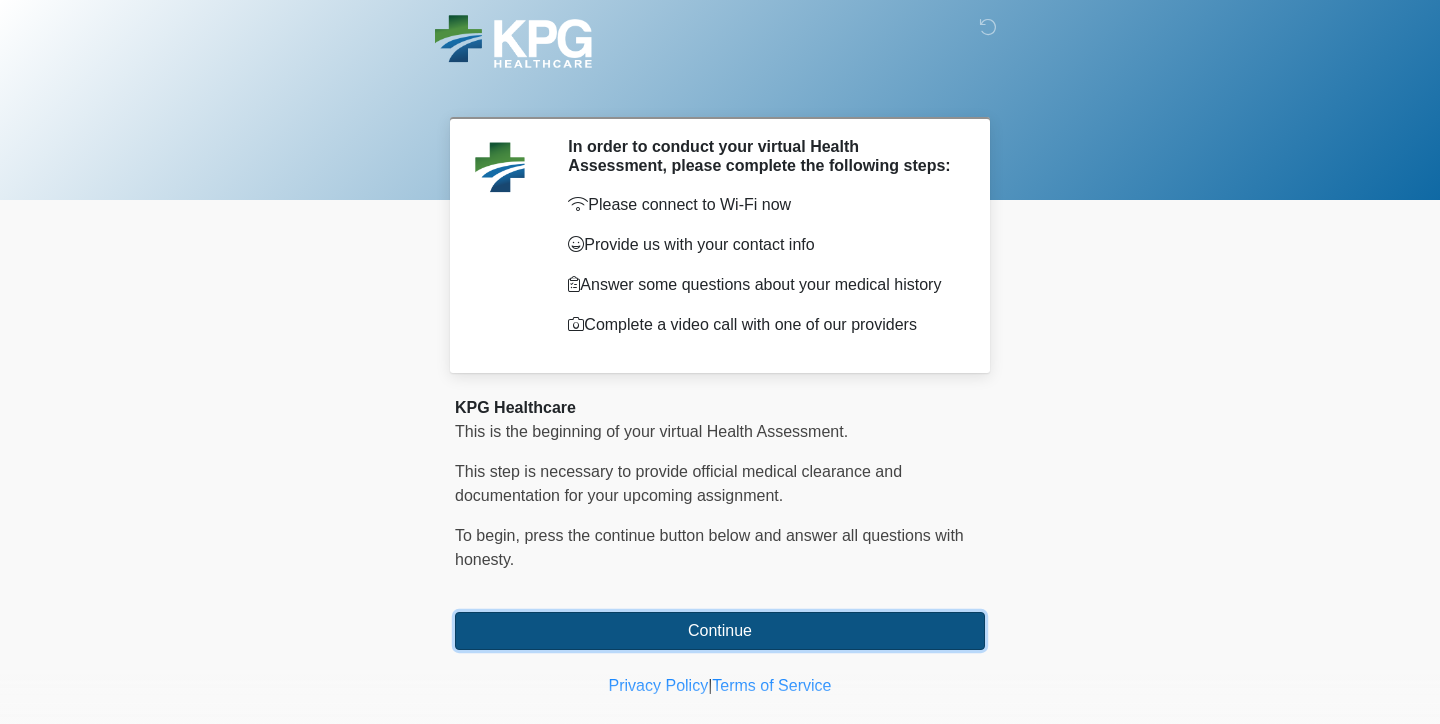 click on "Continue" at bounding box center (720, 631) 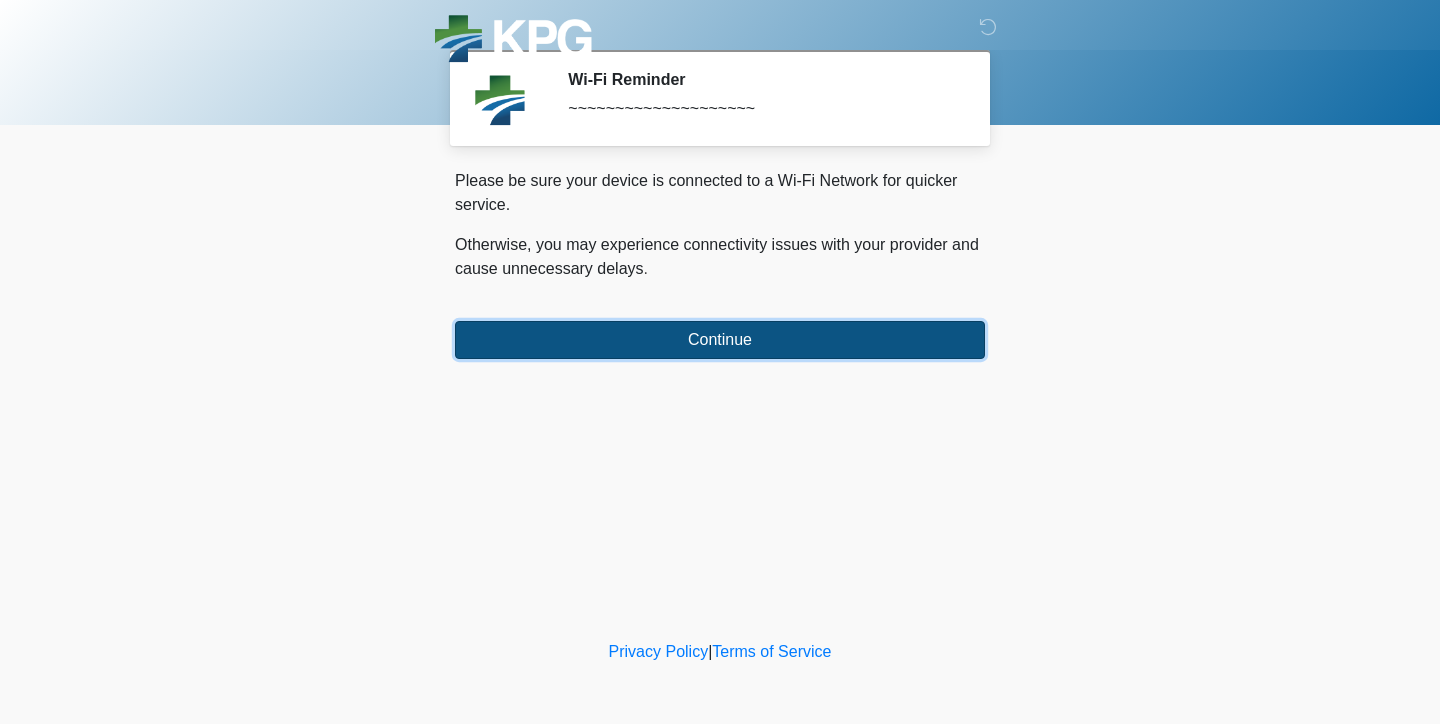 click on "Continue" at bounding box center [720, 340] 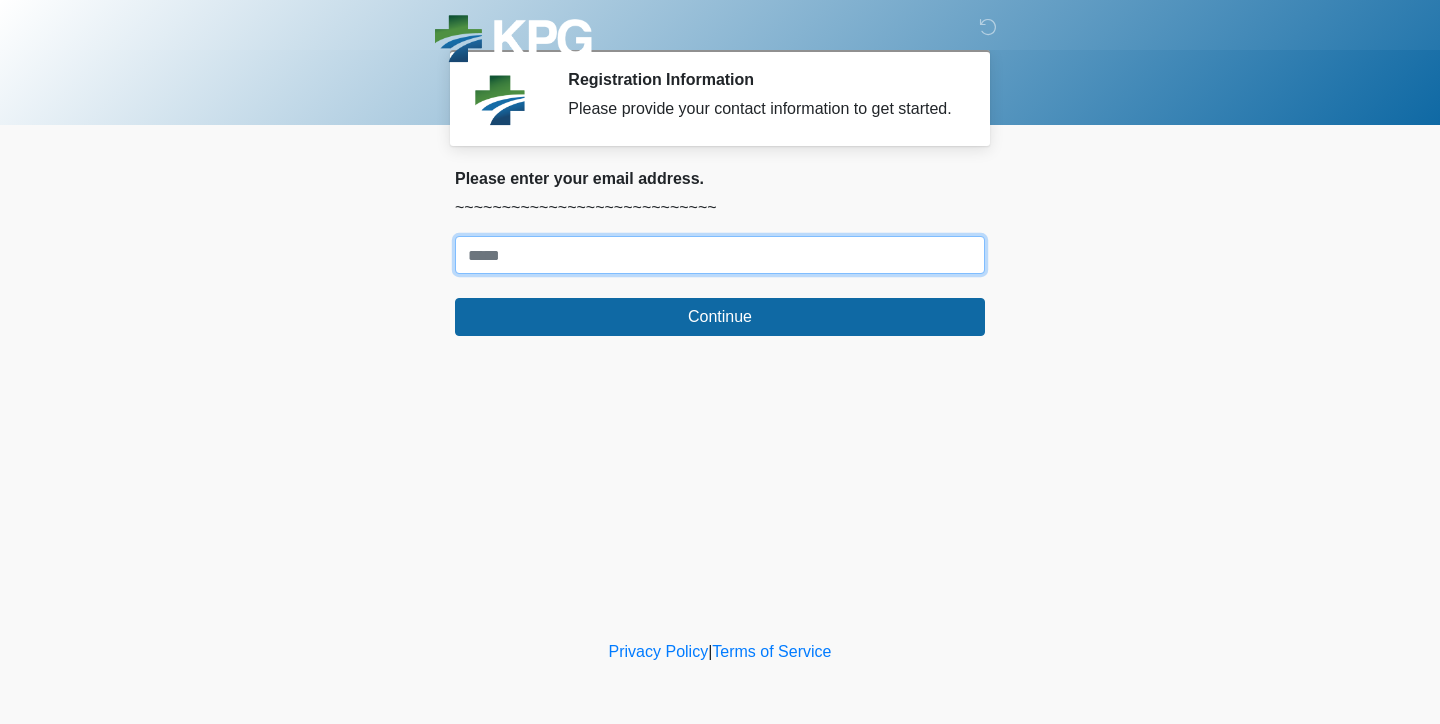 click on "Where should we email your response?" at bounding box center [720, 255] 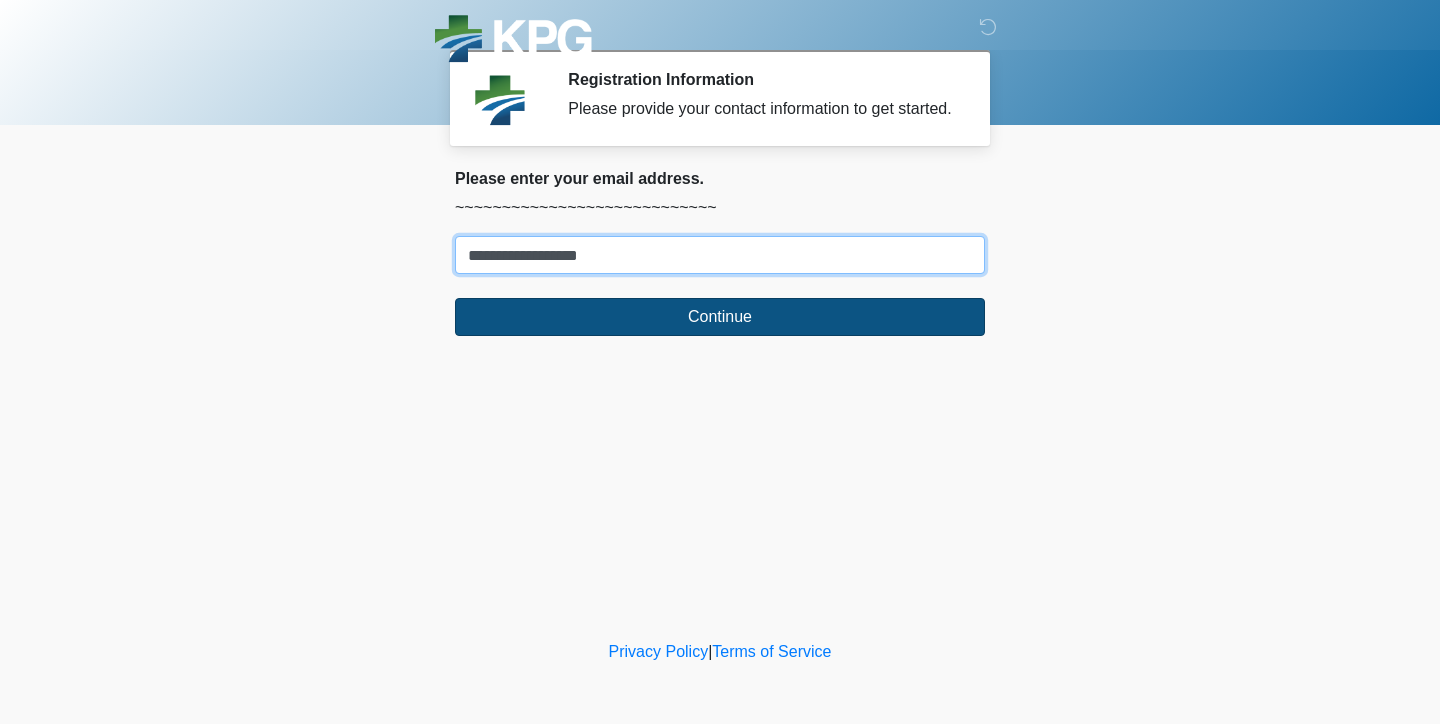 type on "**********" 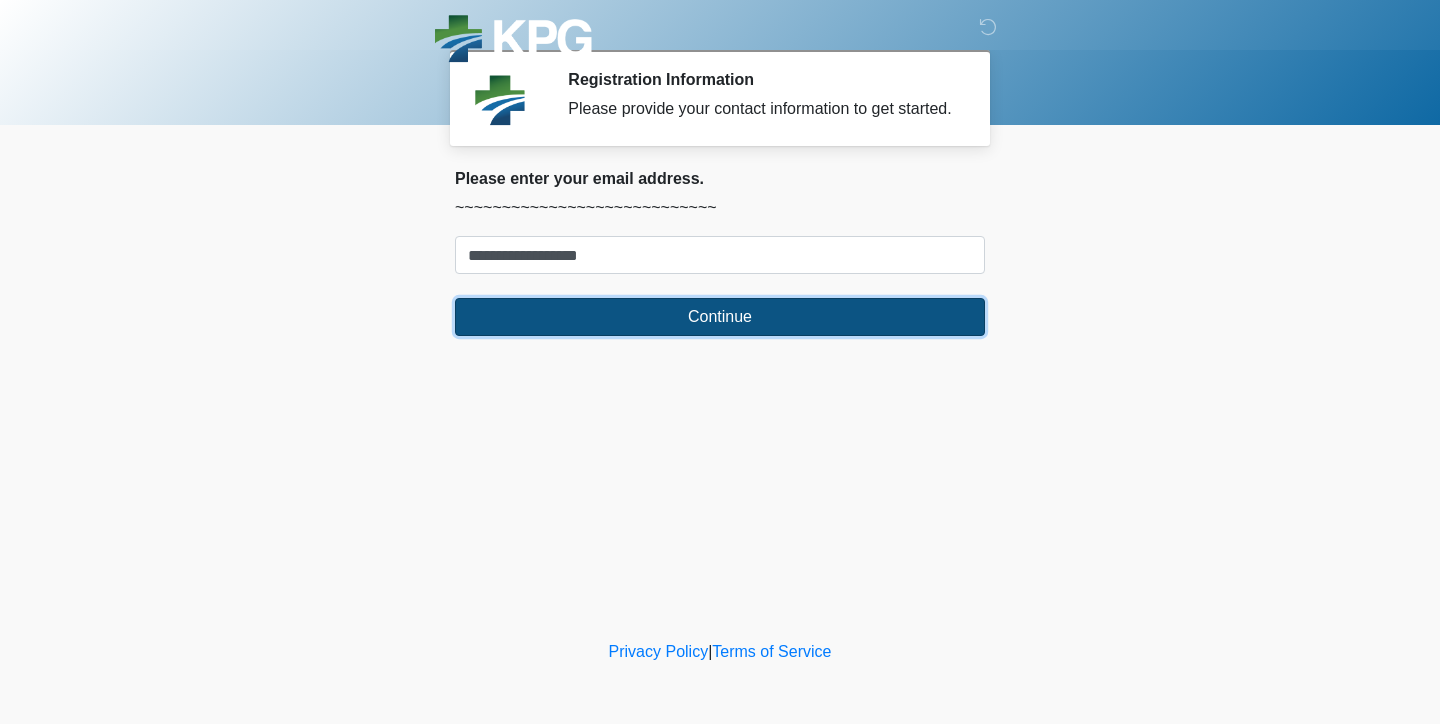 click on "Continue" at bounding box center [720, 317] 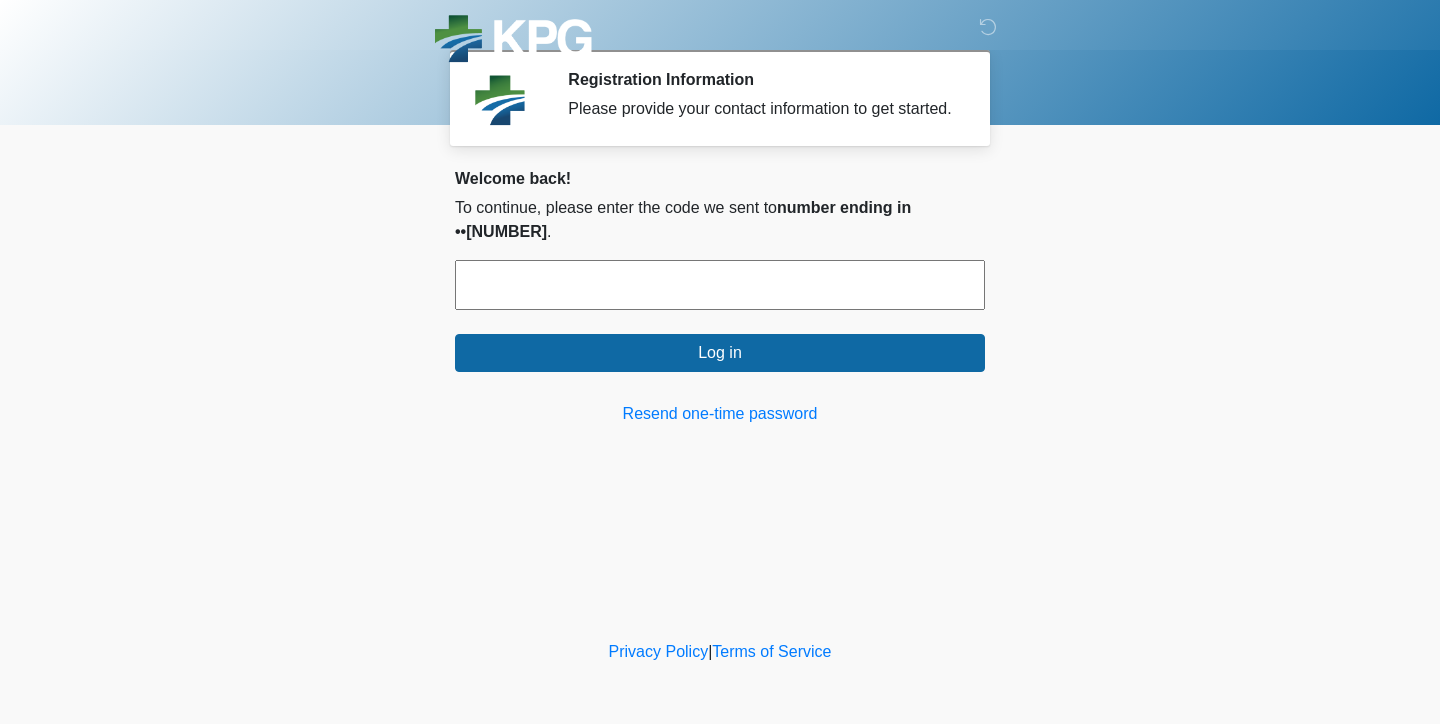 click at bounding box center (720, 285) 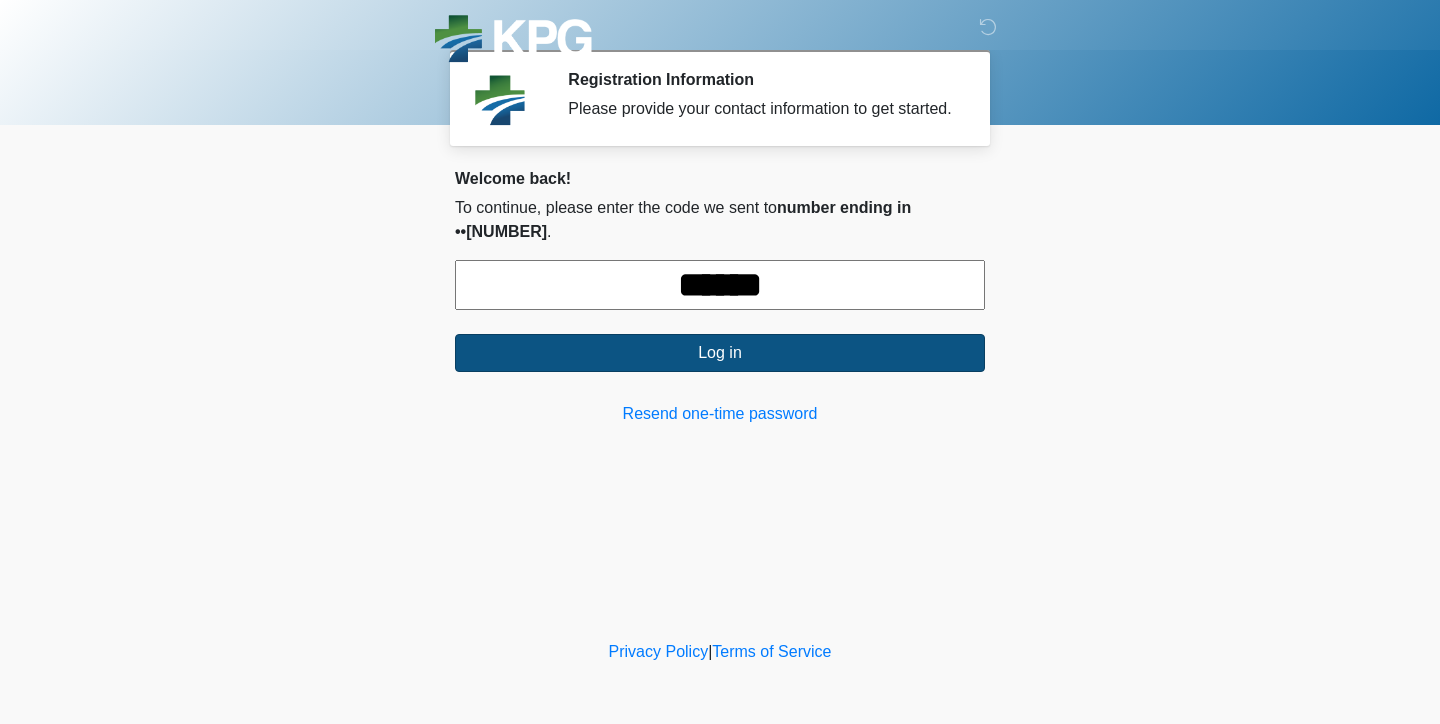 type on "******" 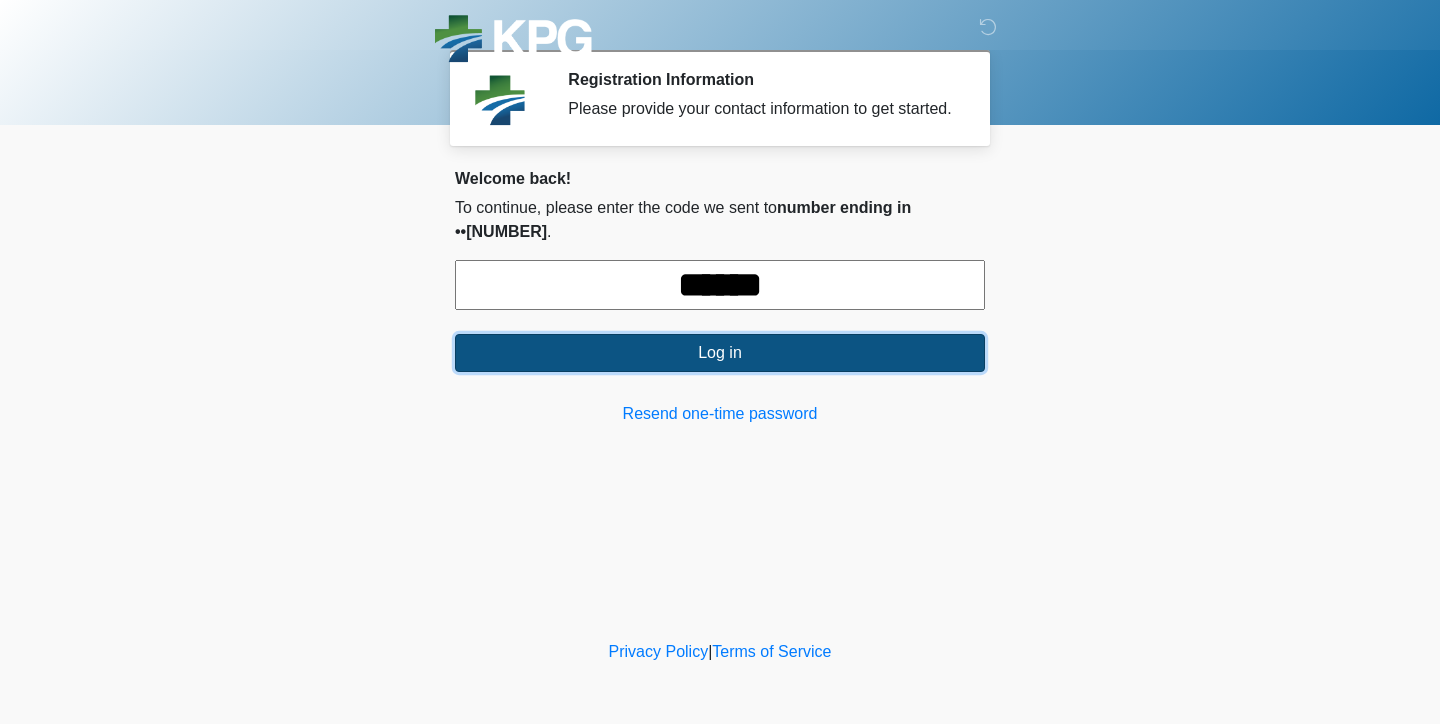 click on "Log in" at bounding box center [720, 353] 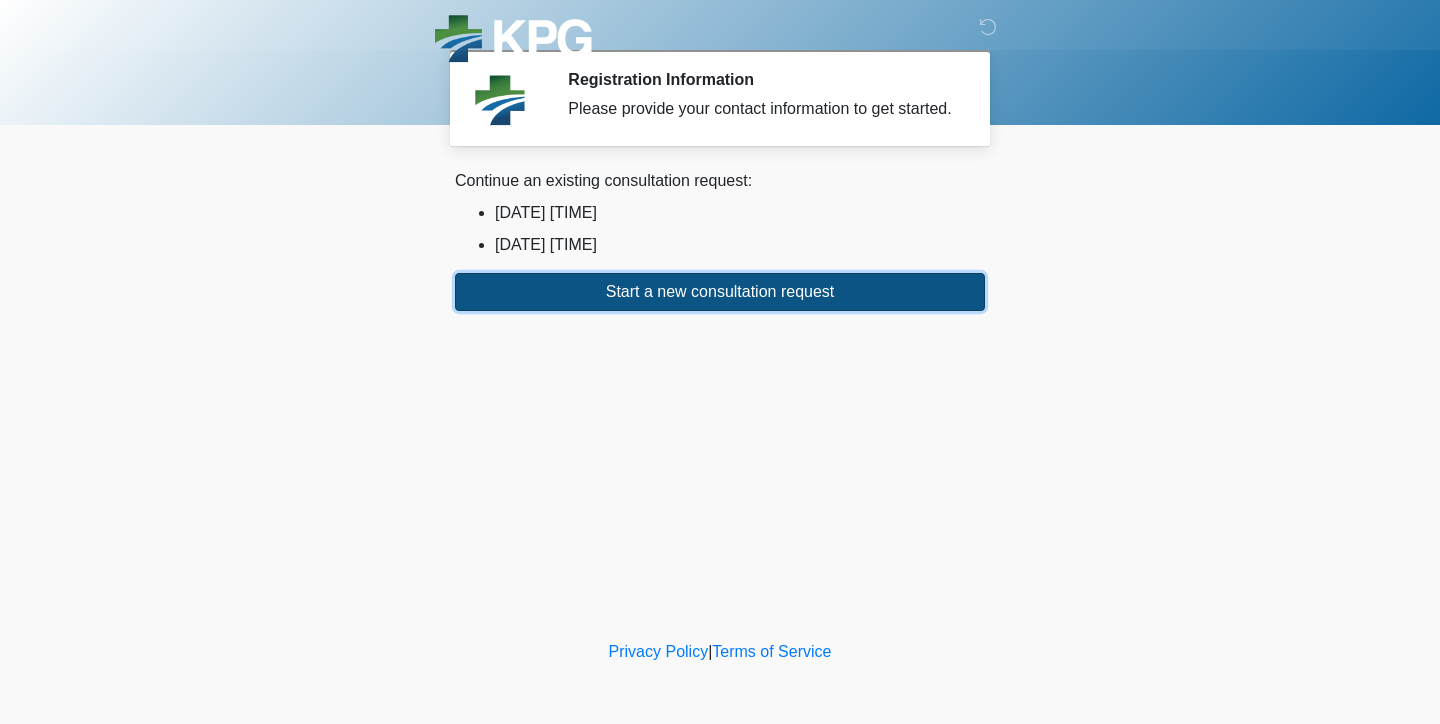 click on "Start a new consultation request" at bounding box center [720, 292] 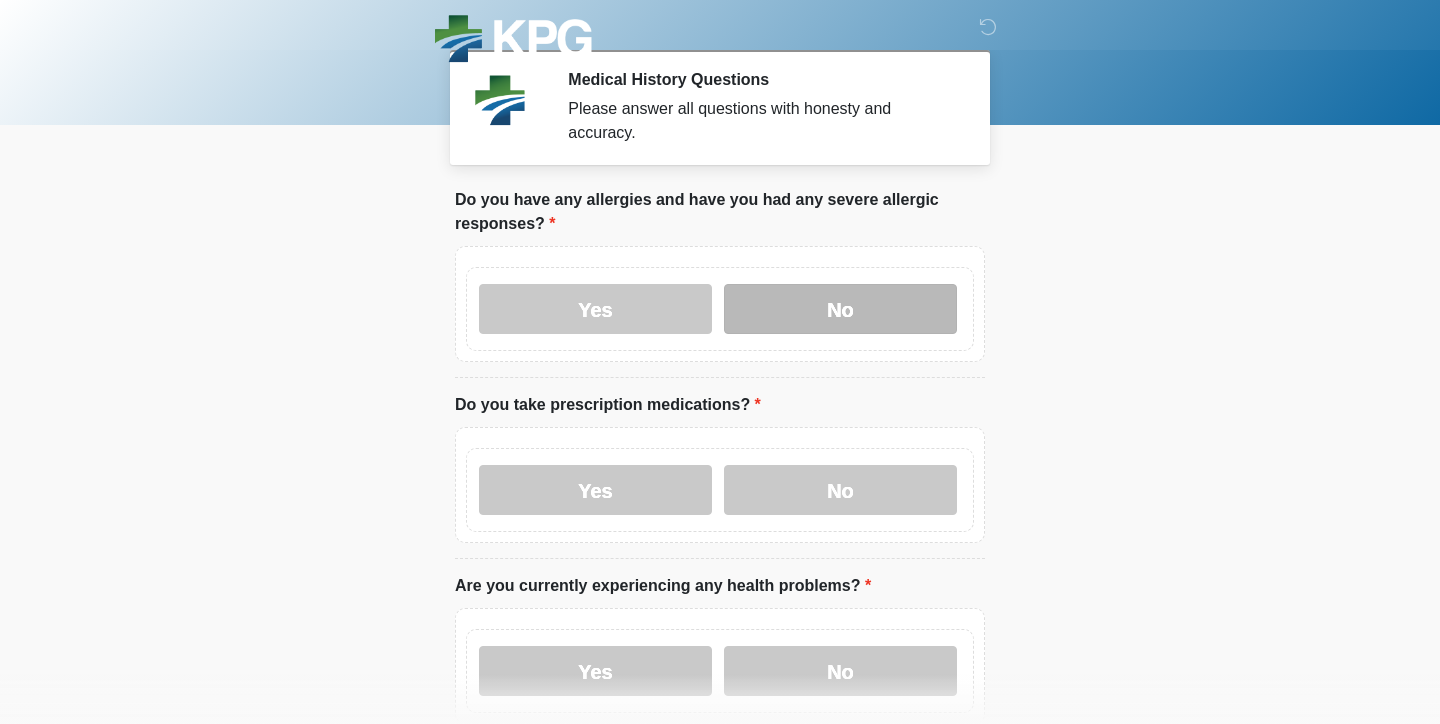 click on "No" at bounding box center [840, 309] 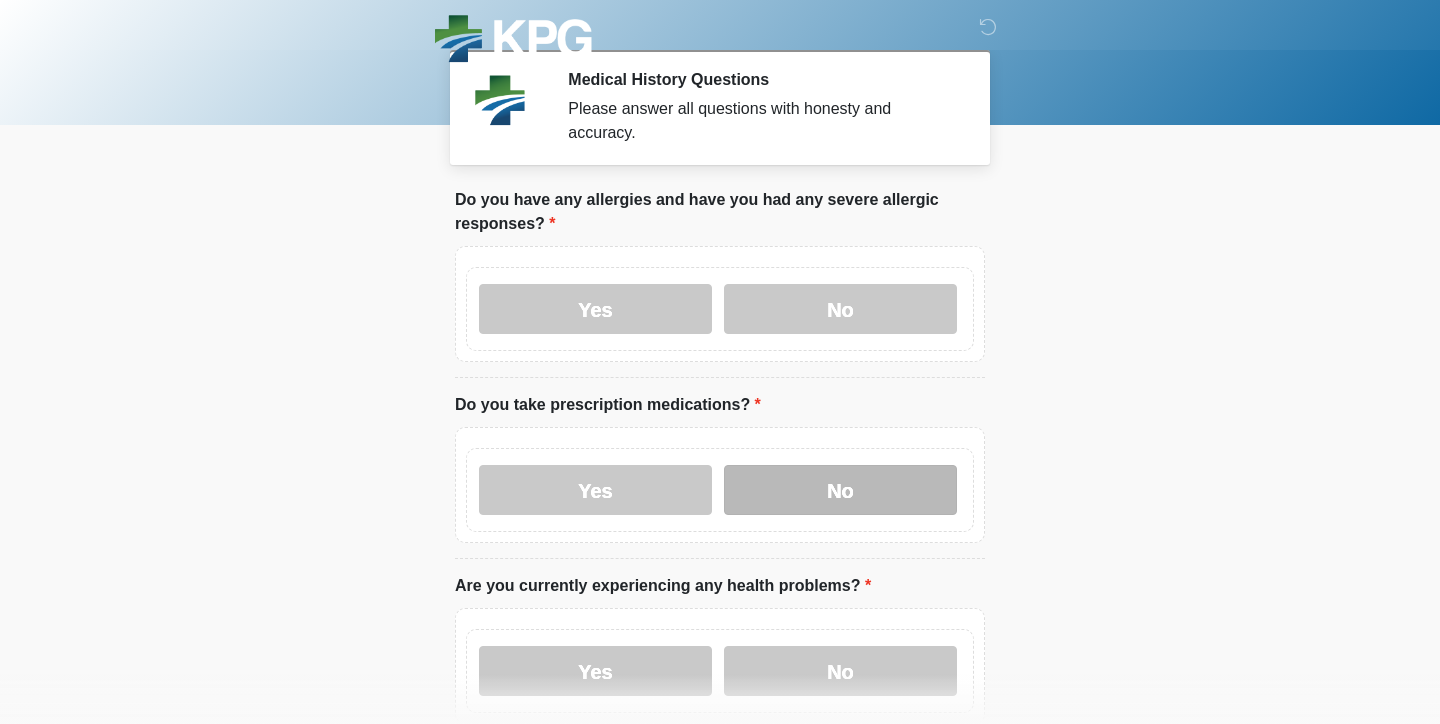 click on "No" at bounding box center (840, 490) 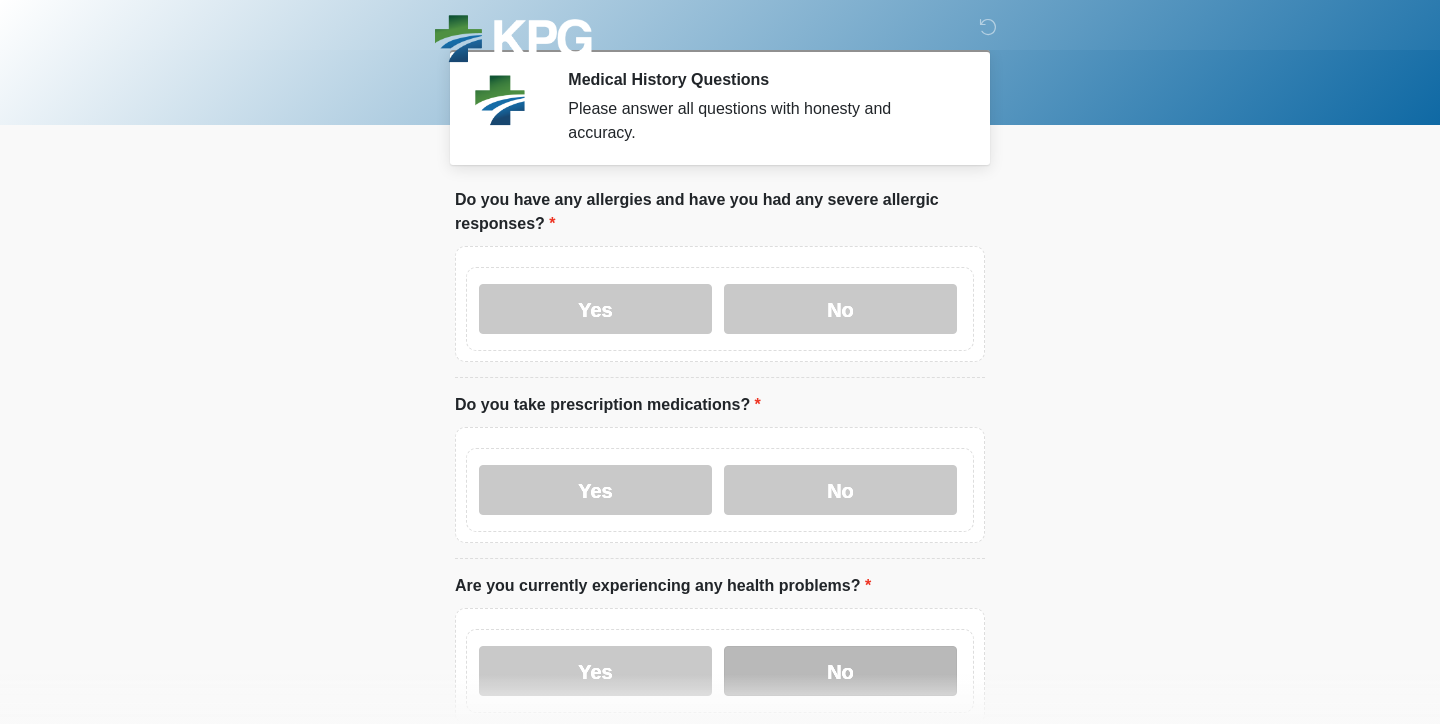 click on "No" at bounding box center (840, 671) 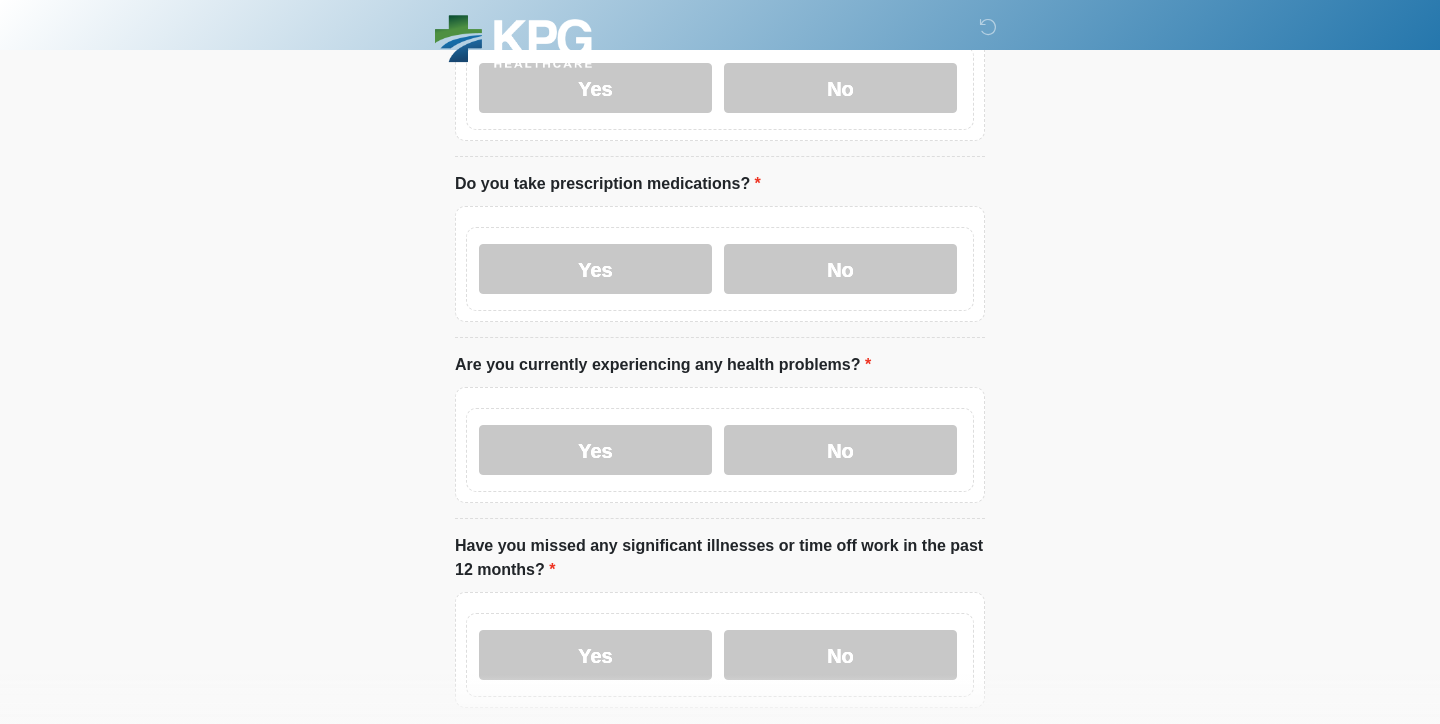 scroll, scrollTop: 224, scrollLeft: 0, axis: vertical 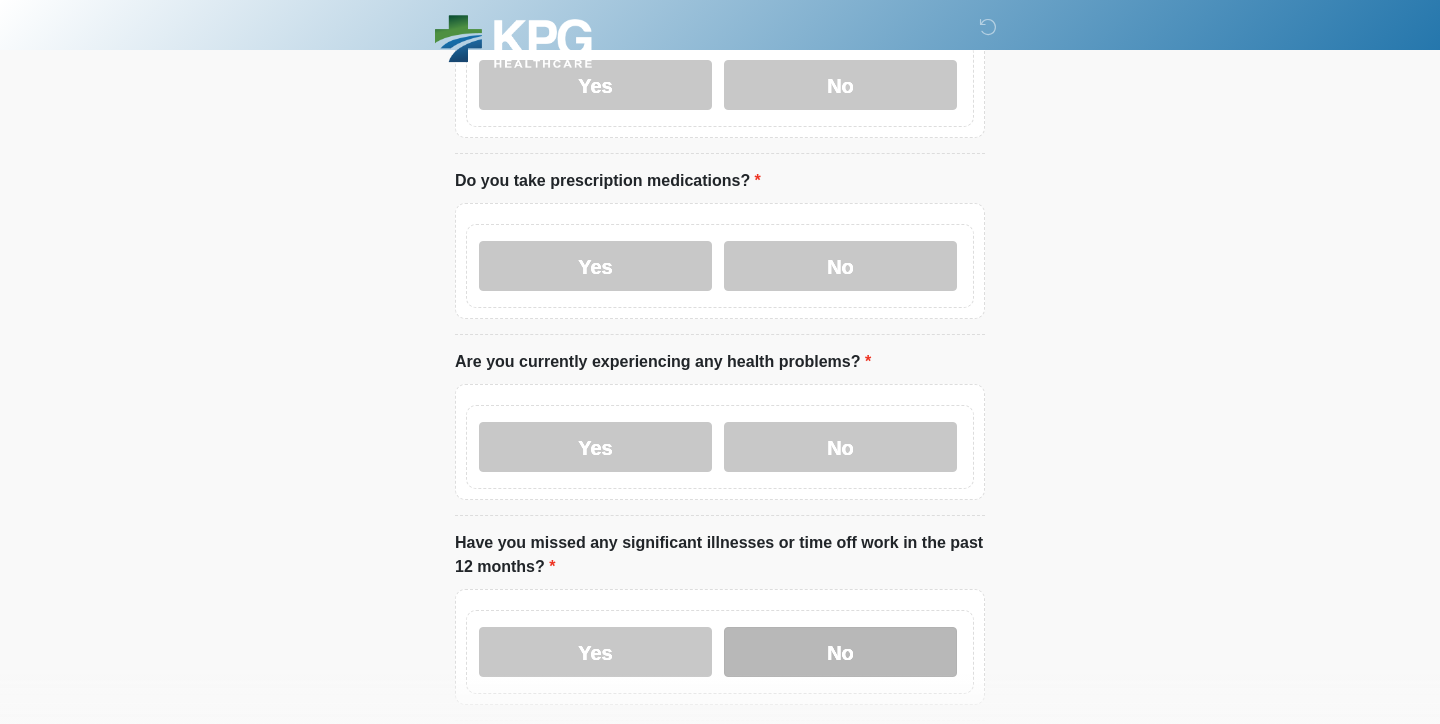 click on "No" at bounding box center [840, 652] 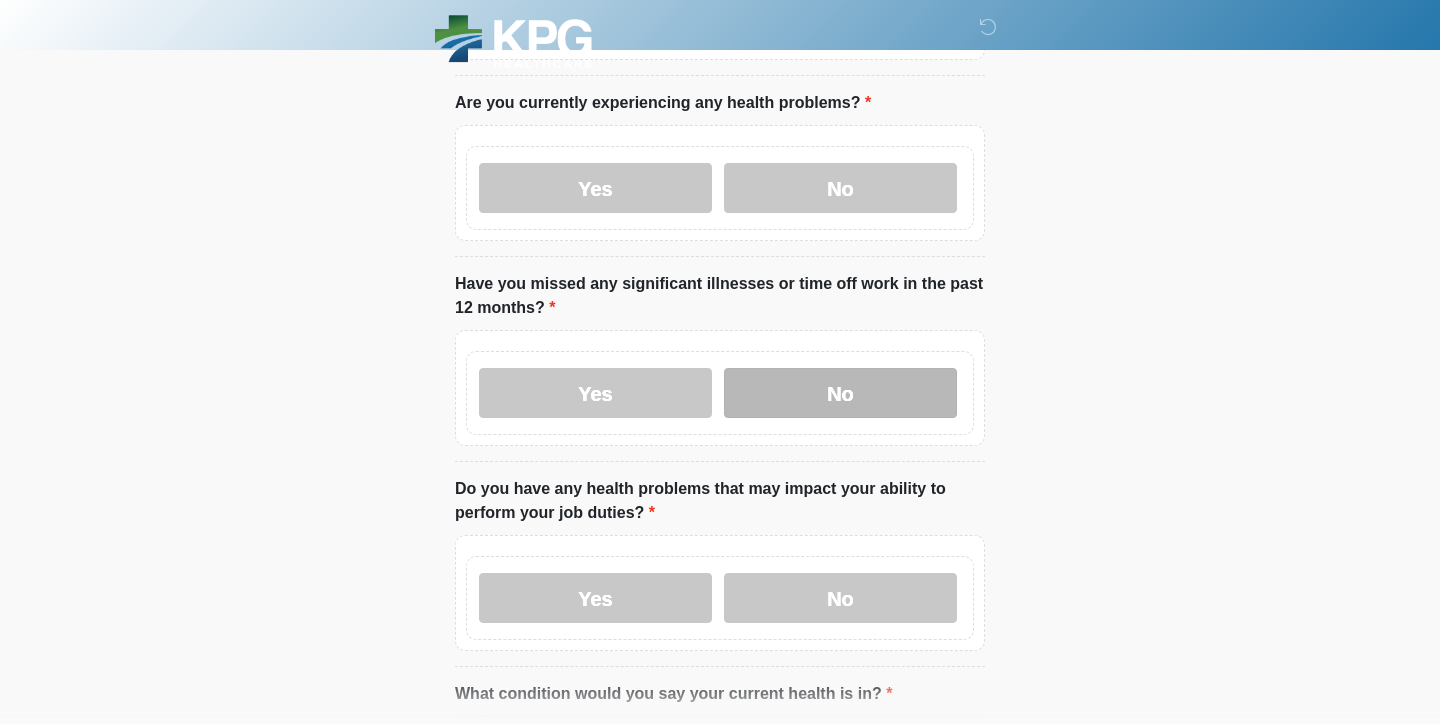 scroll, scrollTop: 489, scrollLeft: 0, axis: vertical 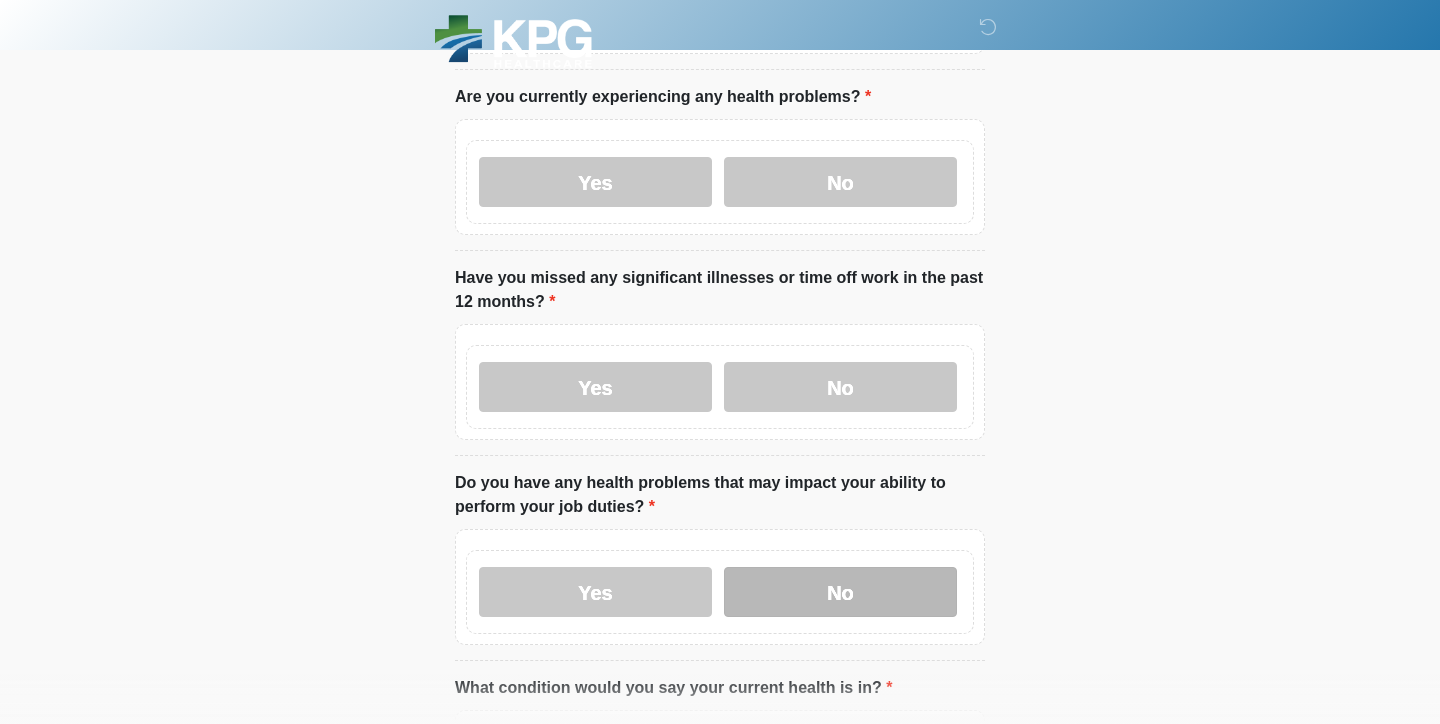 click on "No" at bounding box center [840, 592] 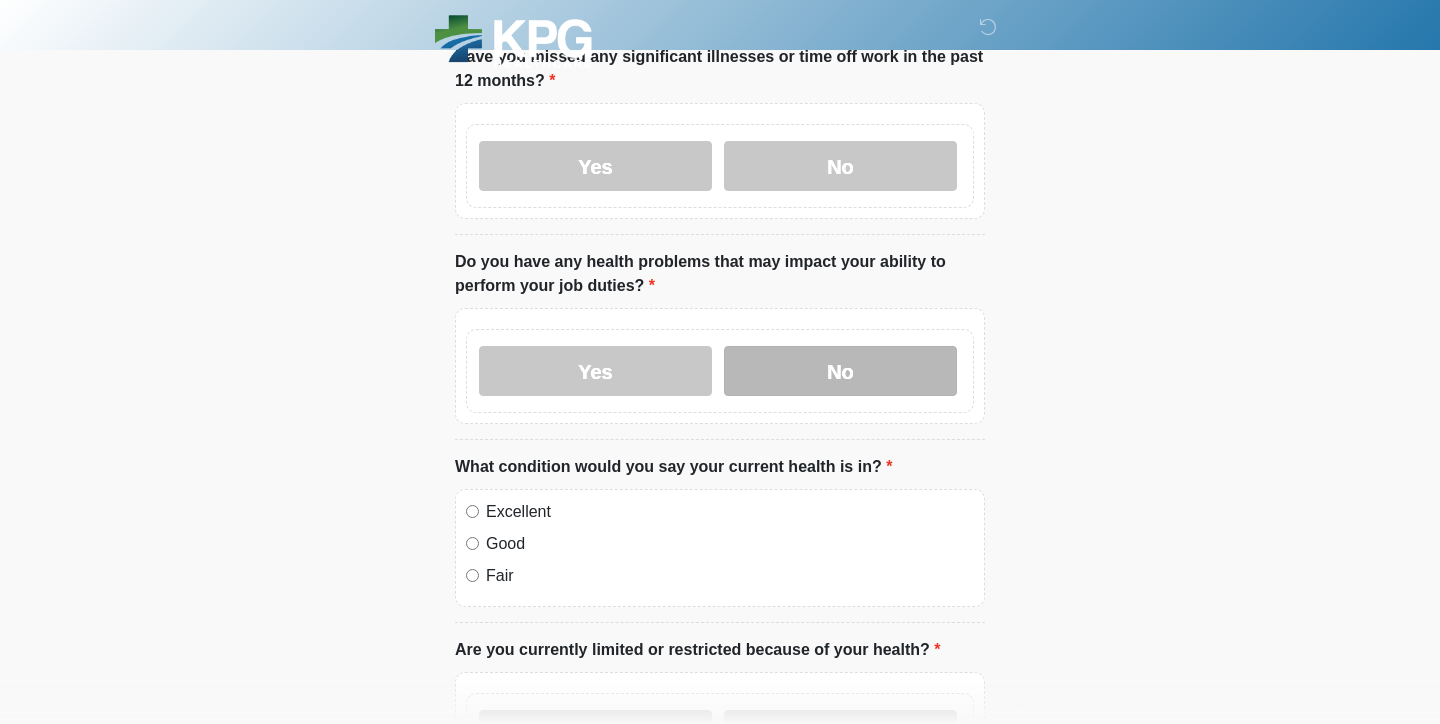 scroll, scrollTop: 715, scrollLeft: 0, axis: vertical 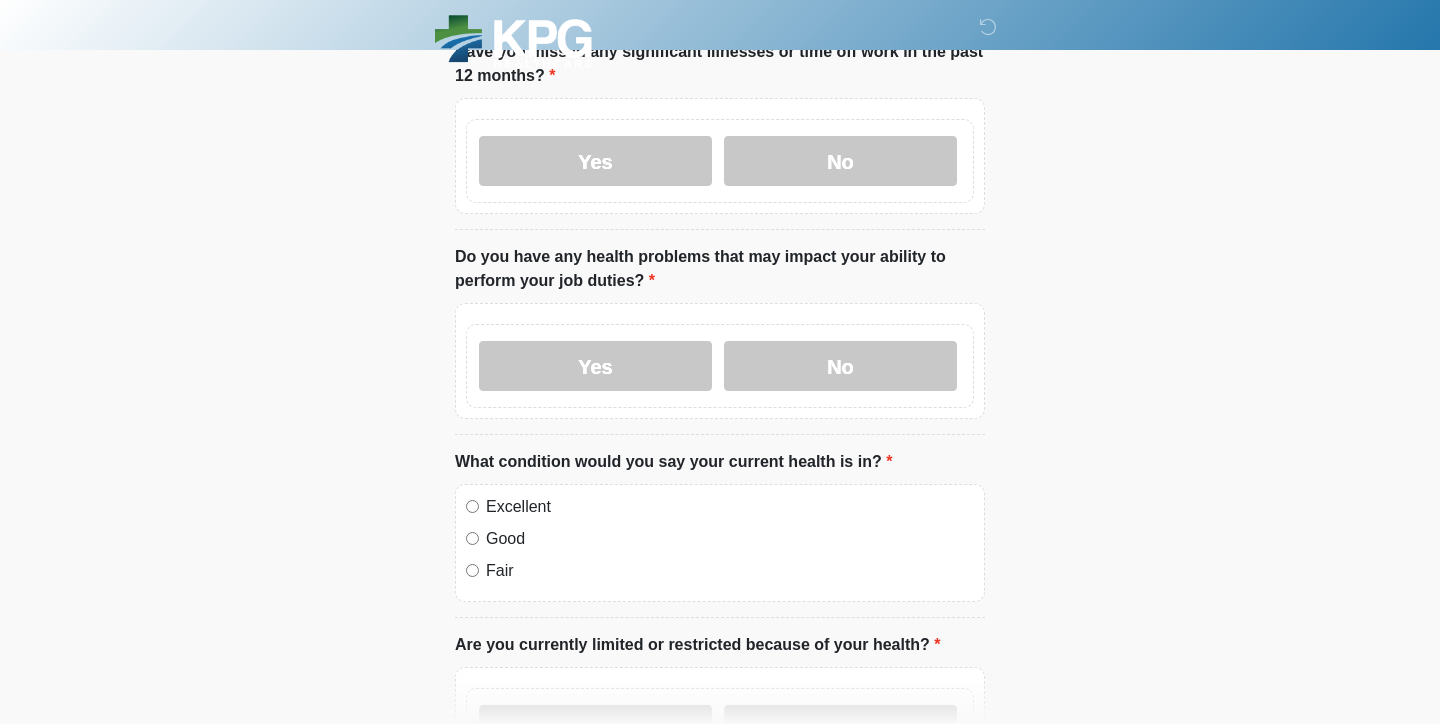 click on "Excellent" at bounding box center (730, 507) 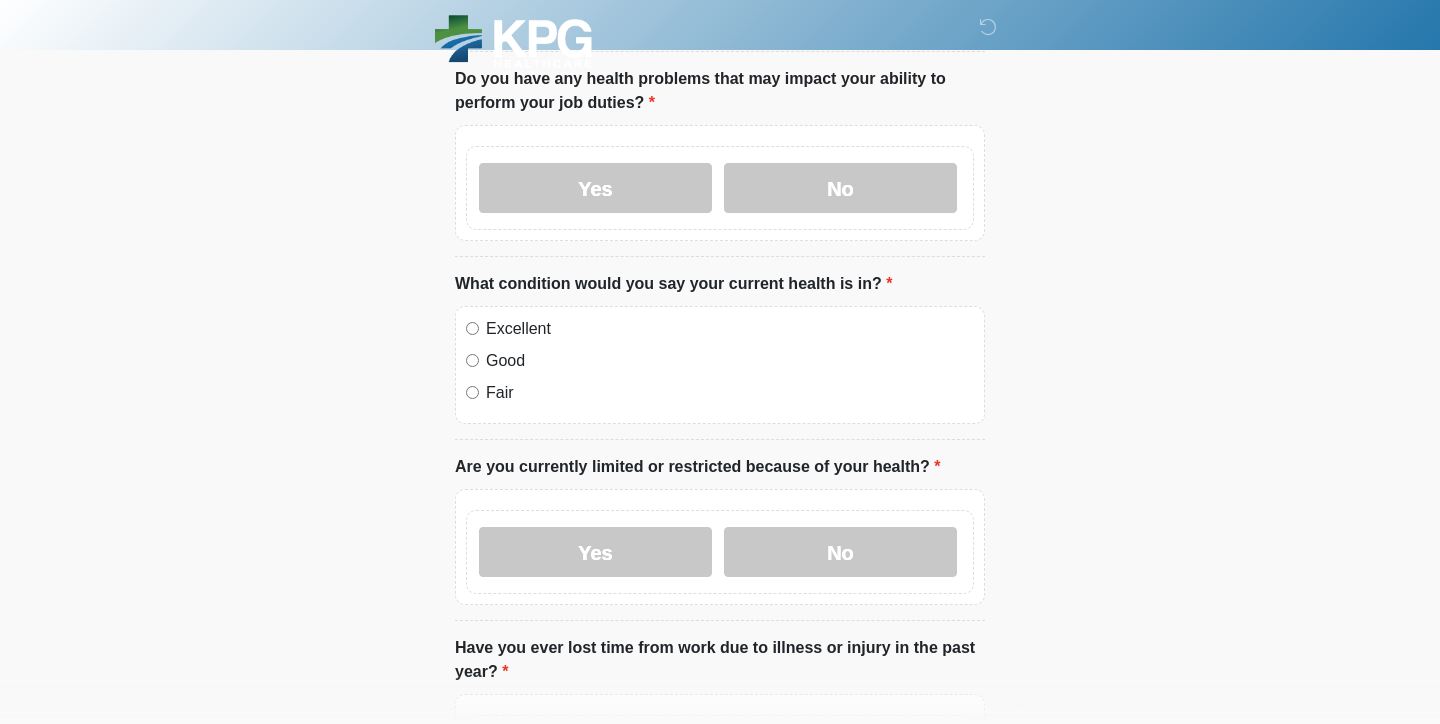 scroll, scrollTop: 899, scrollLeft: 0, axis: vertical 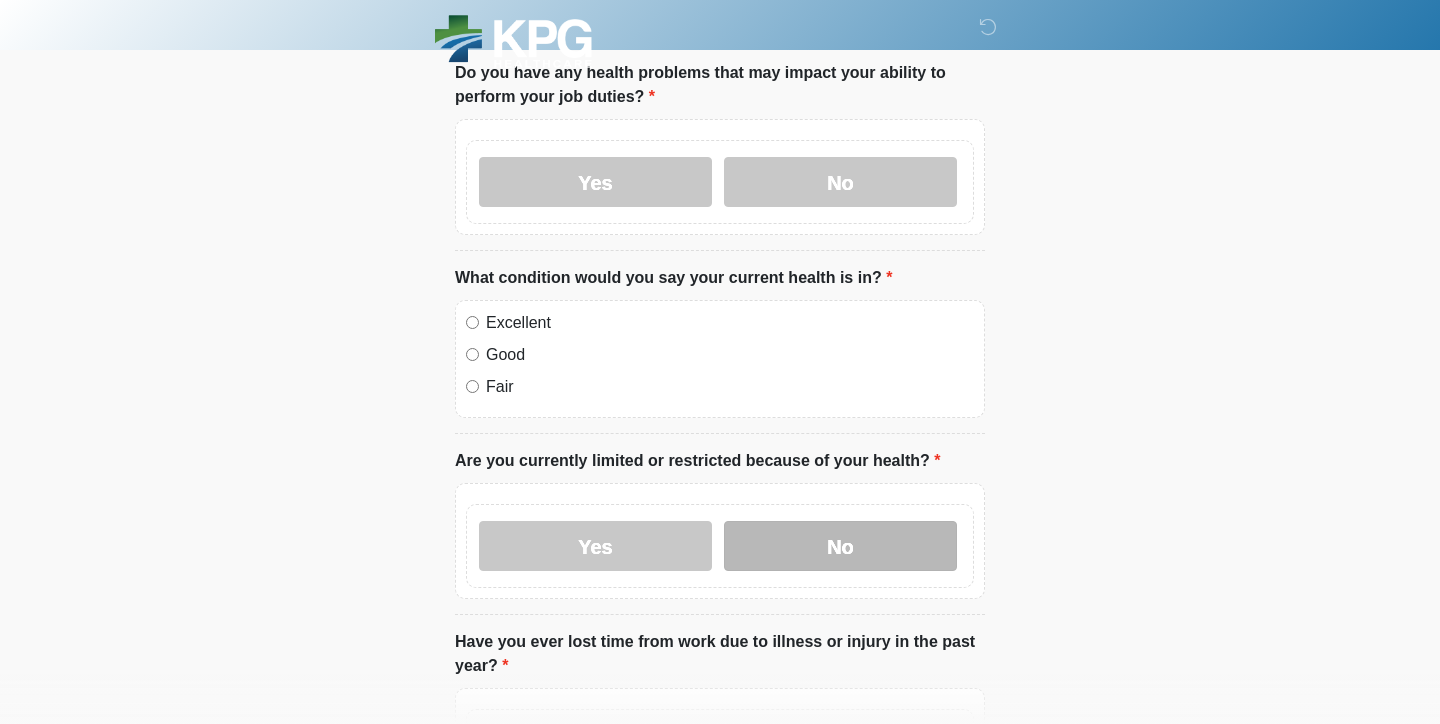 click on "No" at bounding box center (840, 546) 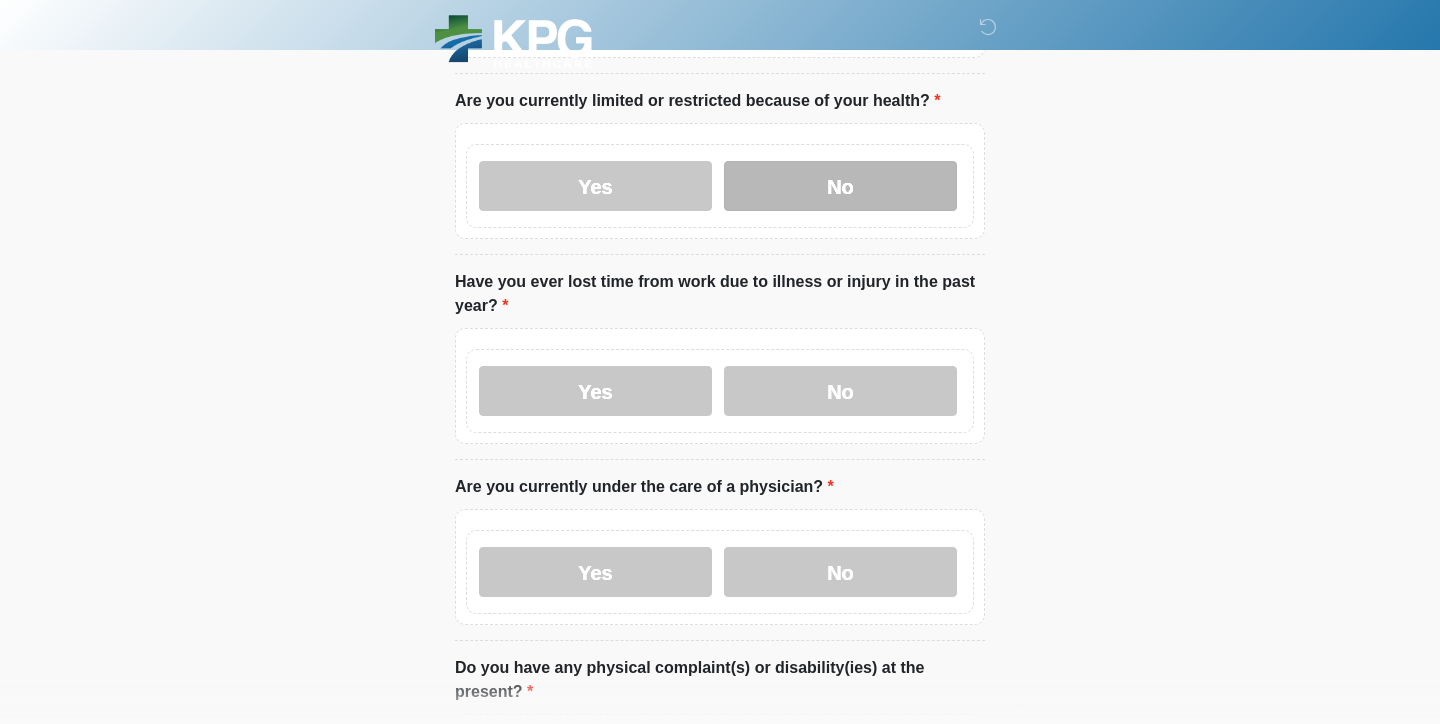 scroll, scrollTop: 1263, scrollLeft: 0, axis: vertical 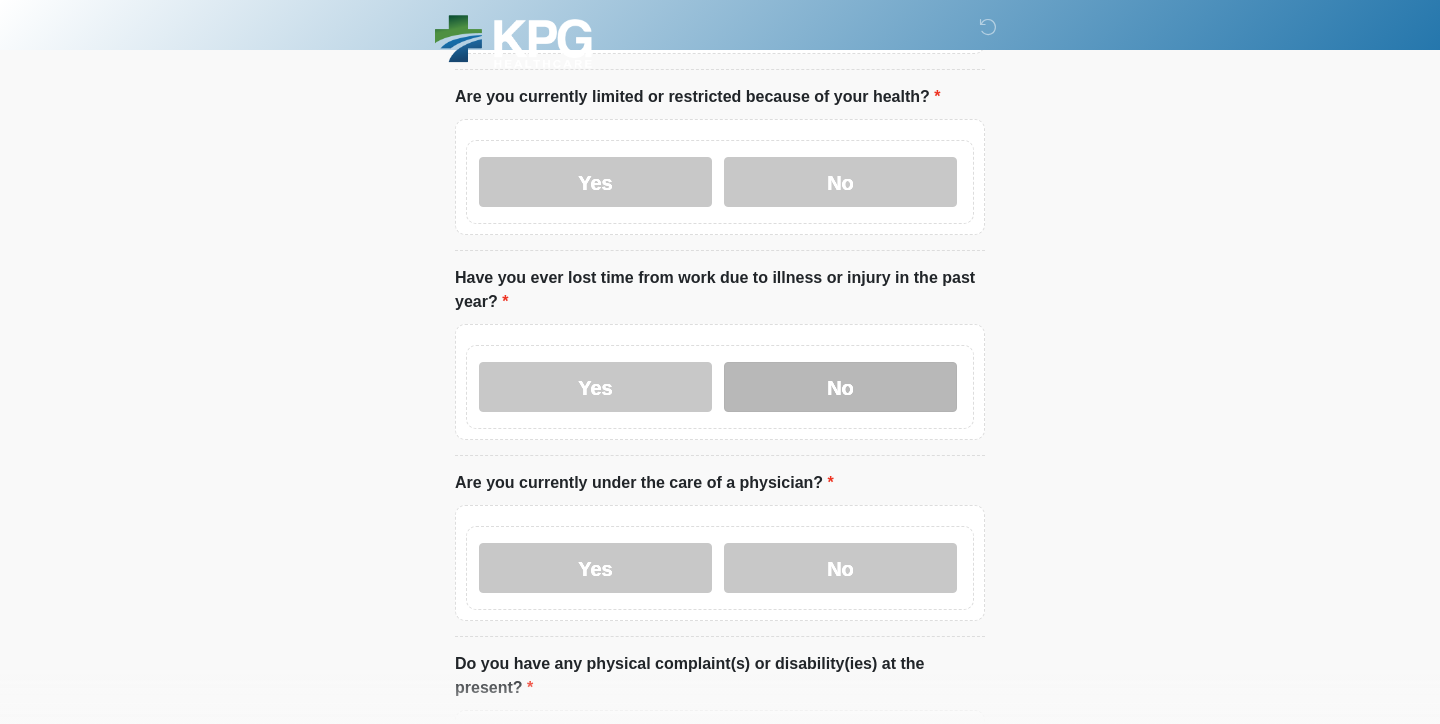 click on "No" at bounding box center [840, 387] 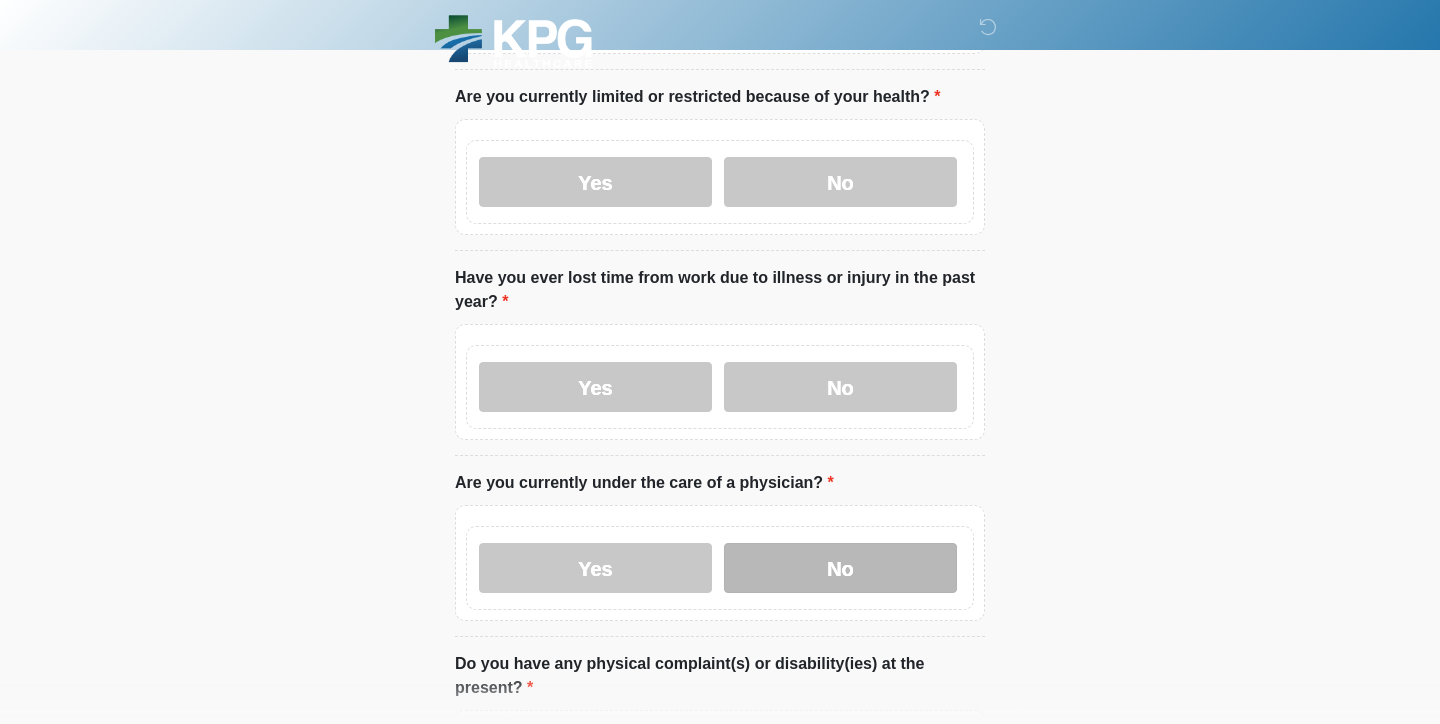 click on "No" at bounding box center (840, 568) 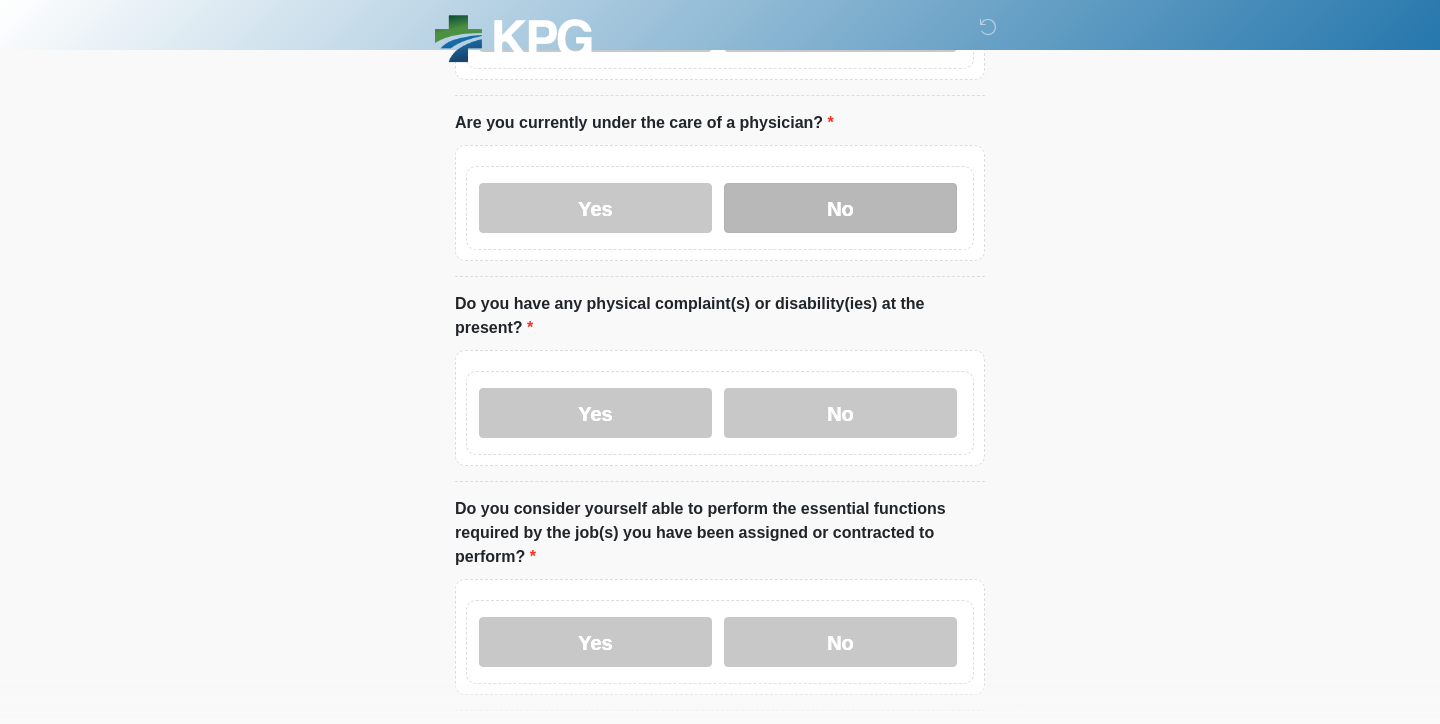 scroll, scrollTop: 1625, scrollLeft: 0, axis: vertical 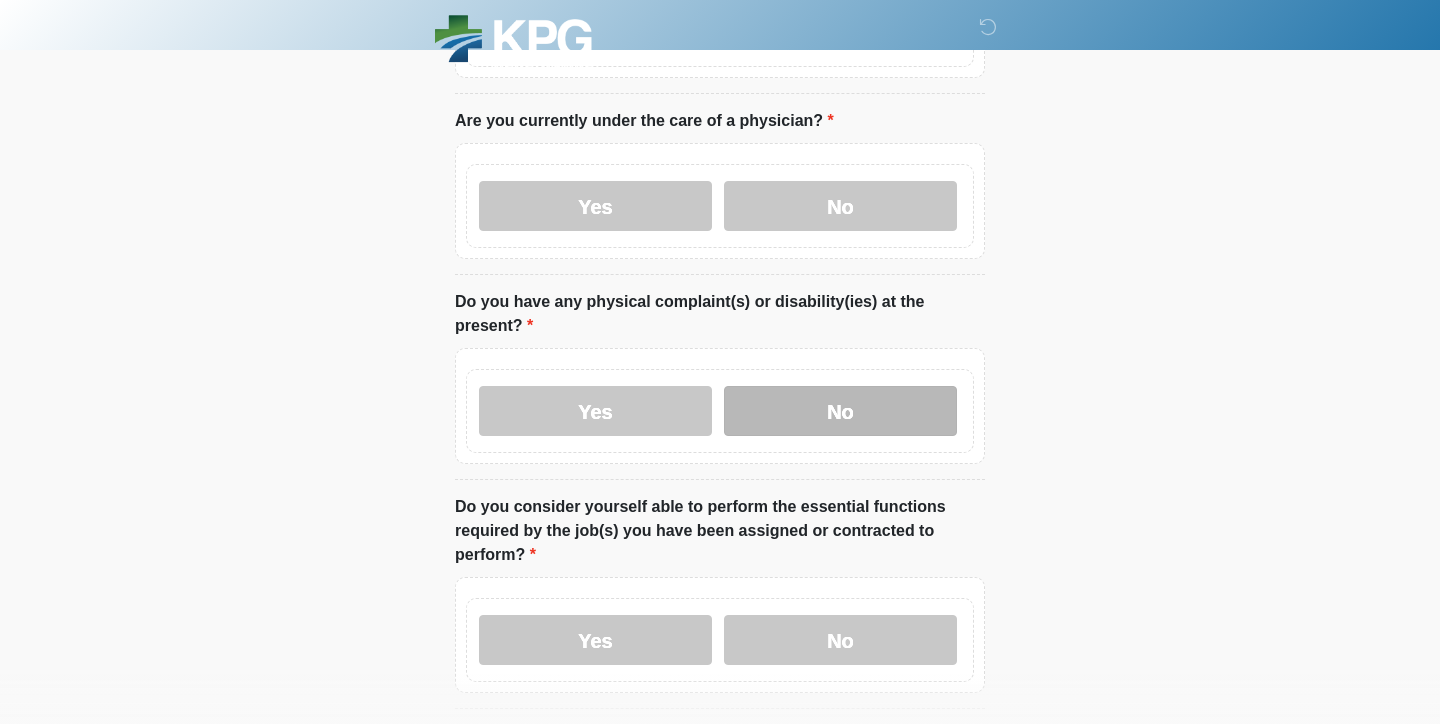 click on "No" at bounding box center (840, 411) 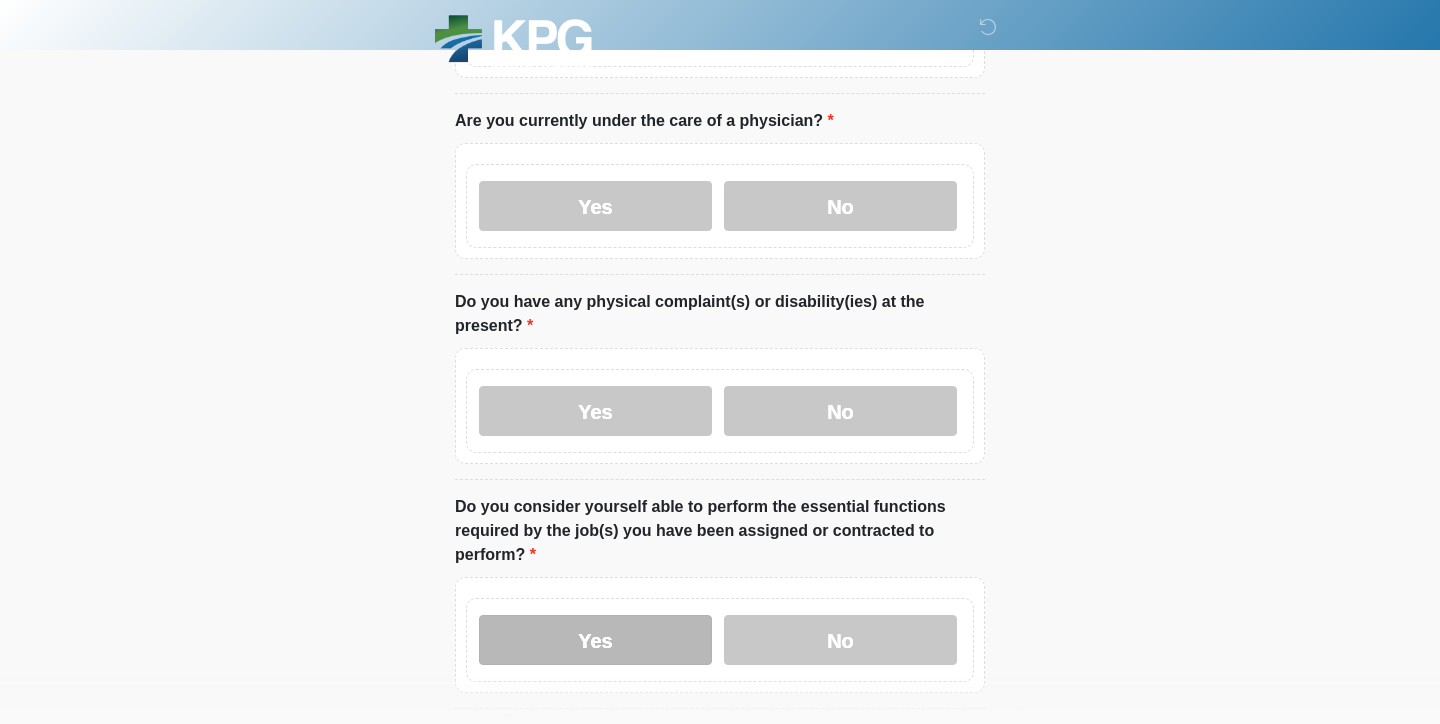 click on "Yes" at bounding box center (595, 640) 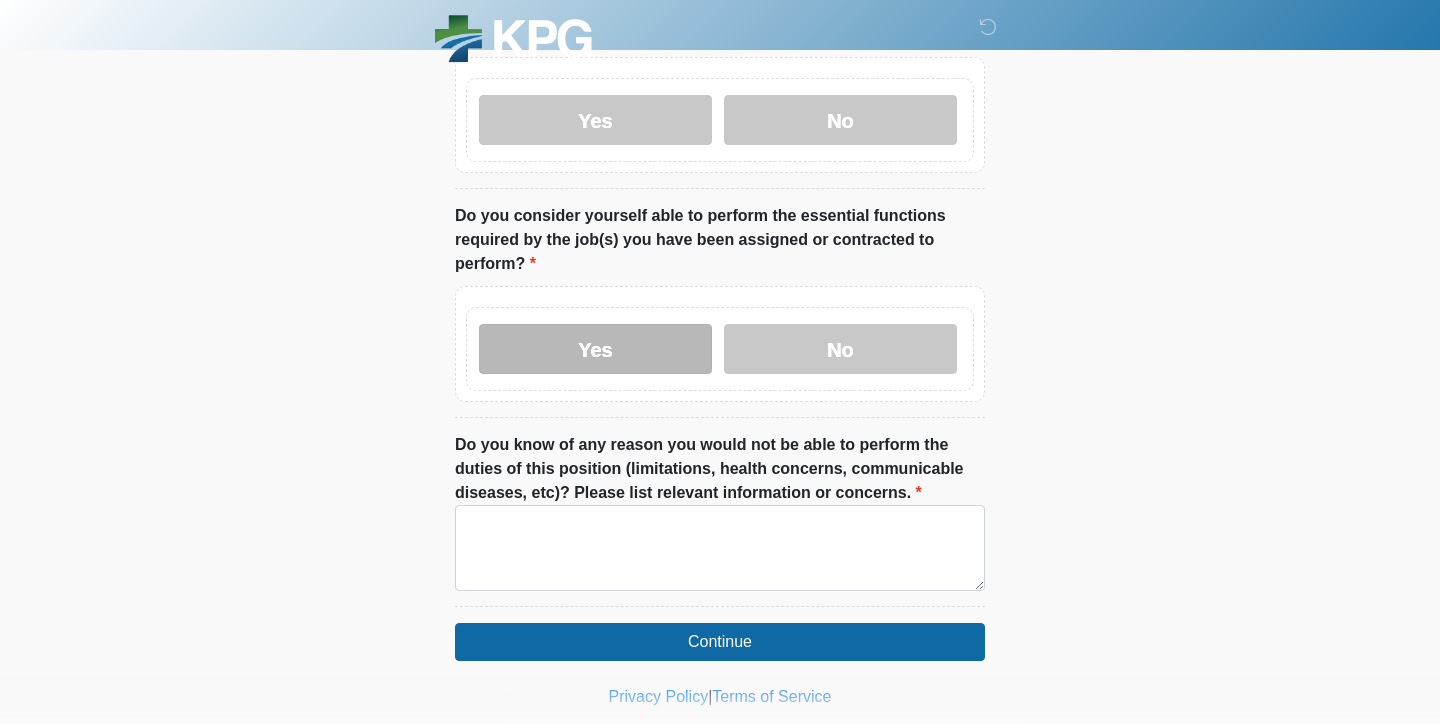 scroll, scrollTop: 1961, scrollLeft: 0, axis: vertical 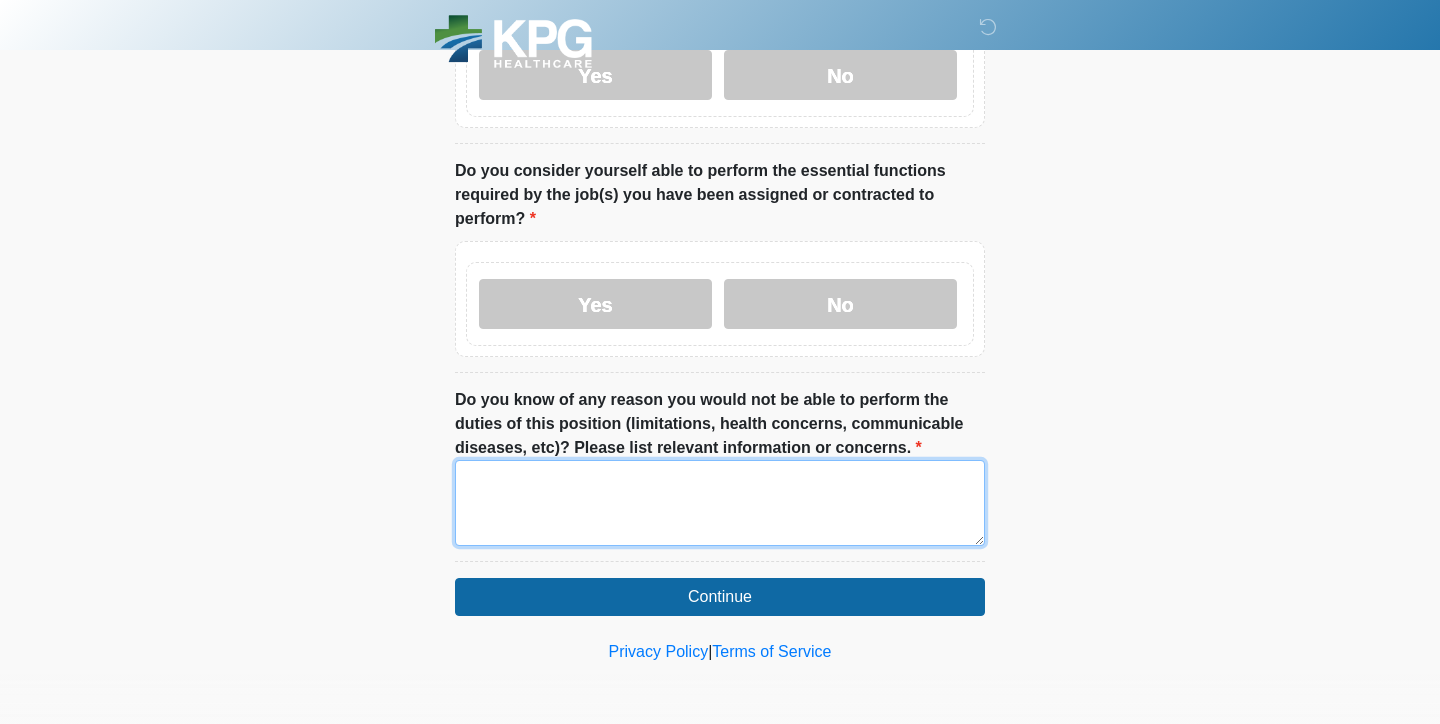 click on "Do you know of any reason you would not be able to perform the duties of this position (limitations, health concerns, communicable diseases, etc)?  Please list relevant information or concerns." at bounding box center [720, 503] 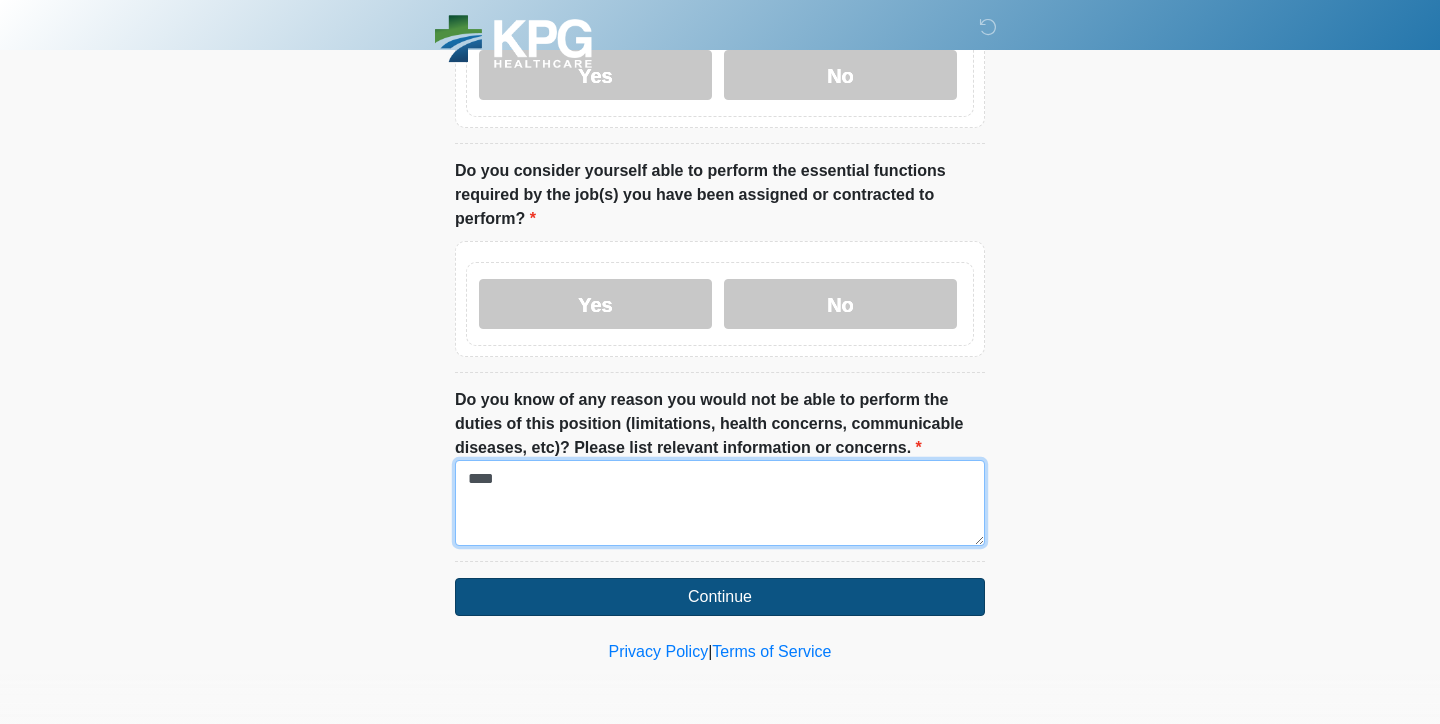 type on "****" 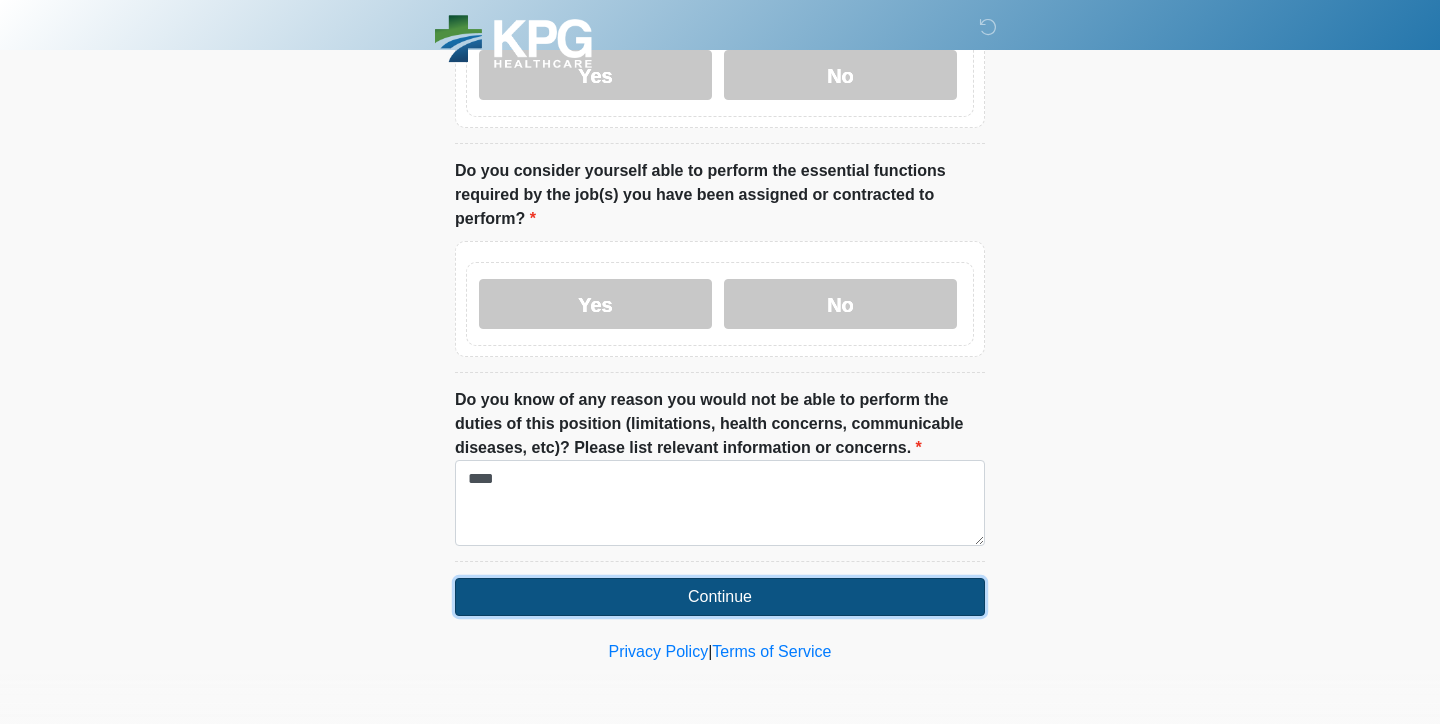 click on "Continue" at bounding box center (720, 597) 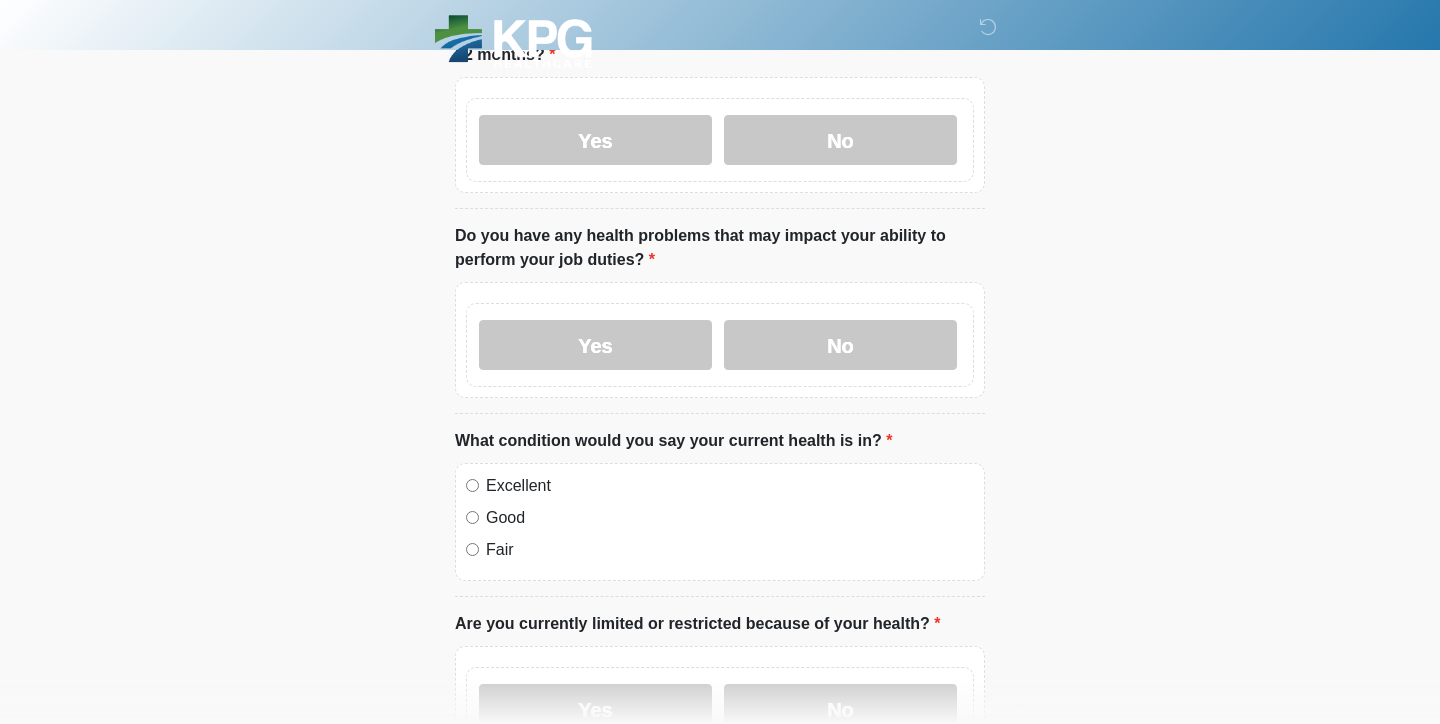 scroll, scrollTop: 0, scrollLeft: 0, axis: both 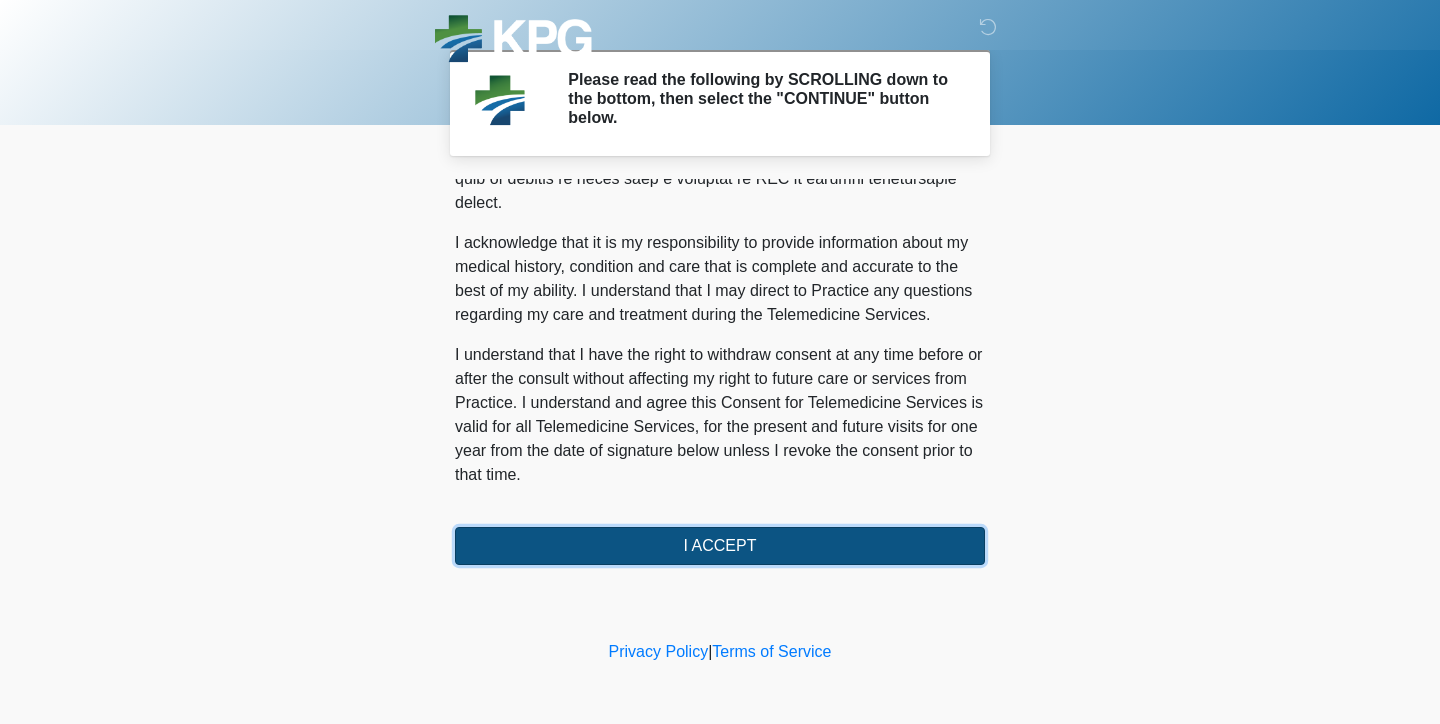 click on "I ACCEPT" at bounding box center [720, 546] 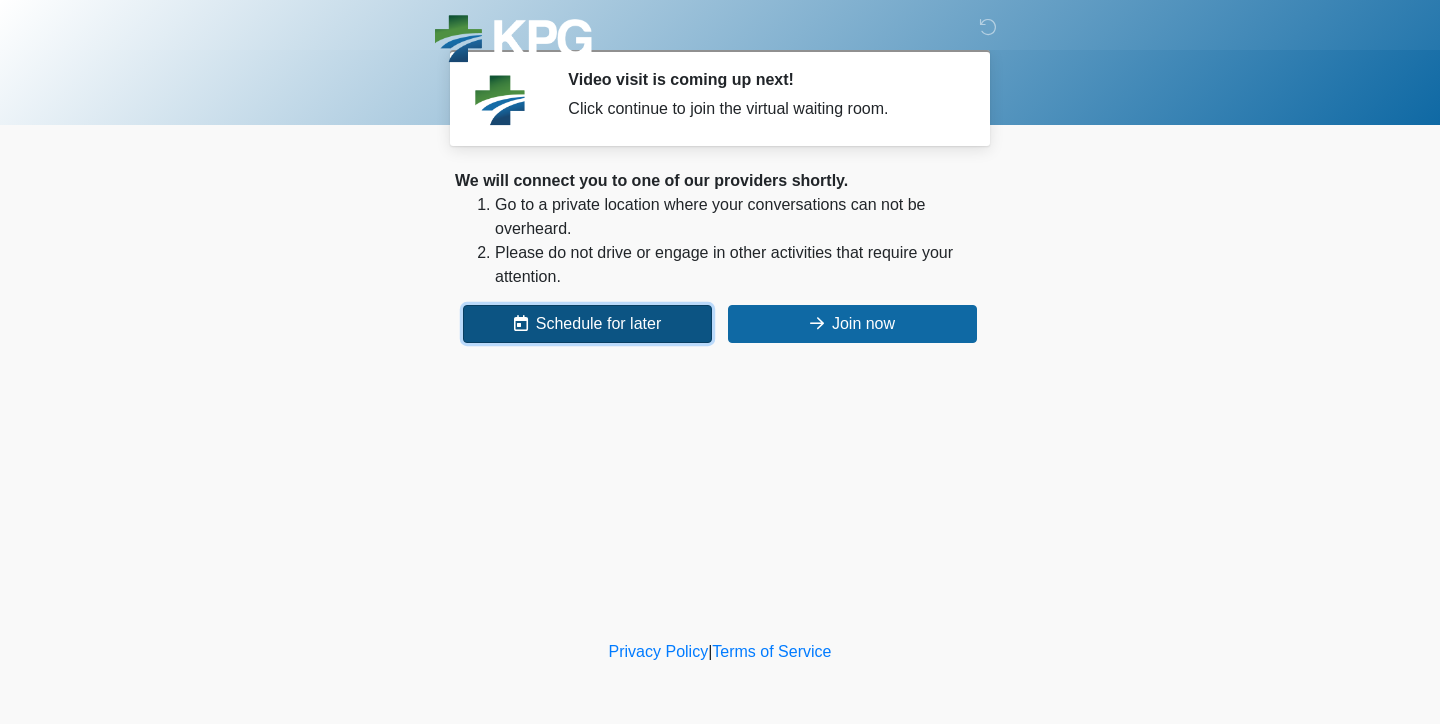 click on "Schedule for later" at bounding box center (587, 324) 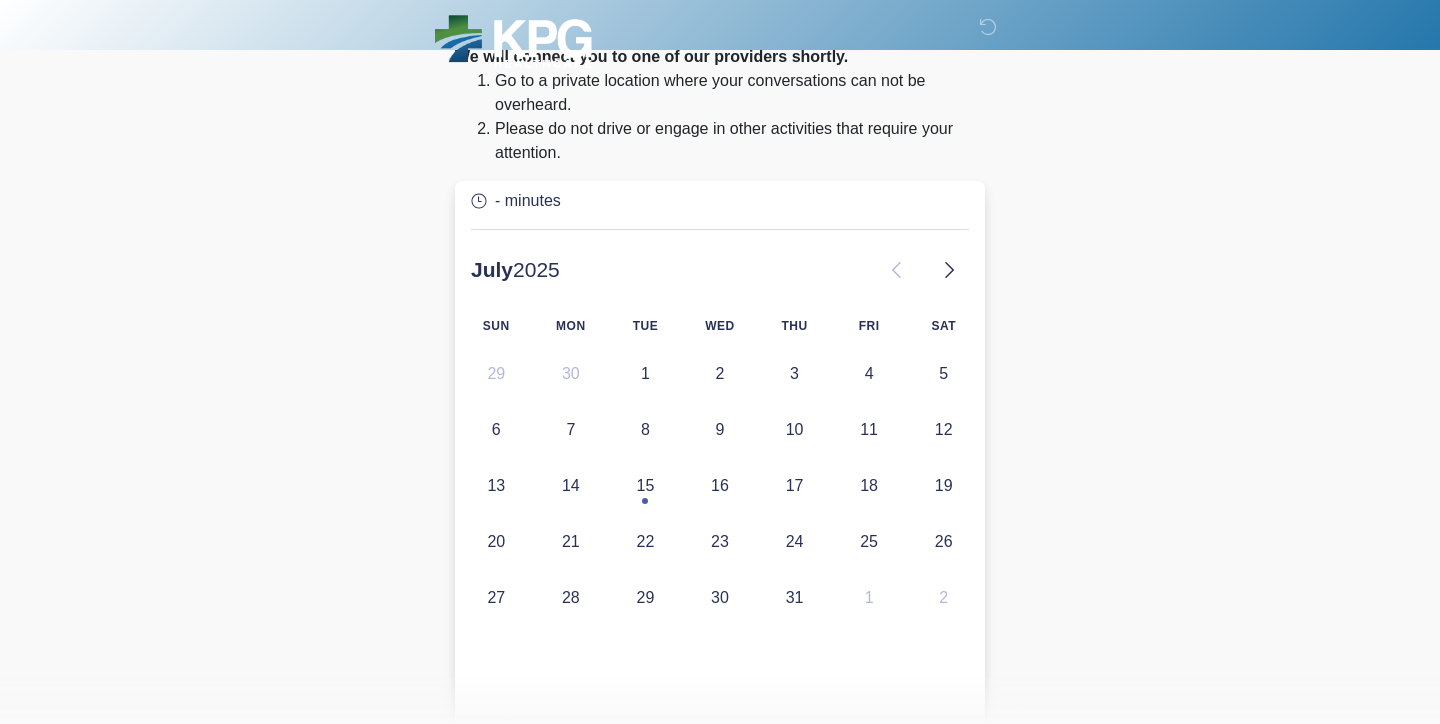 scroll, scrollTop: 136, scrollLeft: 0, axis: vertical 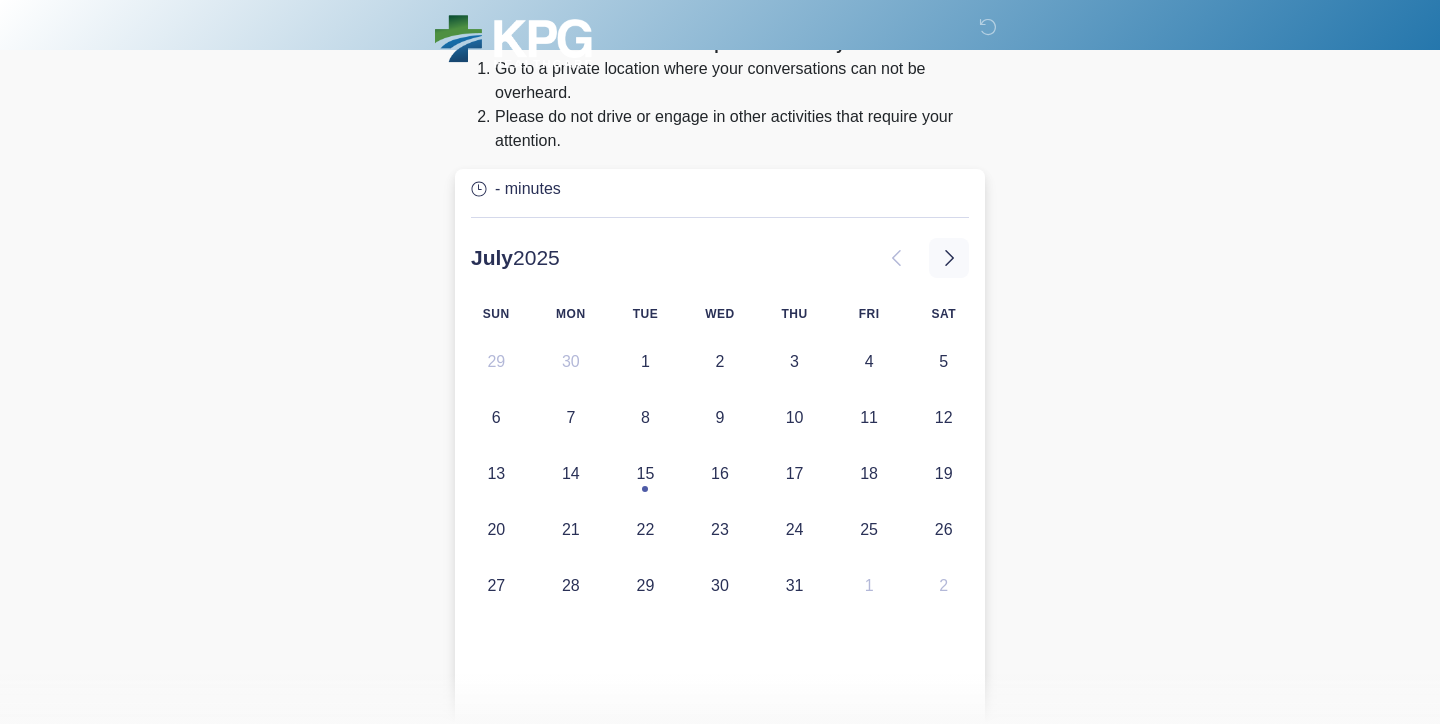 click at bounding box center [949, 258] 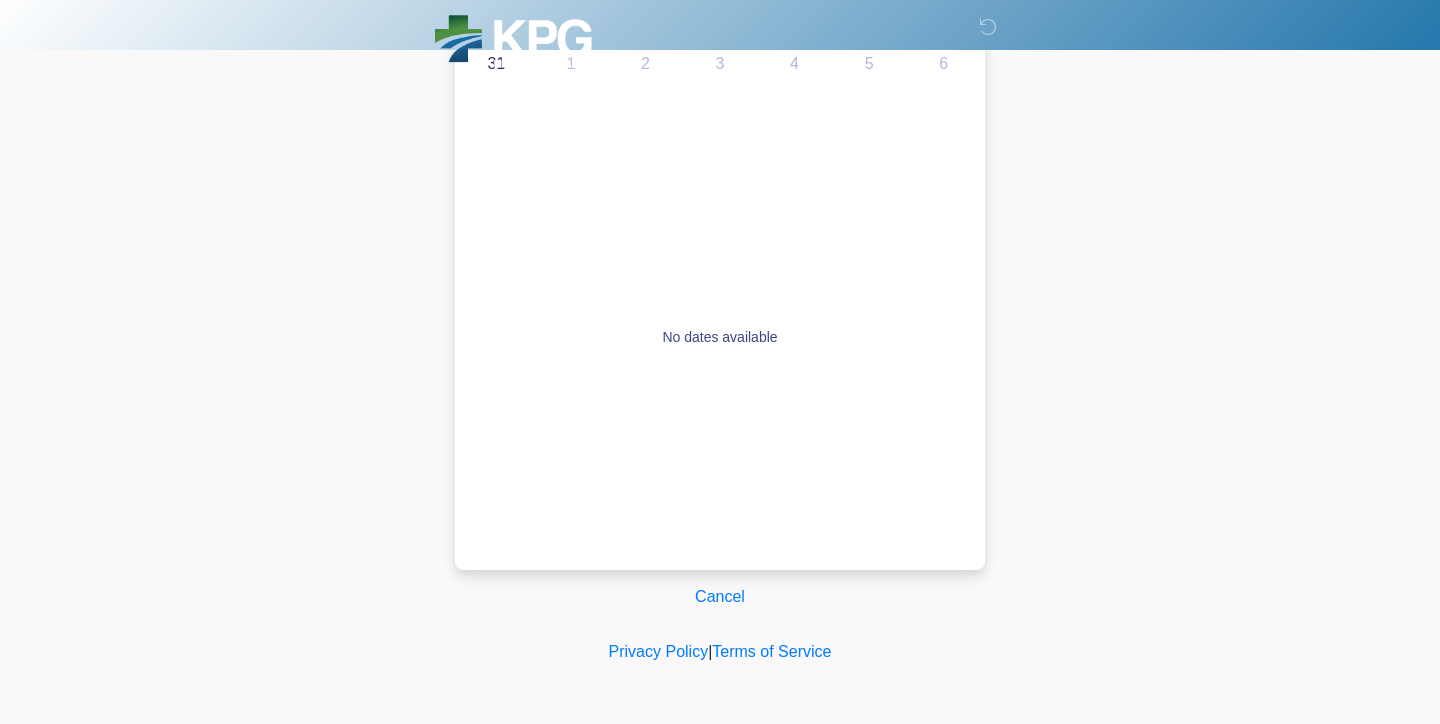 scroll, scrollTop: 713, scrollLeft: 0, axis: vertical 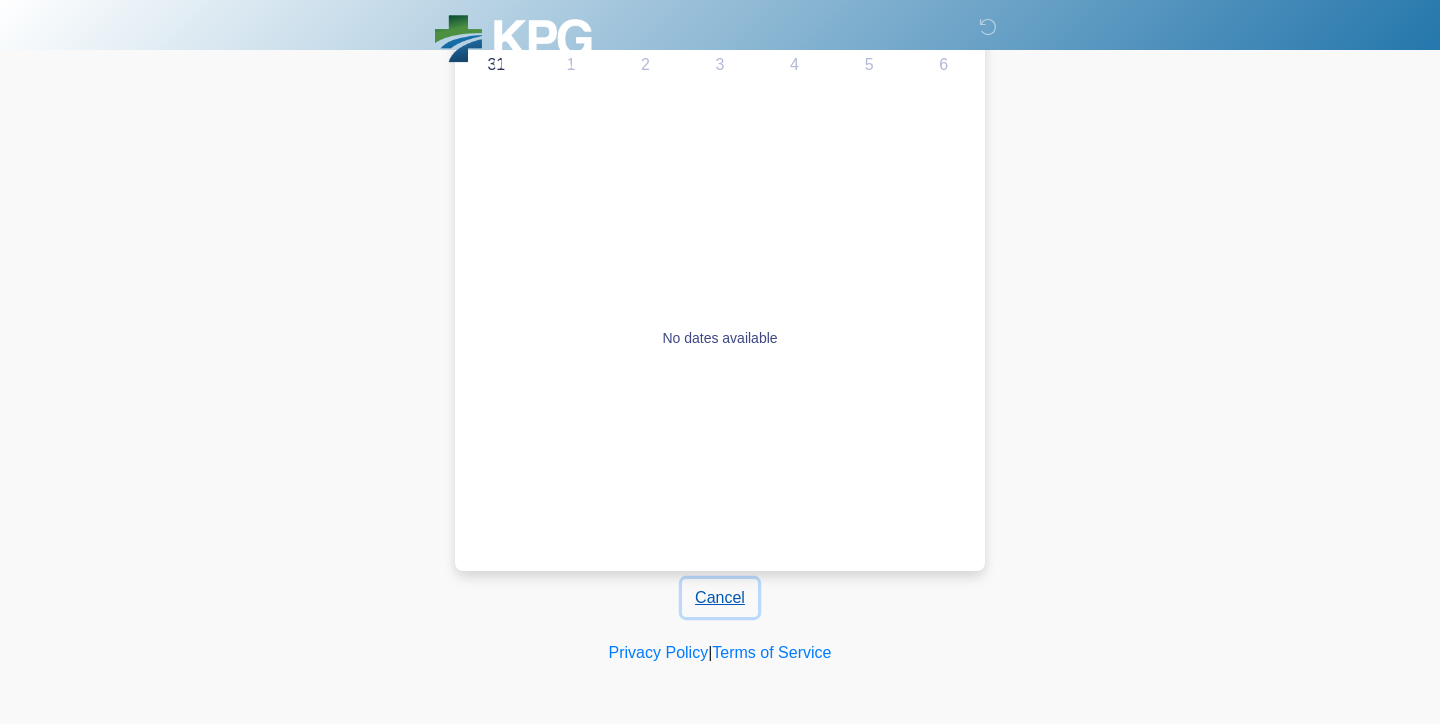 click on "Cancel" at bounding box center (720, 598) 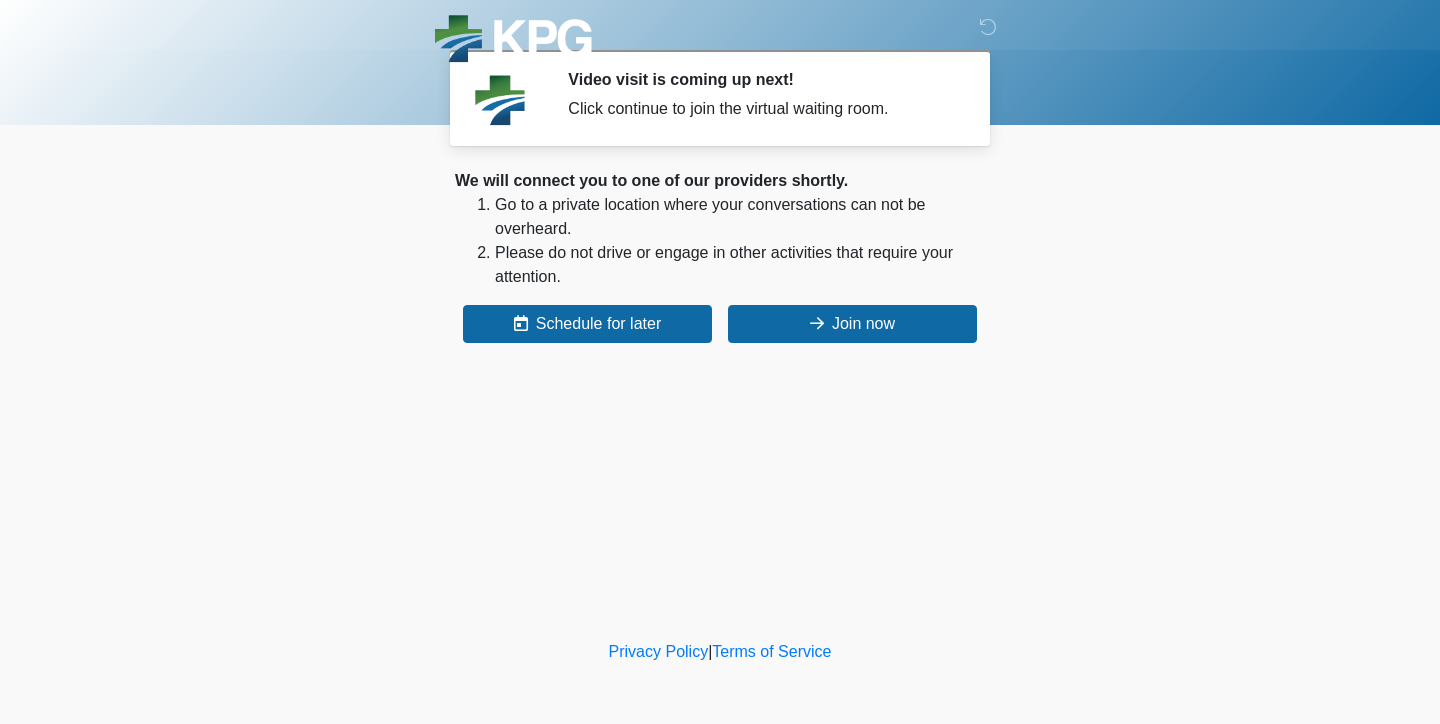 scroll, scrollTop: 0, scrollLeft: 0, axis: both 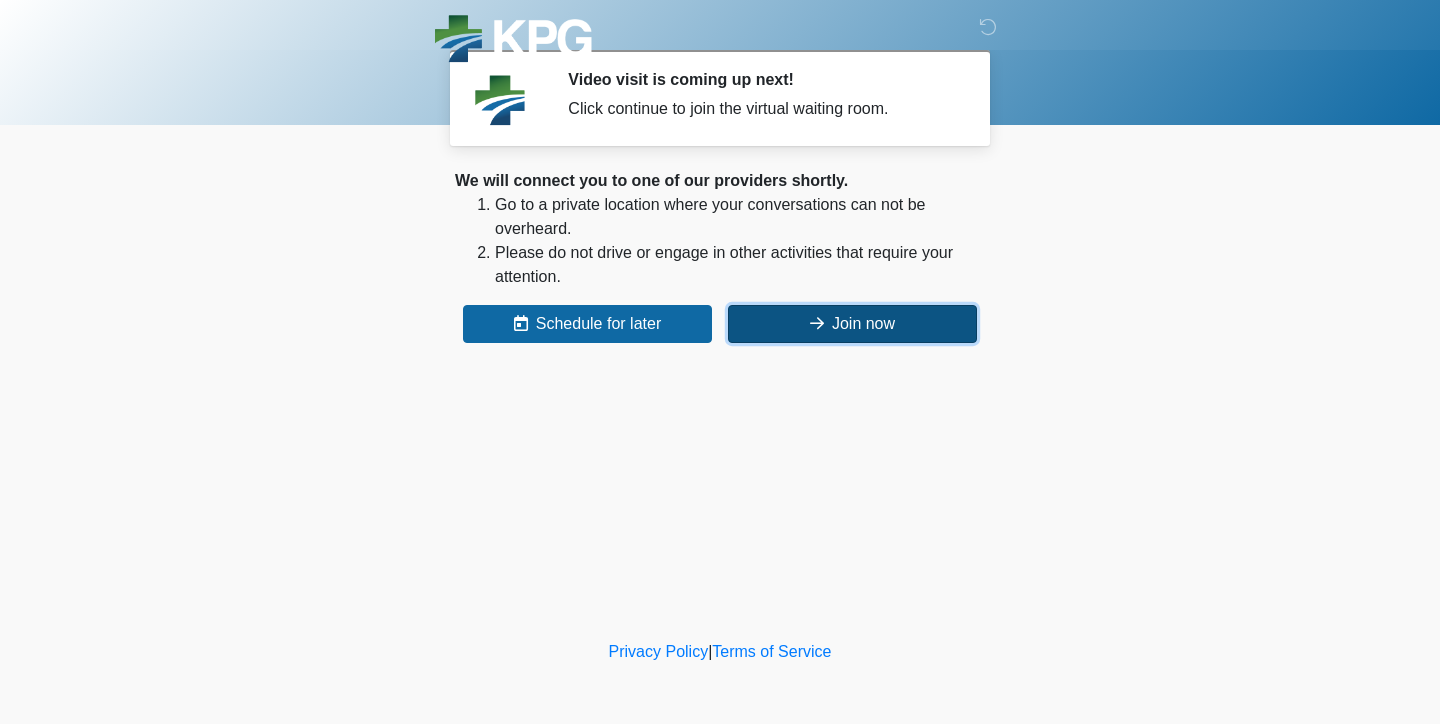 click on "Join now" at bounding box center [852, 324] 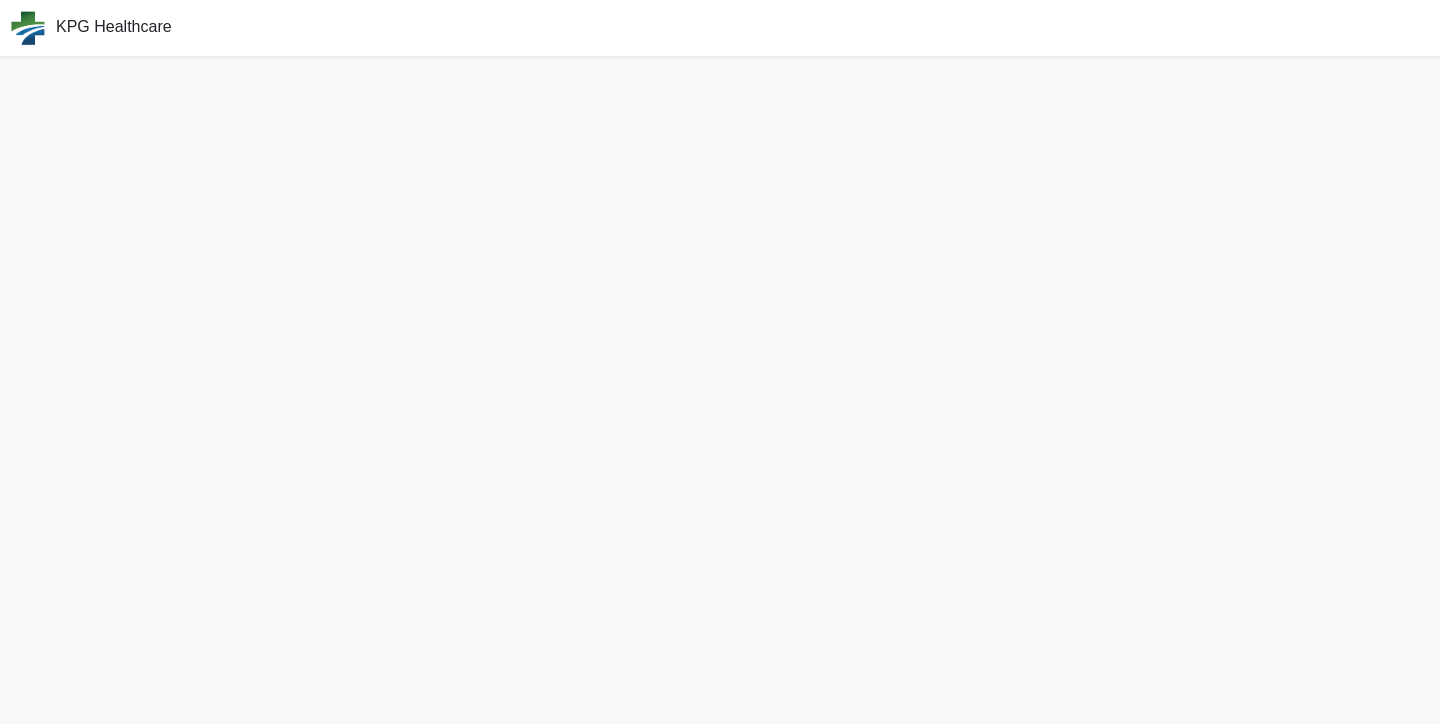 scroll, scrollTop: 0, scrollLeft: 0, axis: both 